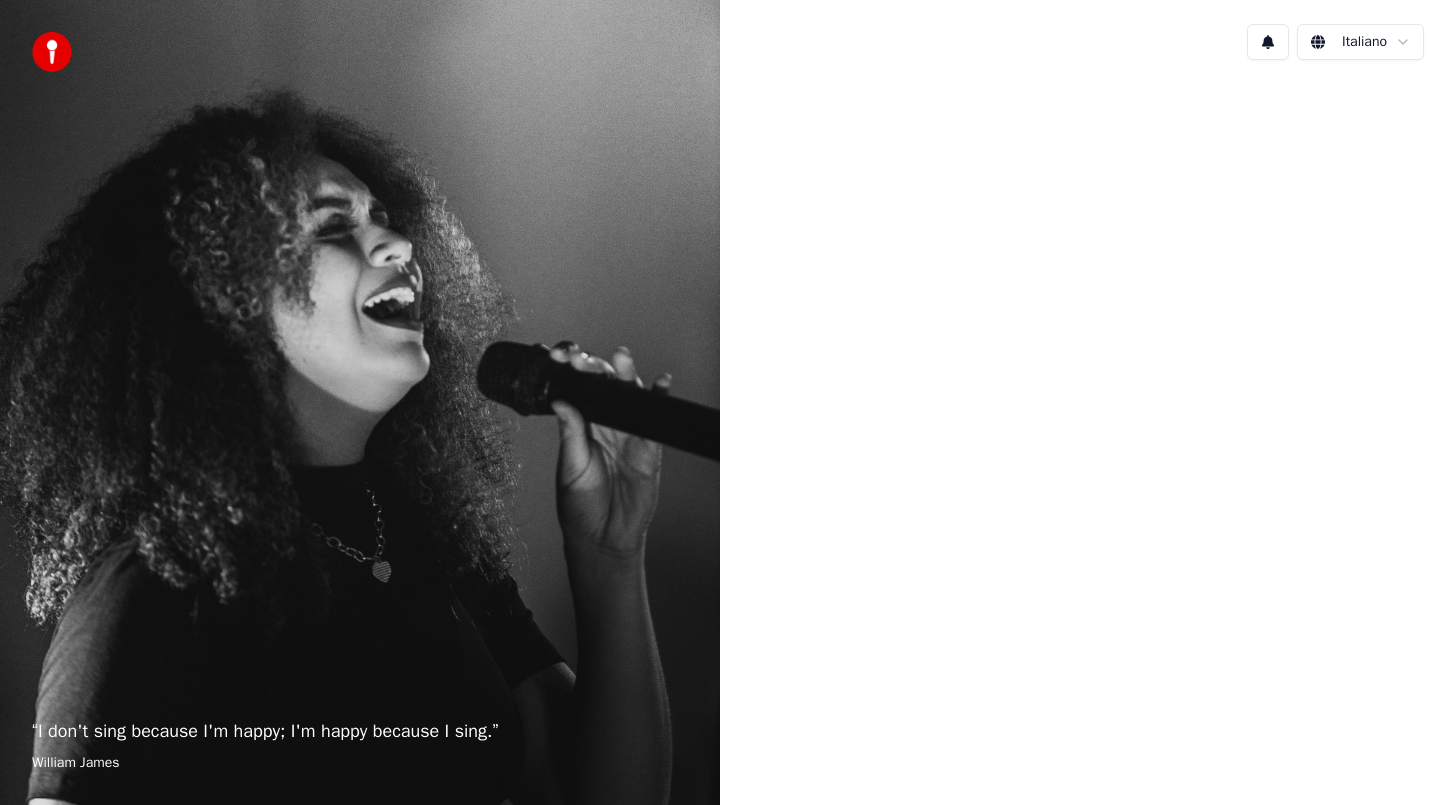 scroll, scrollTop: 0, scrollLeft: 0, axis: both 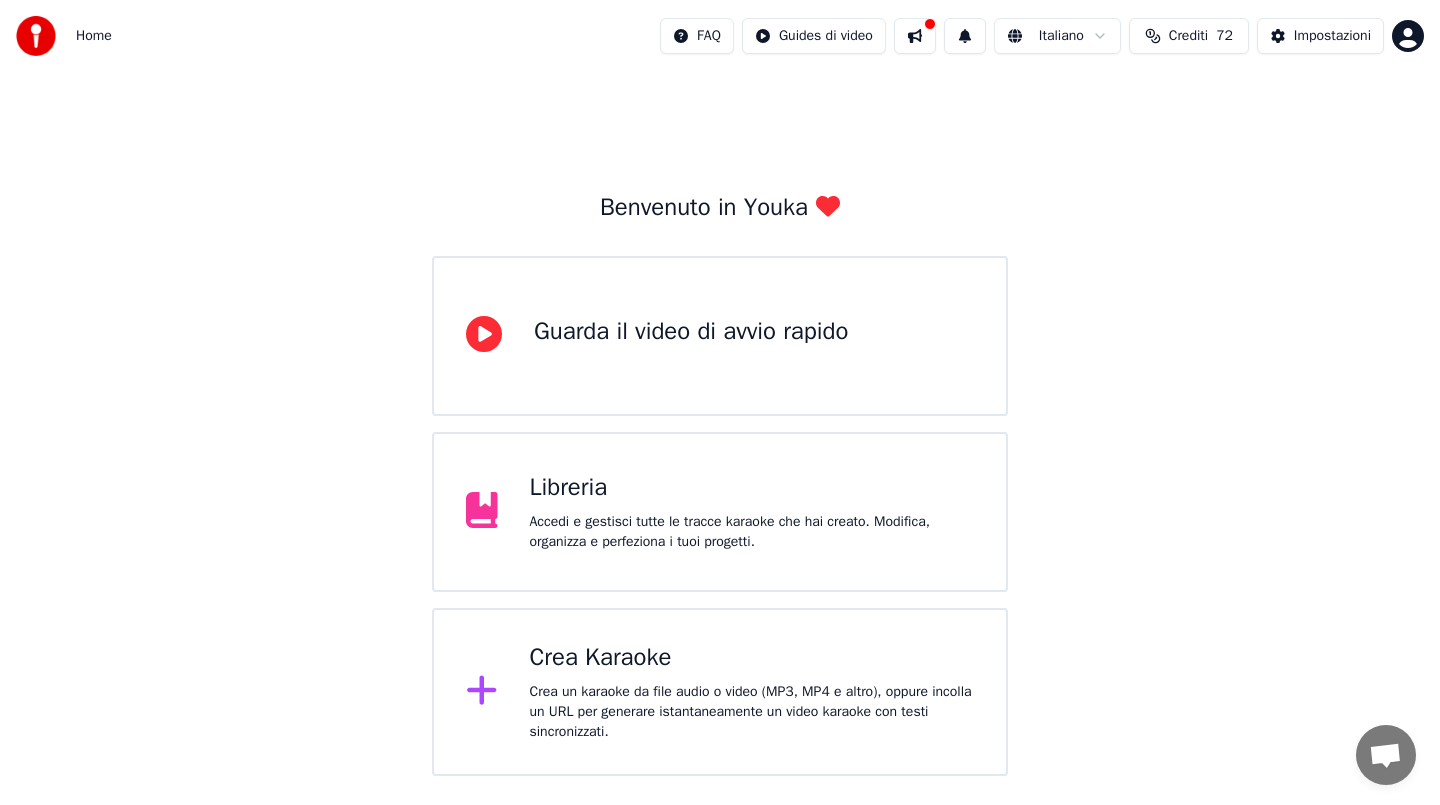 click on "Crea Karaoke" at bounding box center (752, 658) 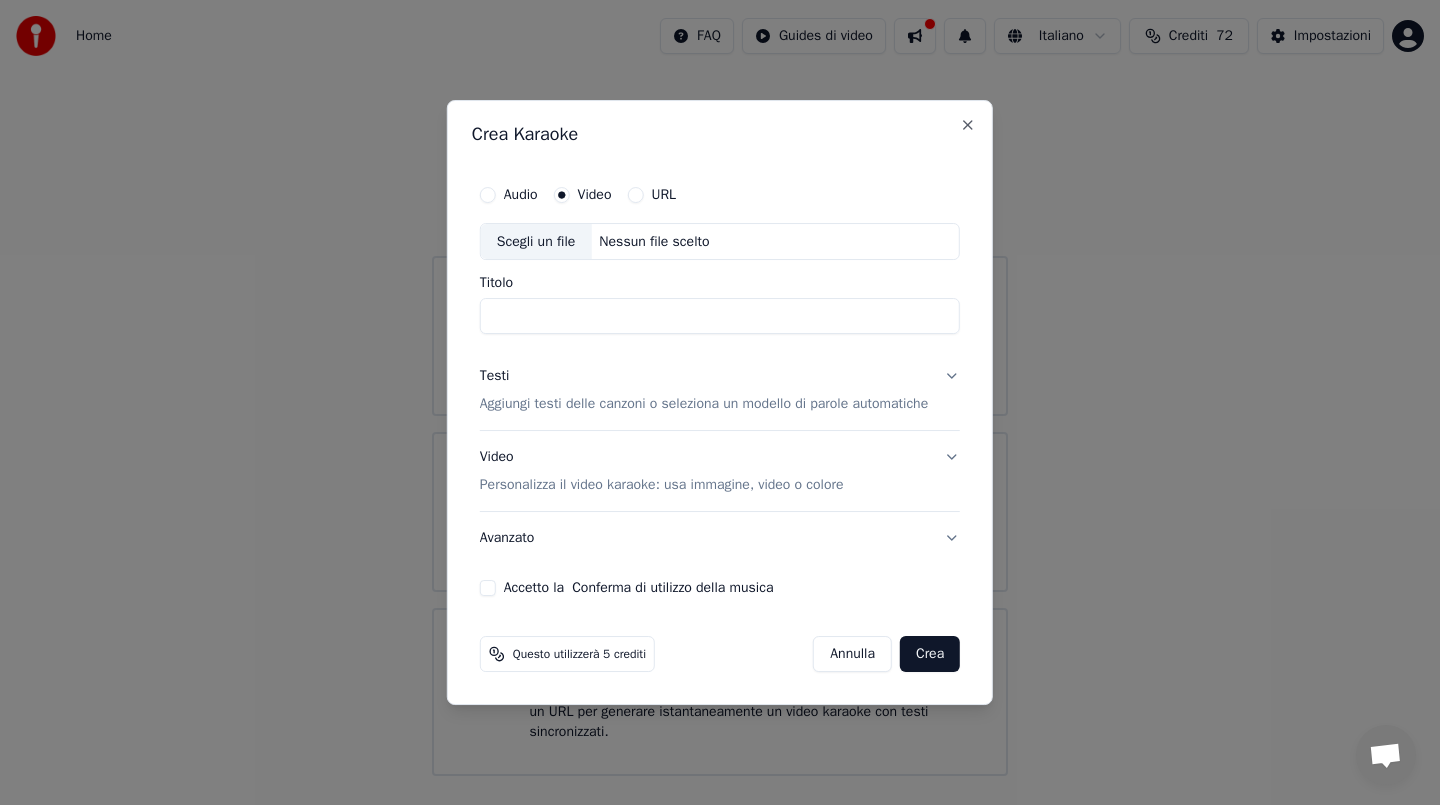 click on "Nessun file scelto" at bounding box center [654, 242] 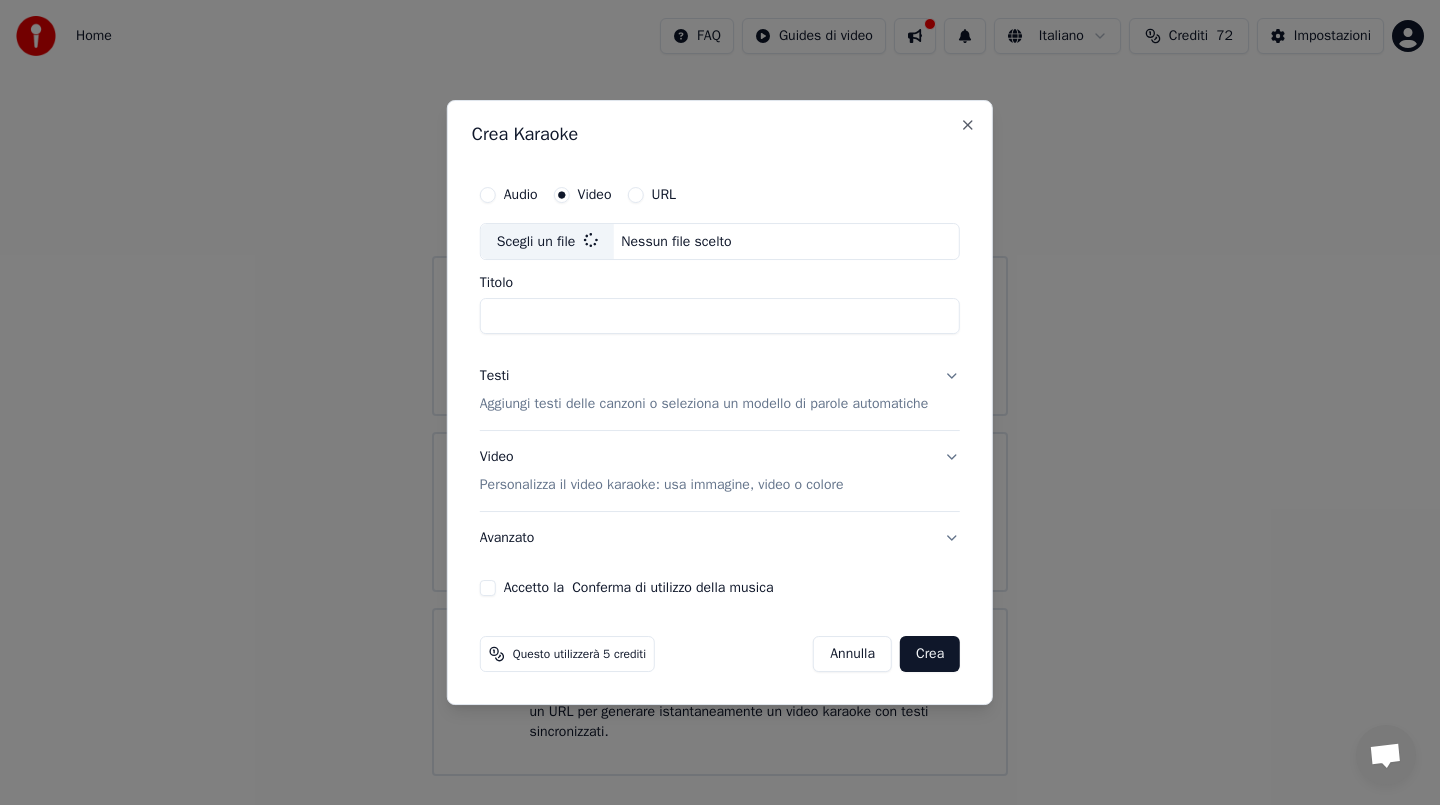 type on "**********" 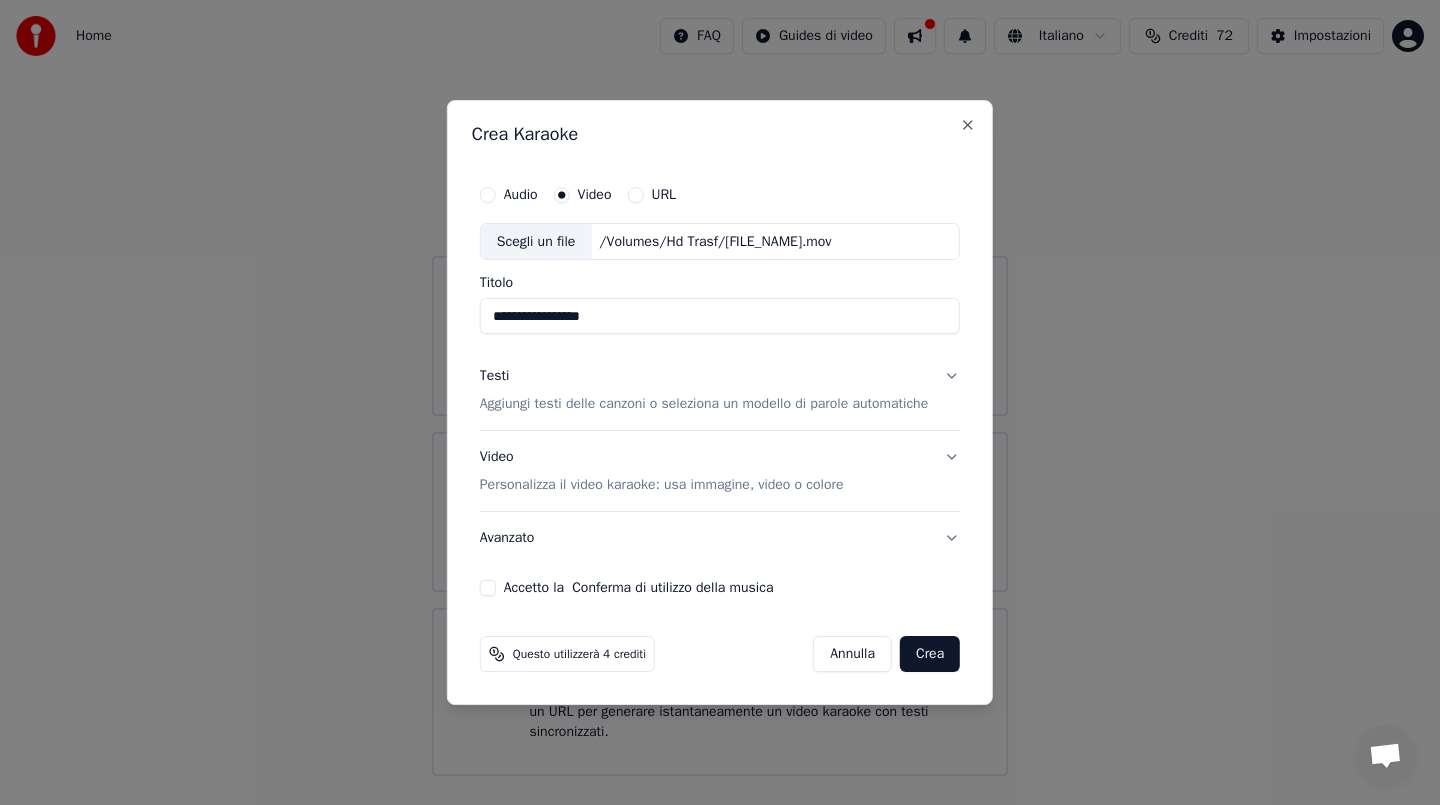 type 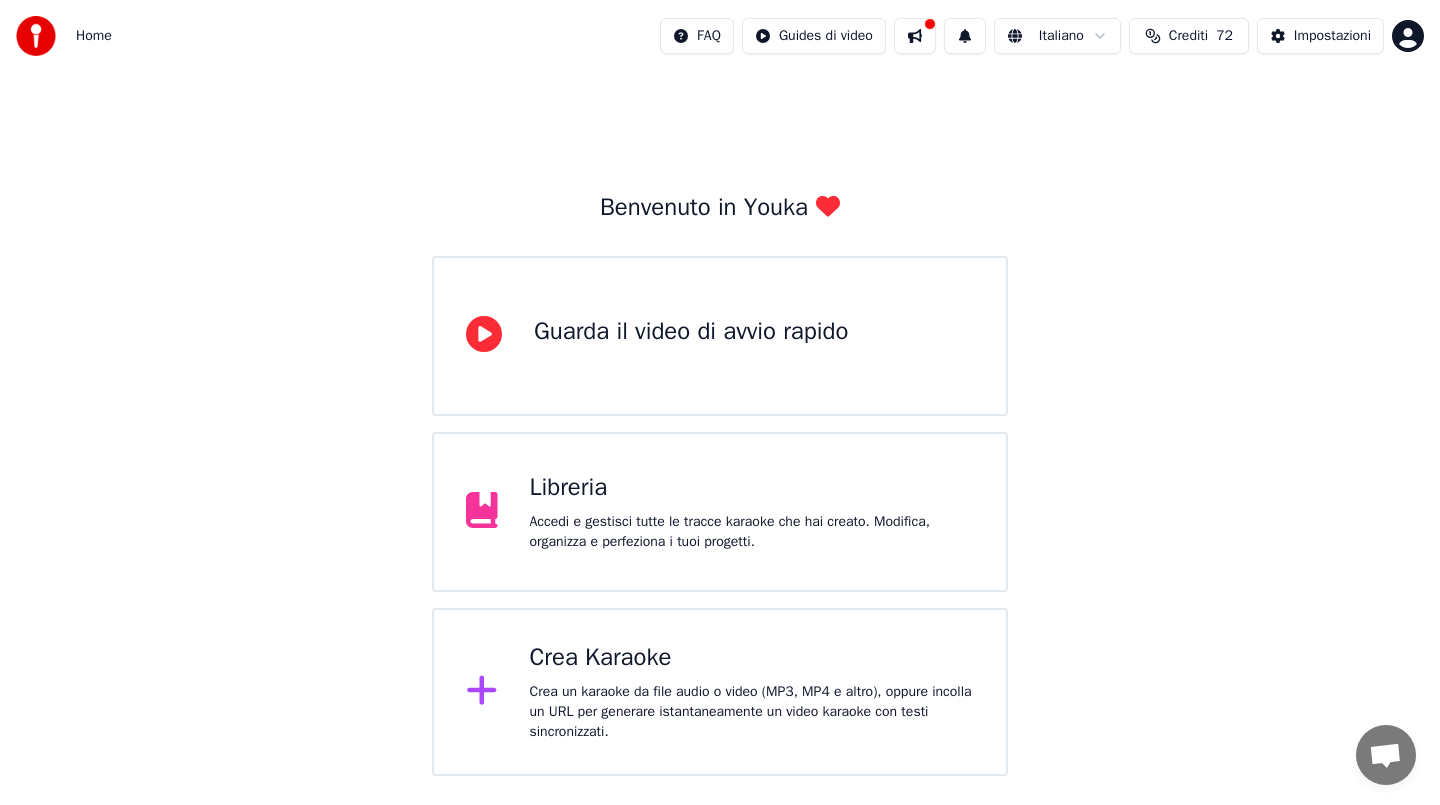 click on "Crea Karaoke" at bounding box center [752, 658] 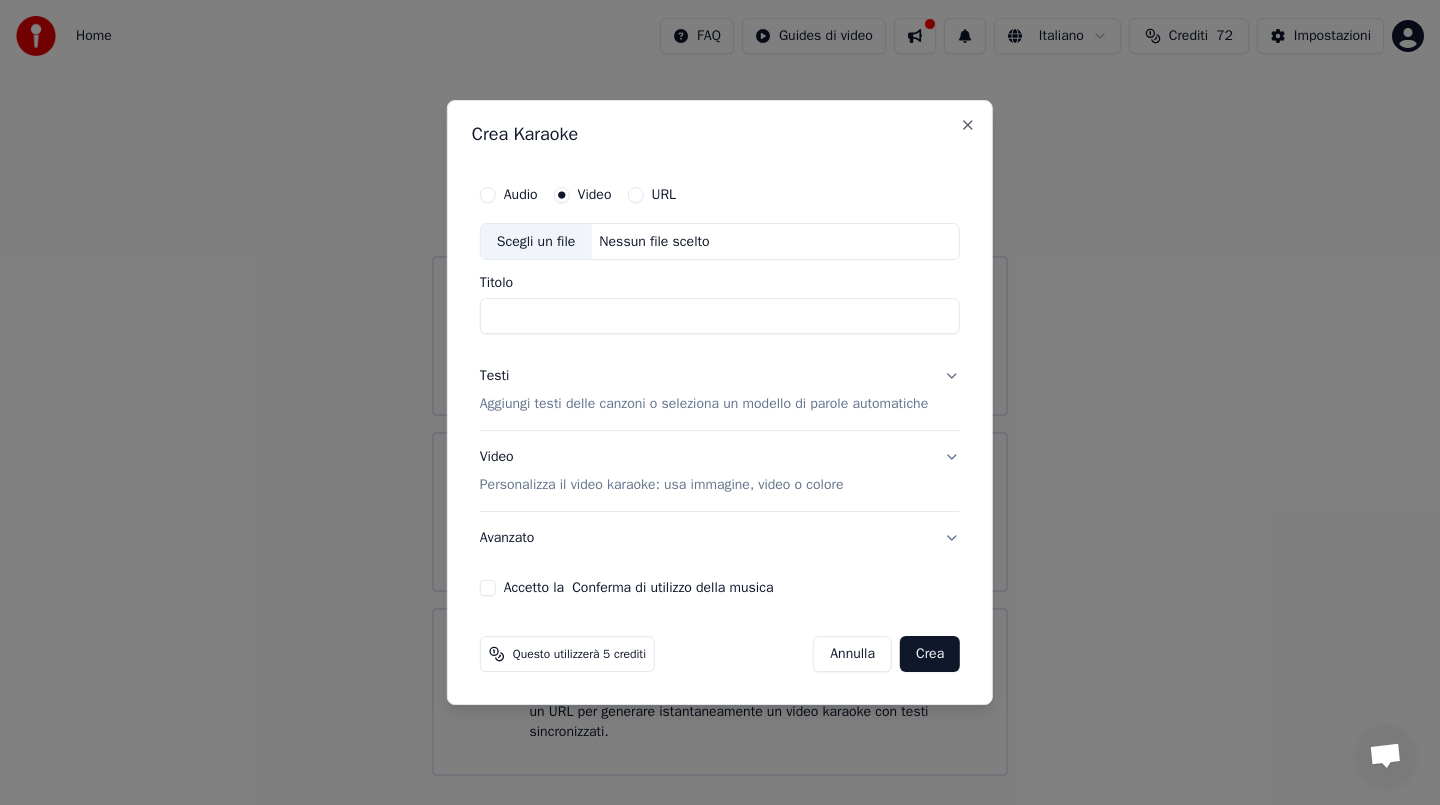 click on "Nessun file scelto" at bounding box center [654, 242] 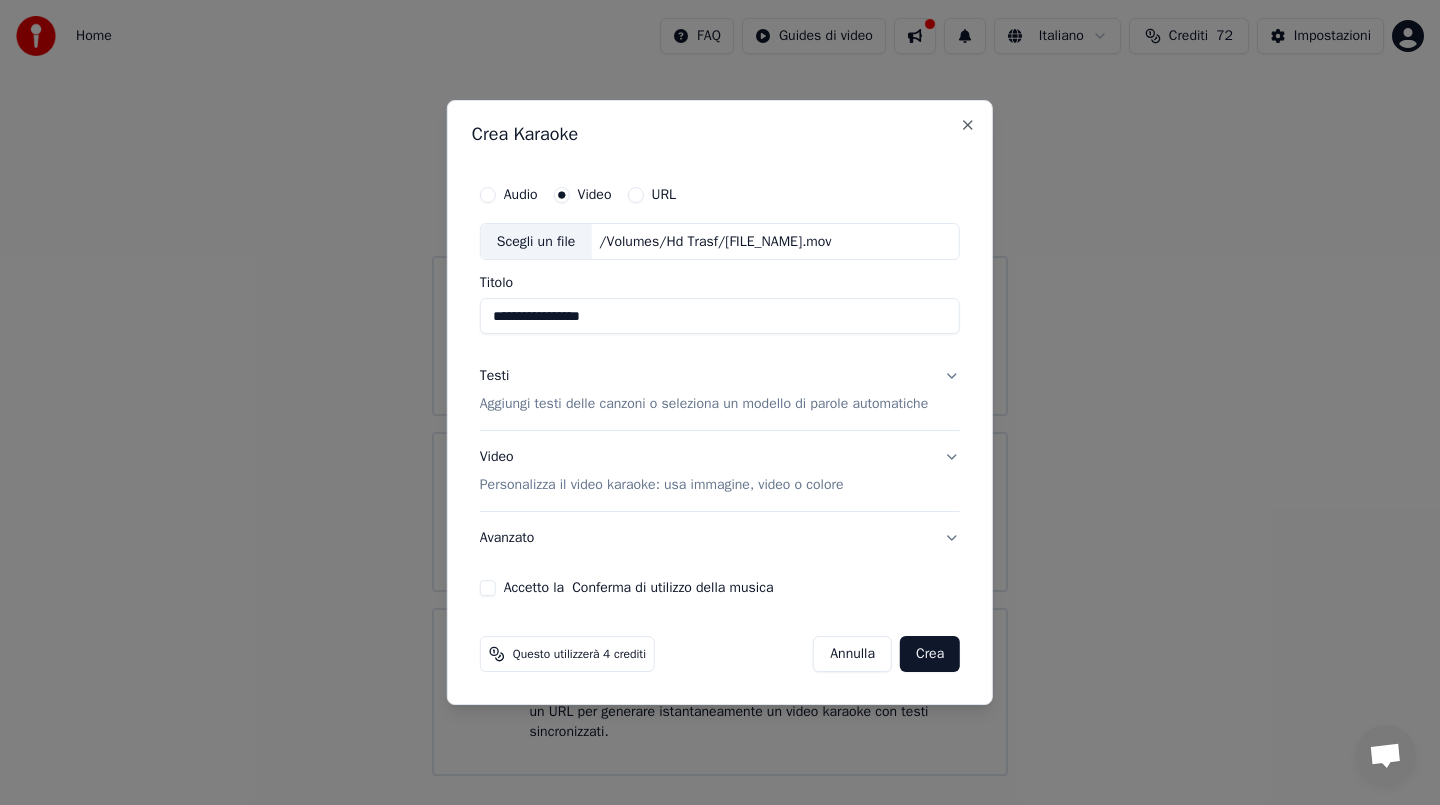 type on "**********" 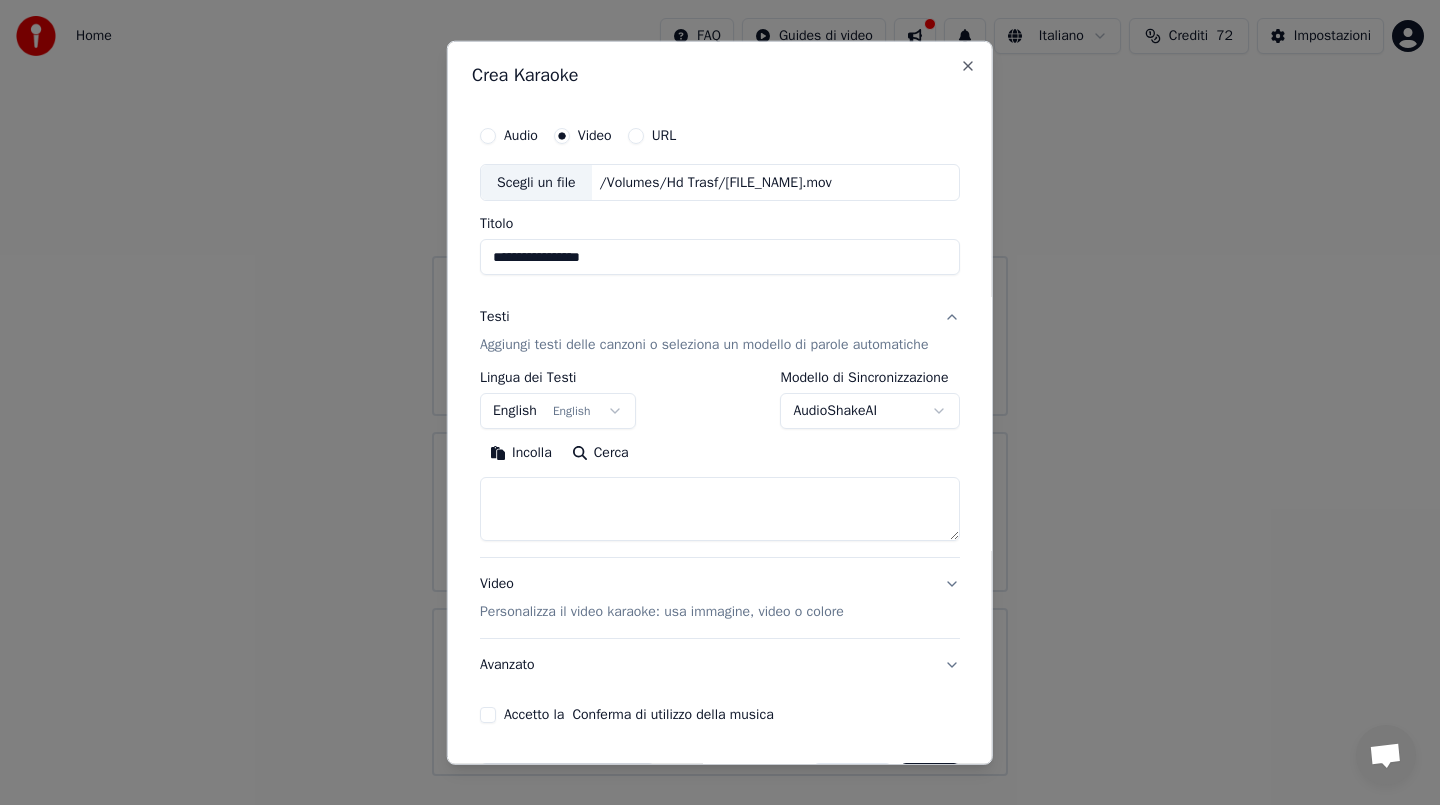 click on "Incolla" at bounding box center (521, 453) 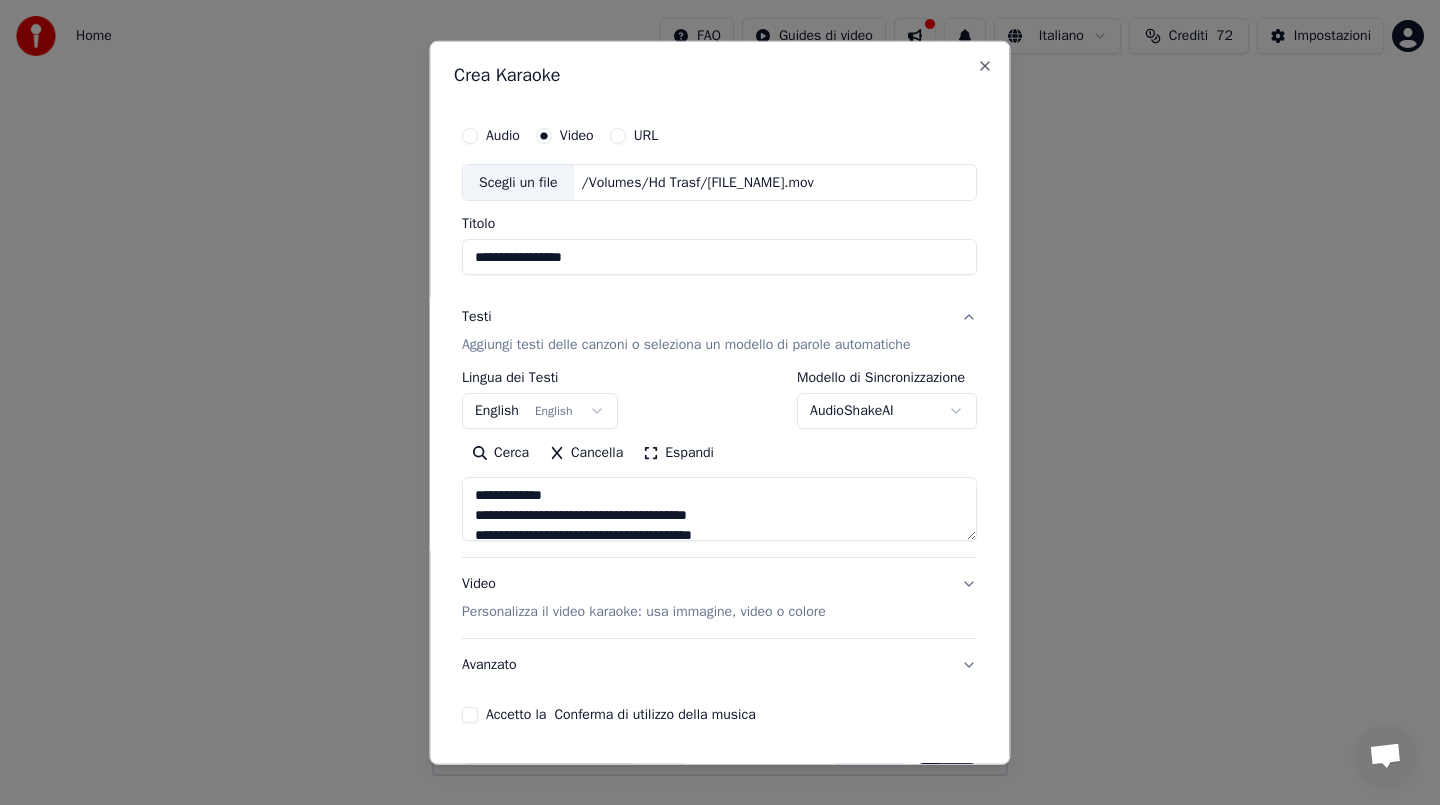 drag, startPoint x: 474, startPoint y: 517, endPoint x: 474, endPoint y: 474, distance: 43 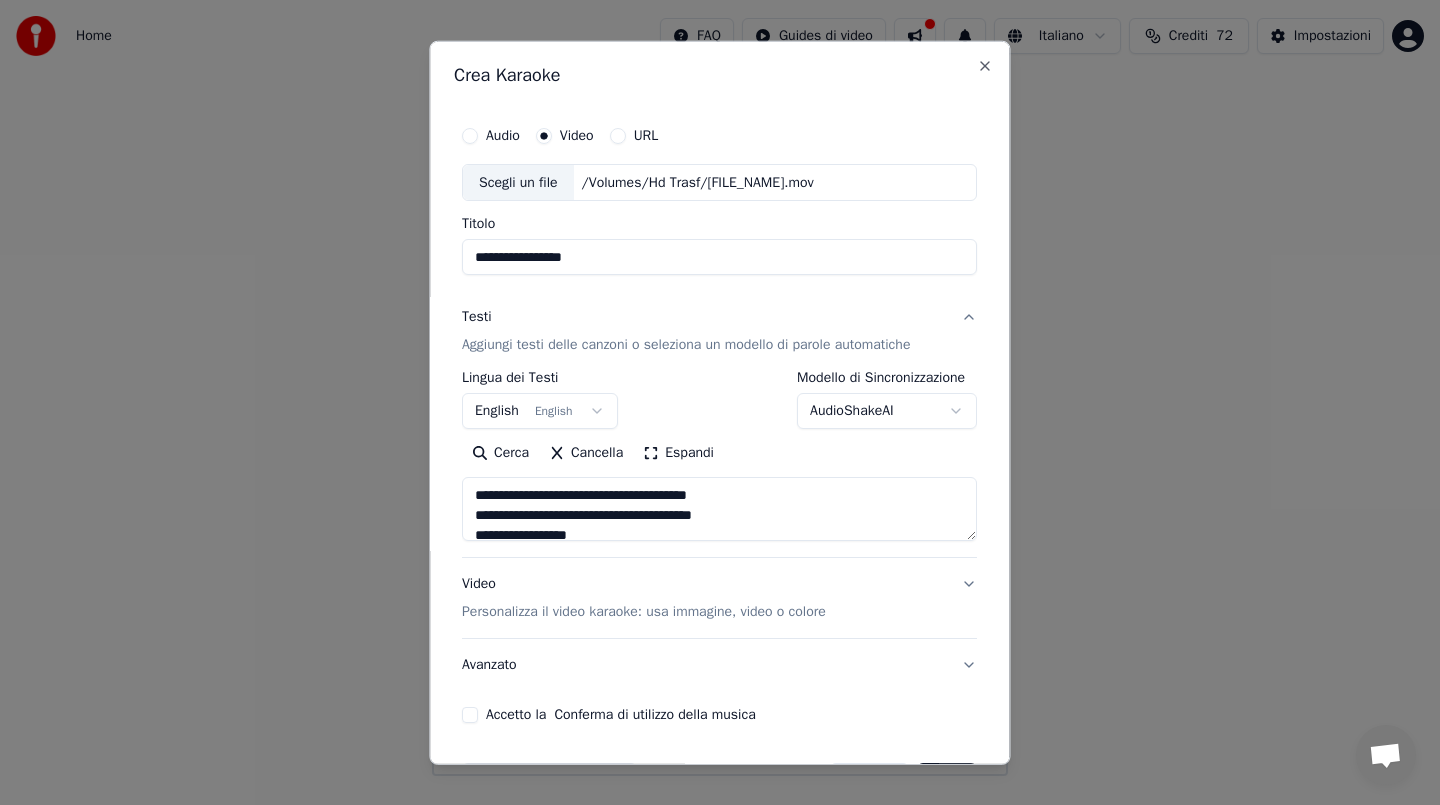 type on "**********" 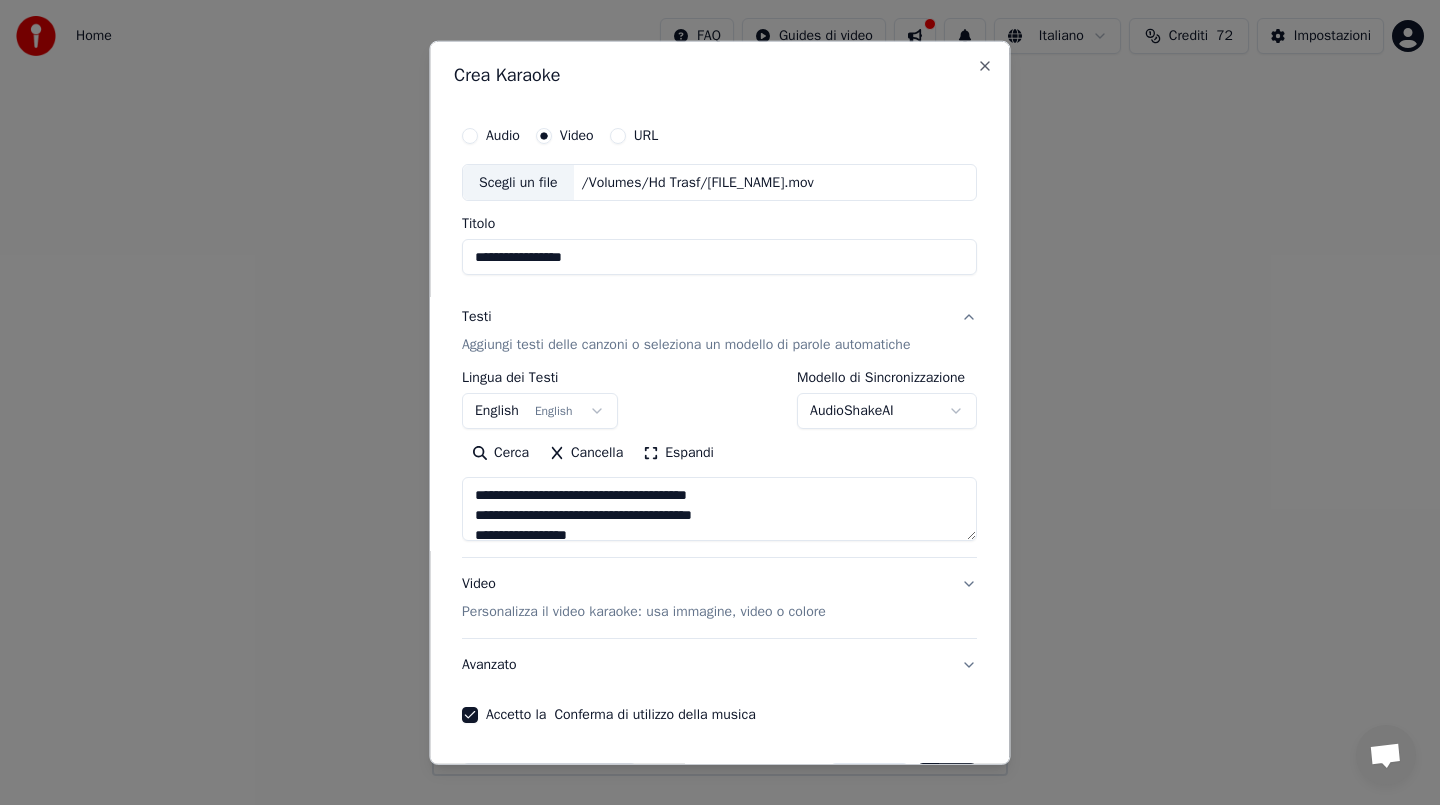 scroll, scrollTop: 67, scrollLeft: 0, axis: vertical 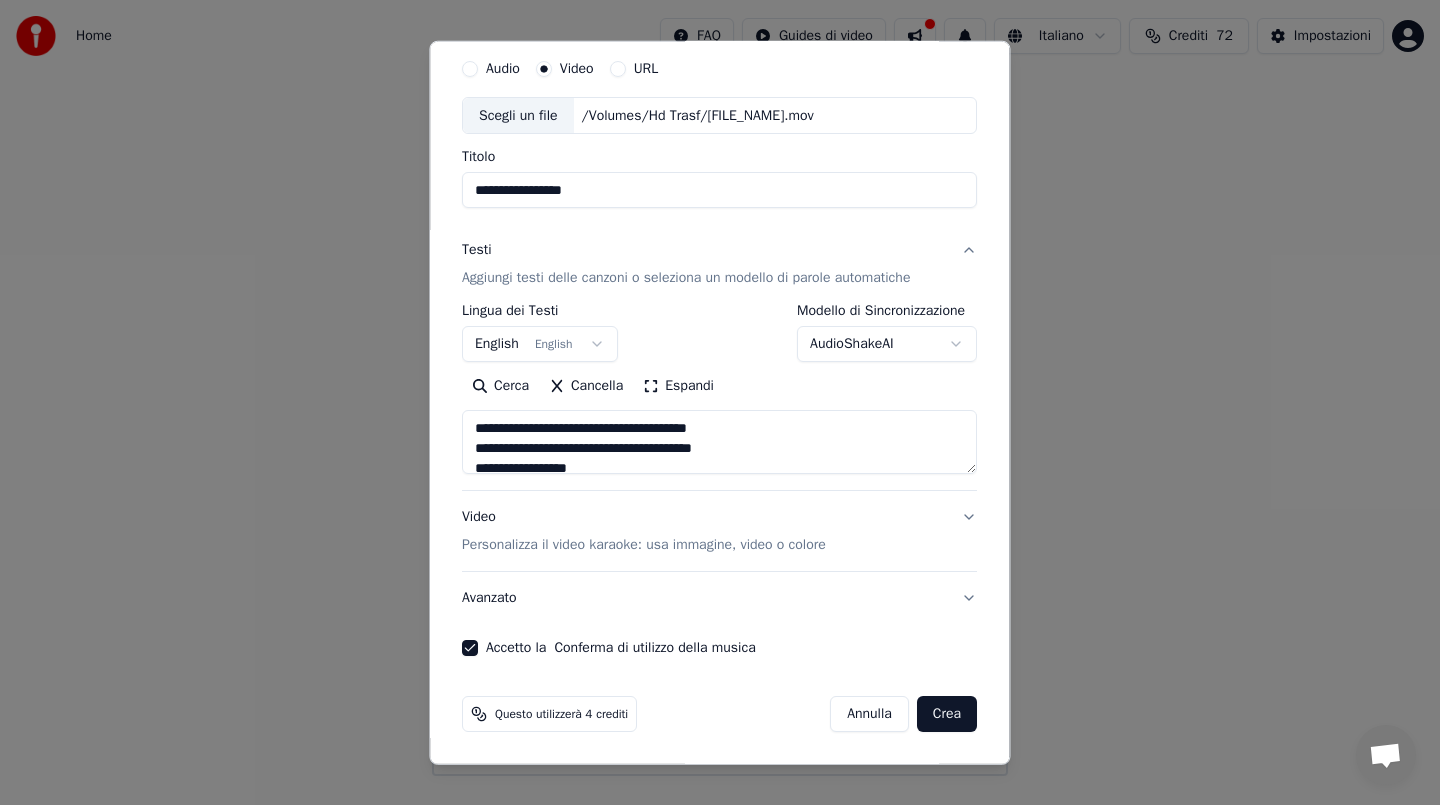click on "Crea" at bounding box center (947, 714) 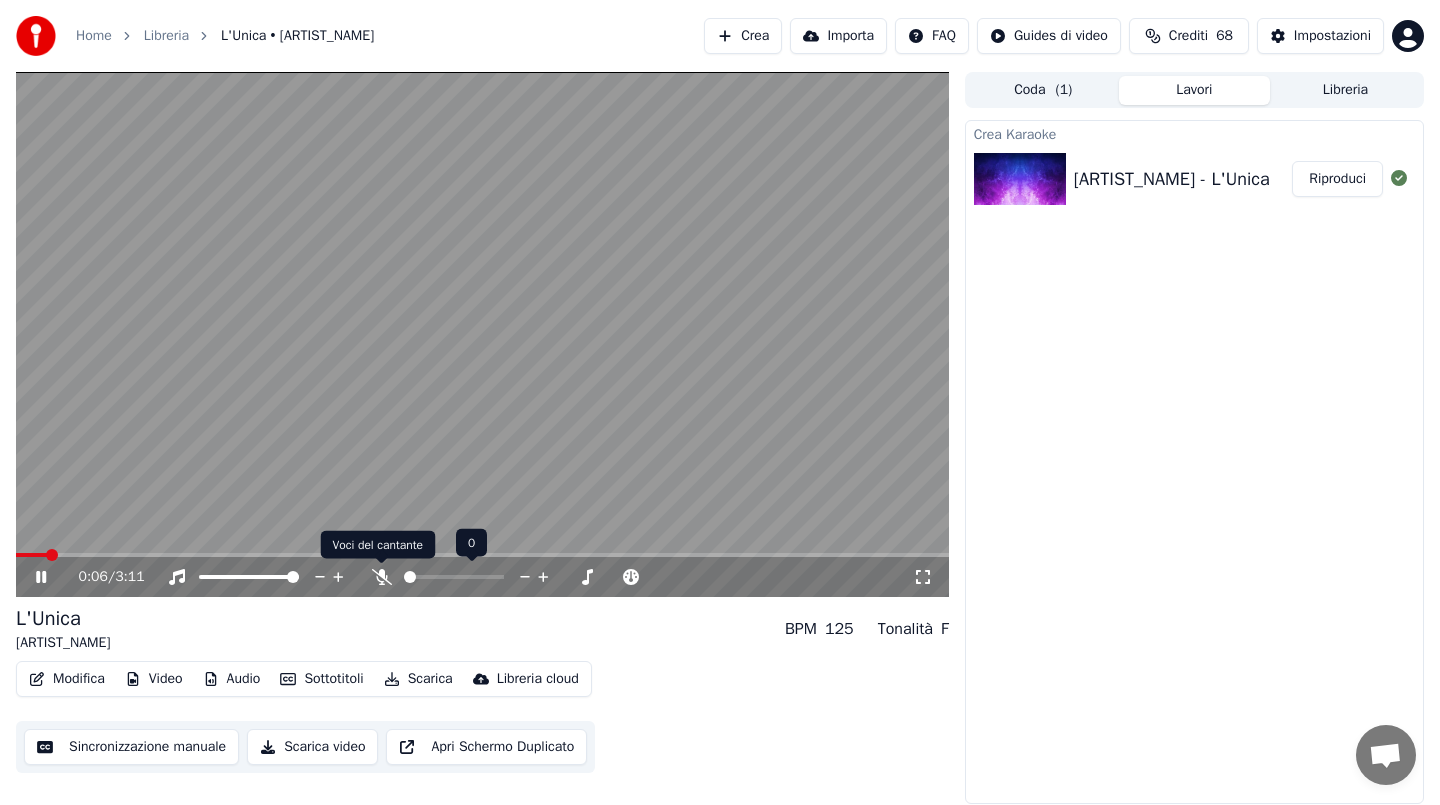 click 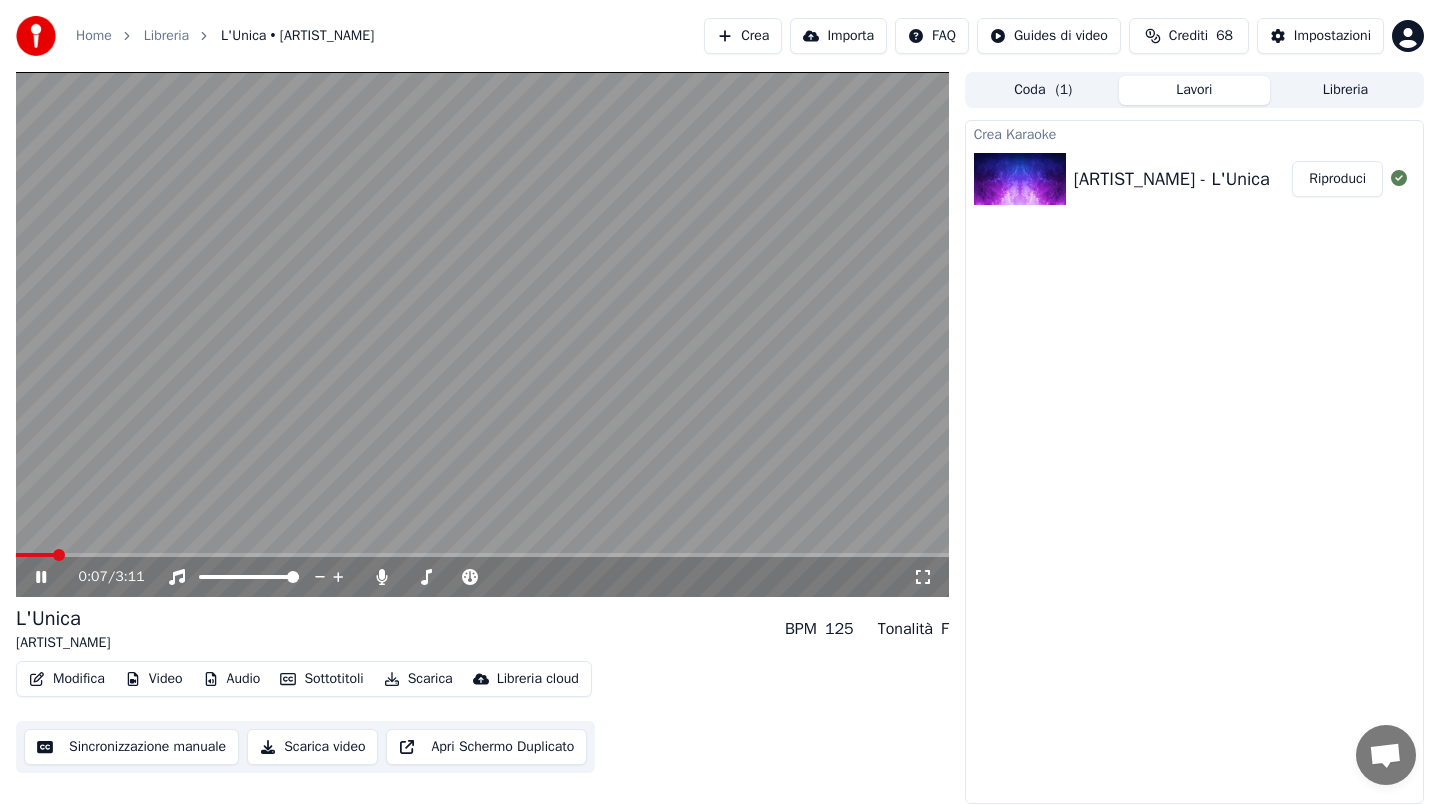 click at bounding box center (482, 334) 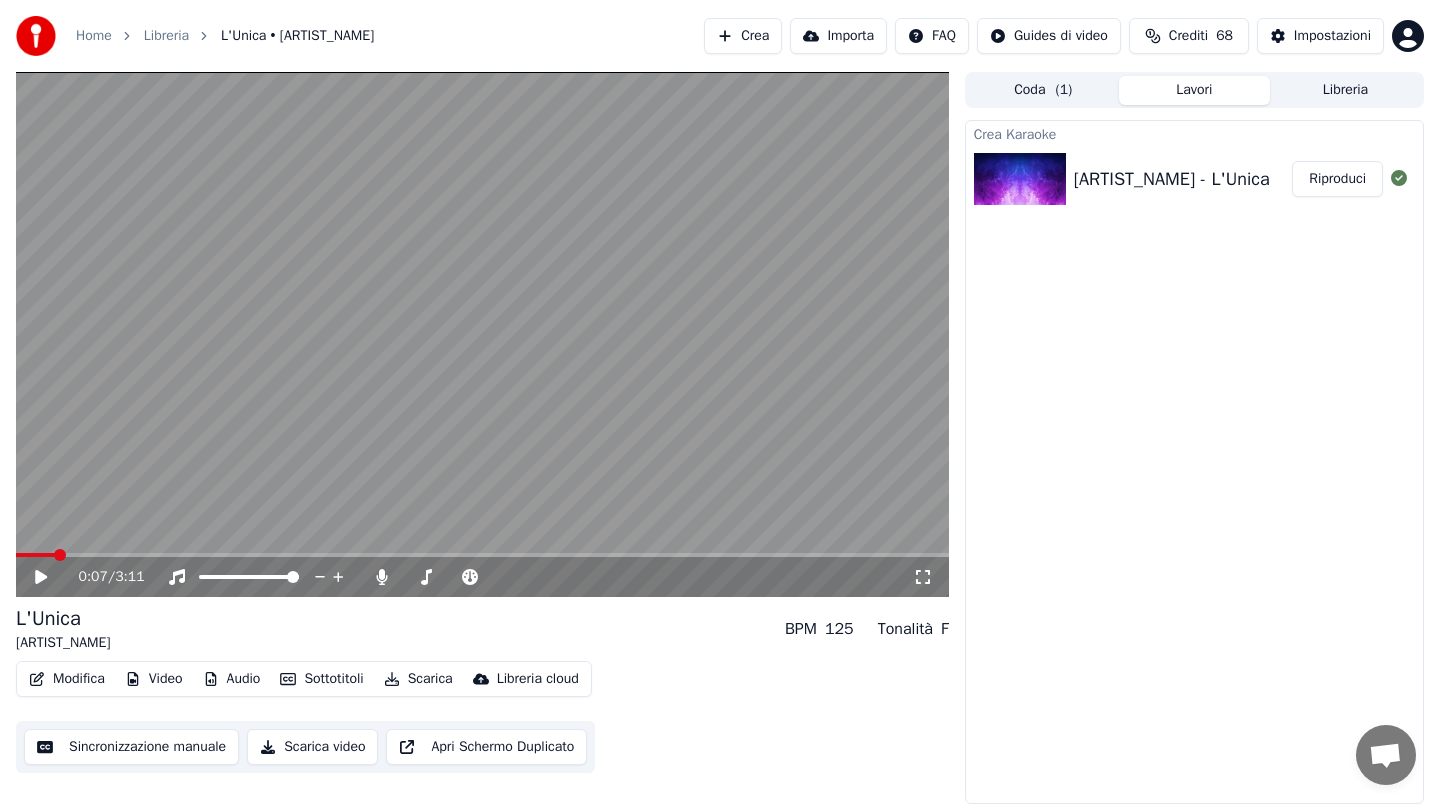click on "Riproduci" at bounding box center [1337, 179] 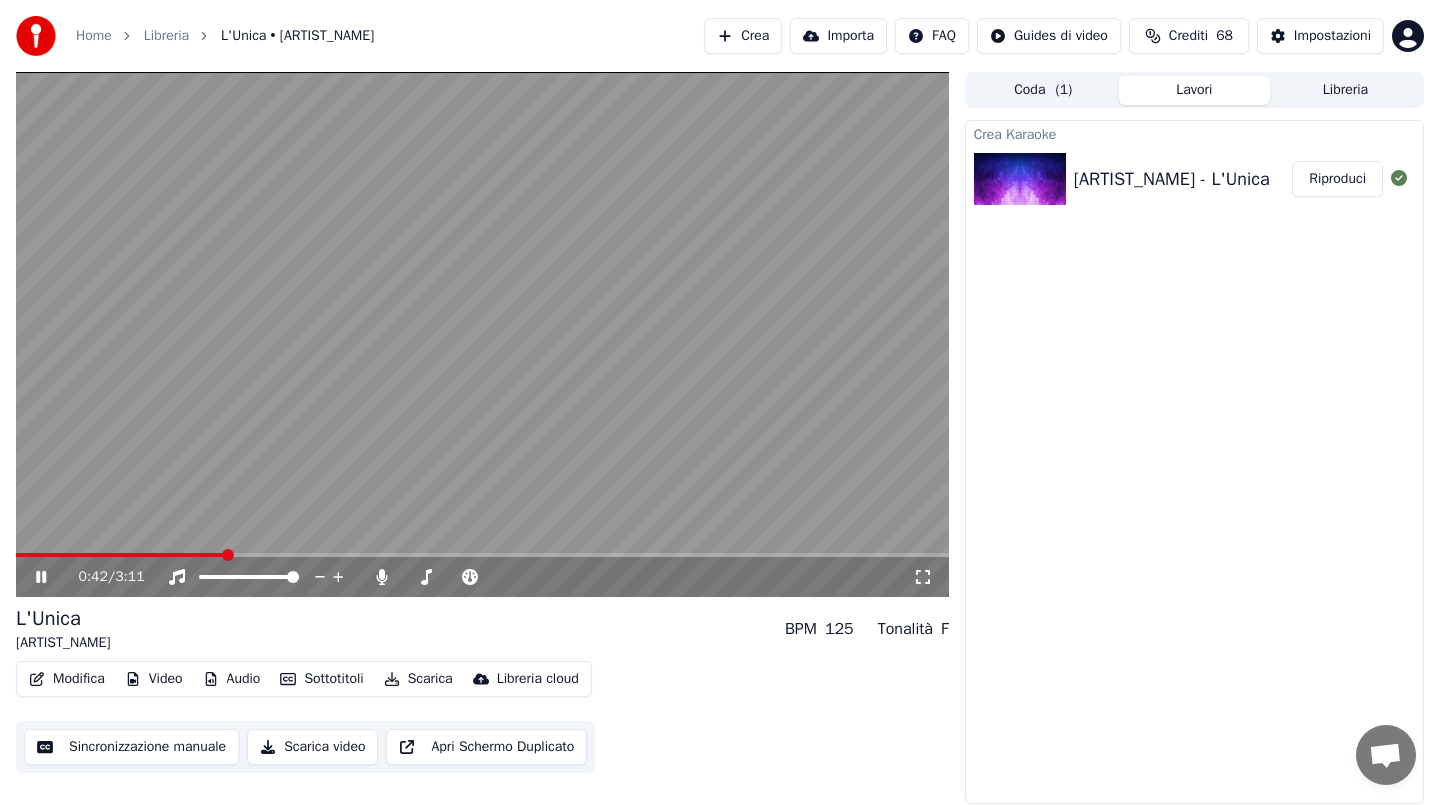 click at bounding box center [482, 334] 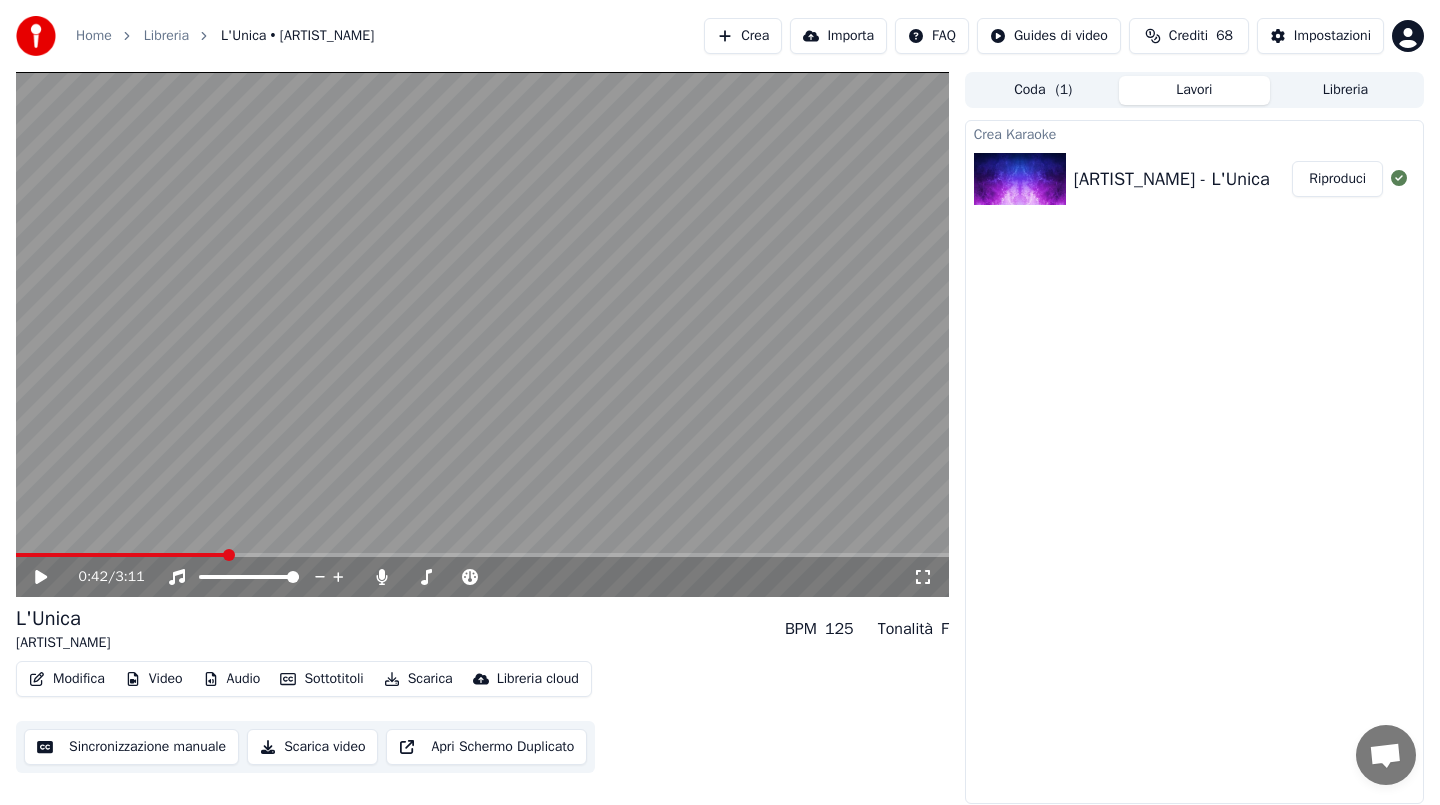 click on "Sincronizzazione manuale" at bounding box center [131, 747] 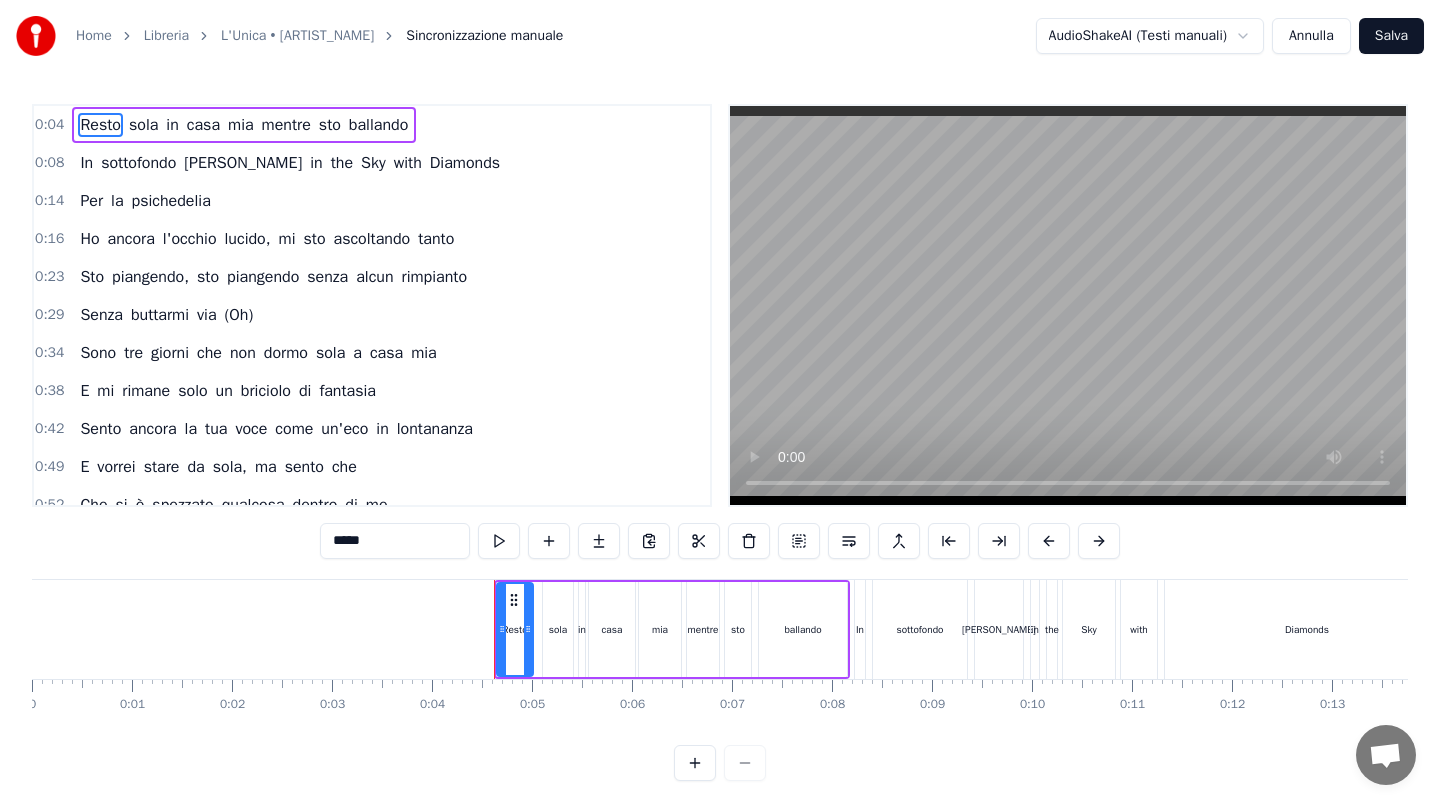 click on "(Oh)" at bounding box center (239, 315) 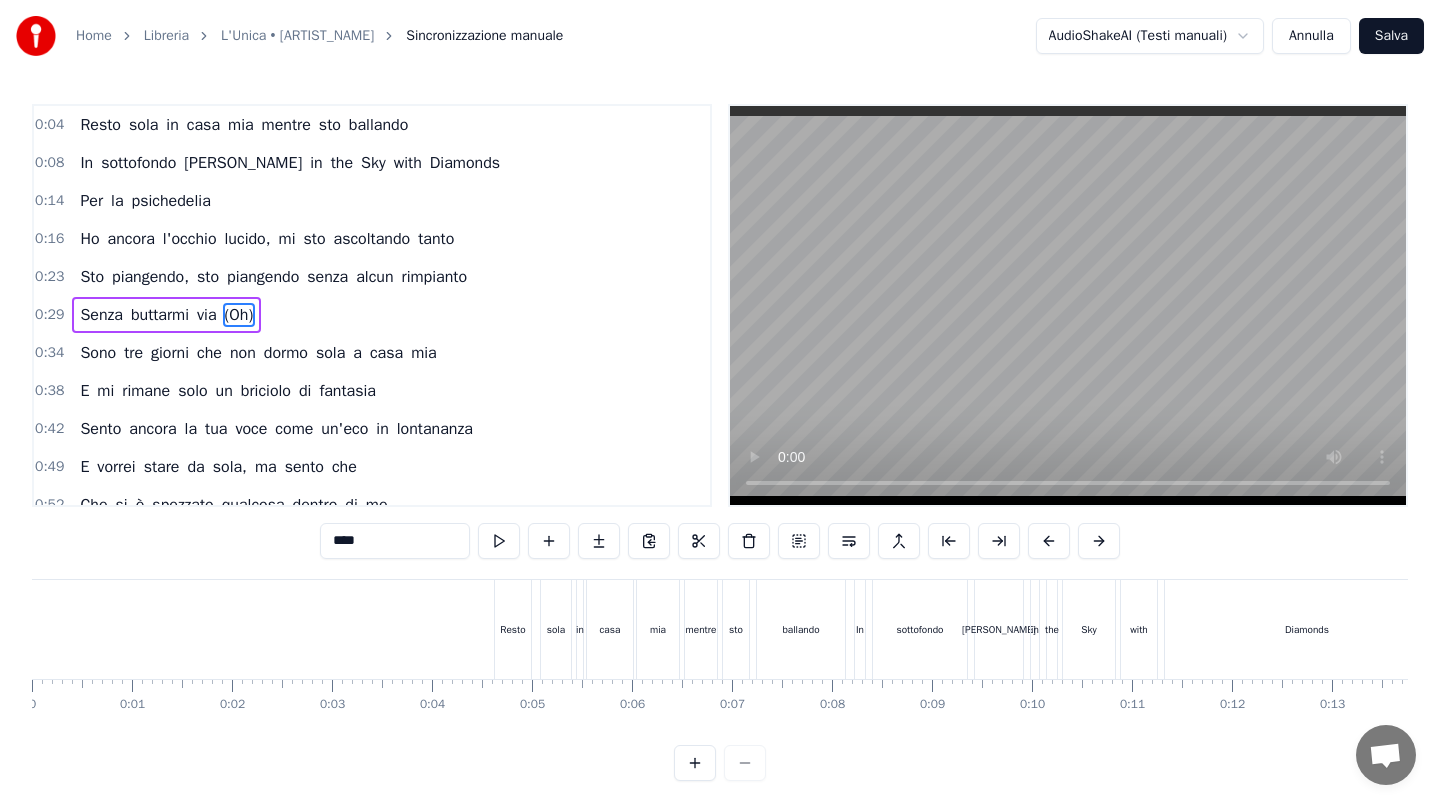 scroll, scrollTop: 10, scrollLeft: 0, axis: vertical 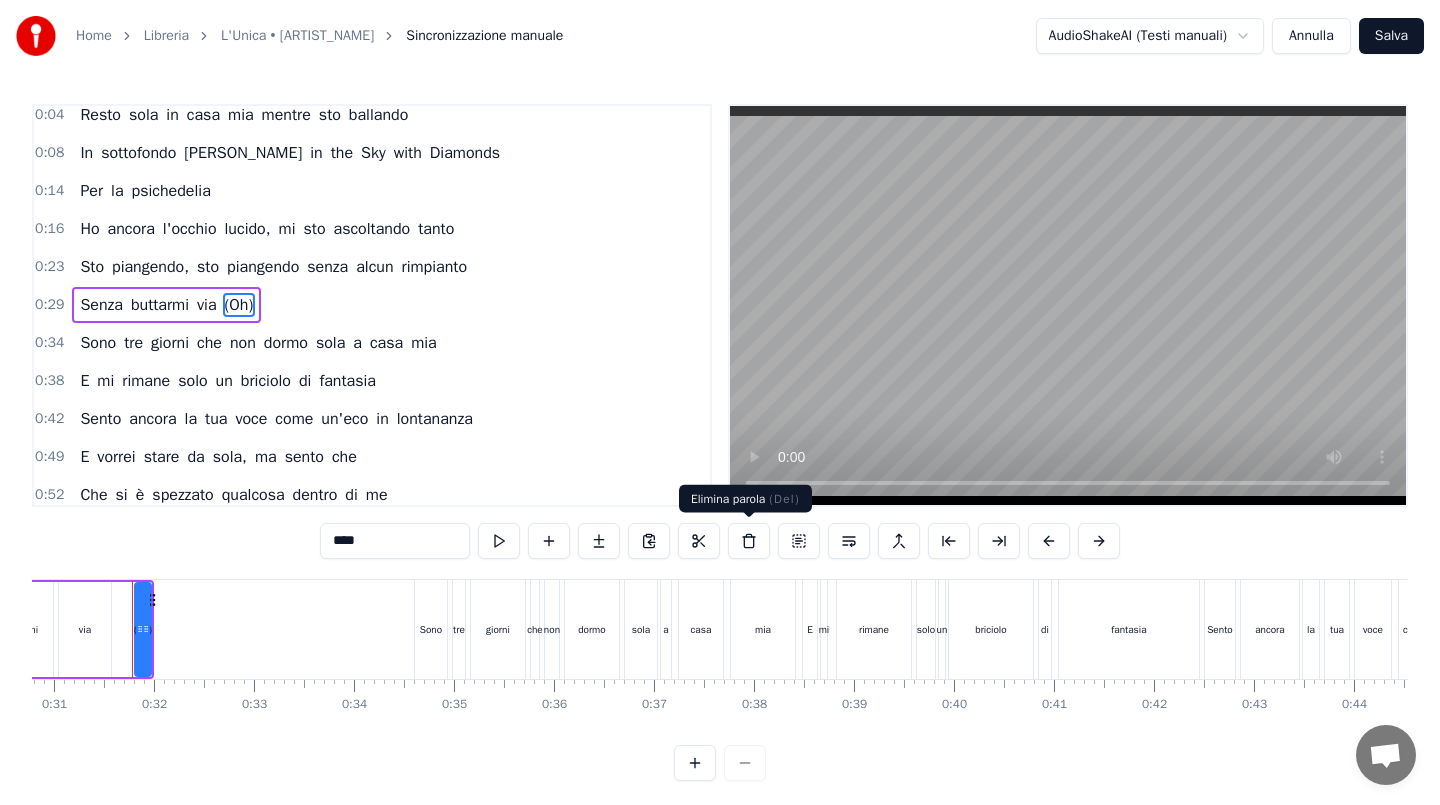 click at bounding box center [749, 541] 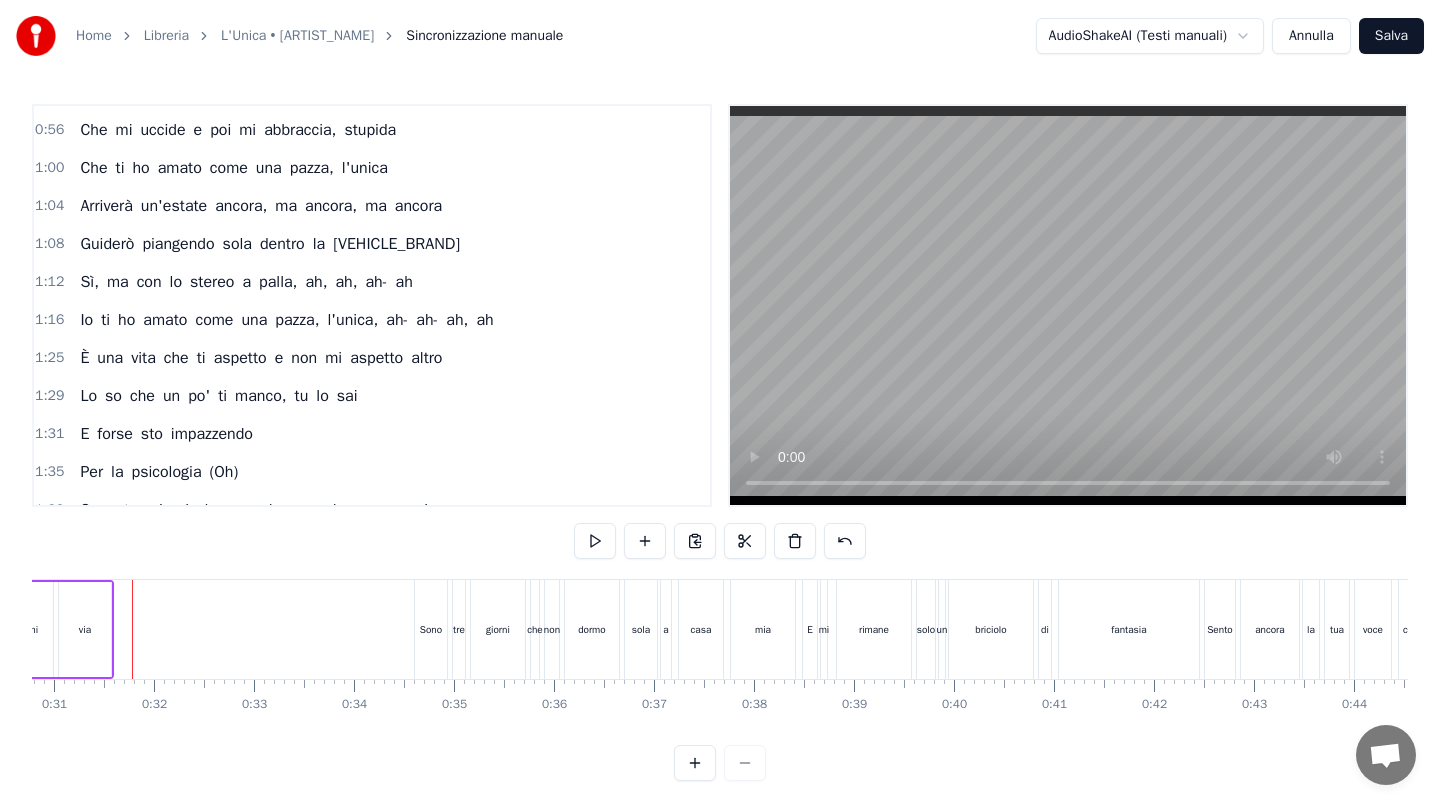 scroll, scrollTop: 423, scrollLeft: 0, axis: vertical 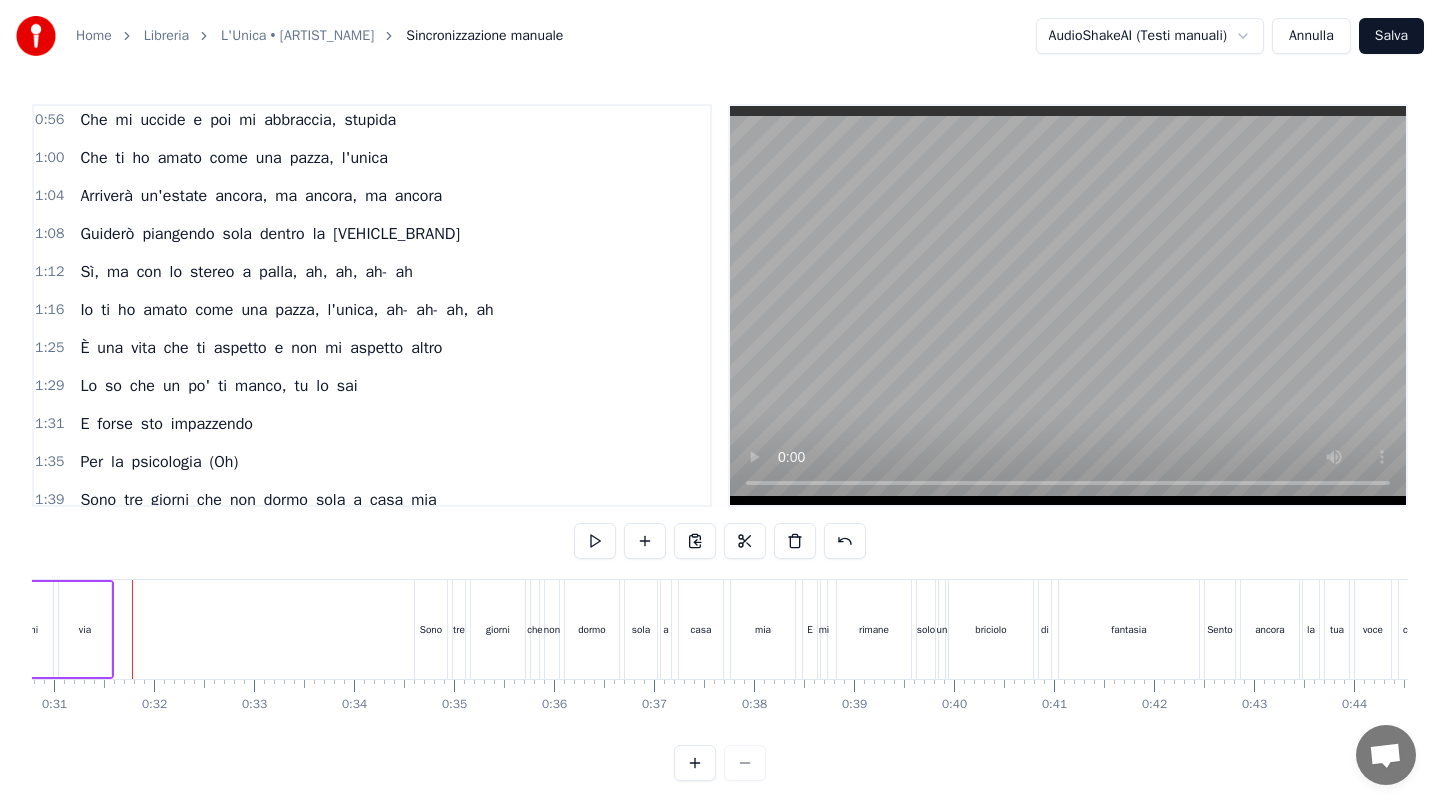 click on "Sì," at bounding box center (89, 272) 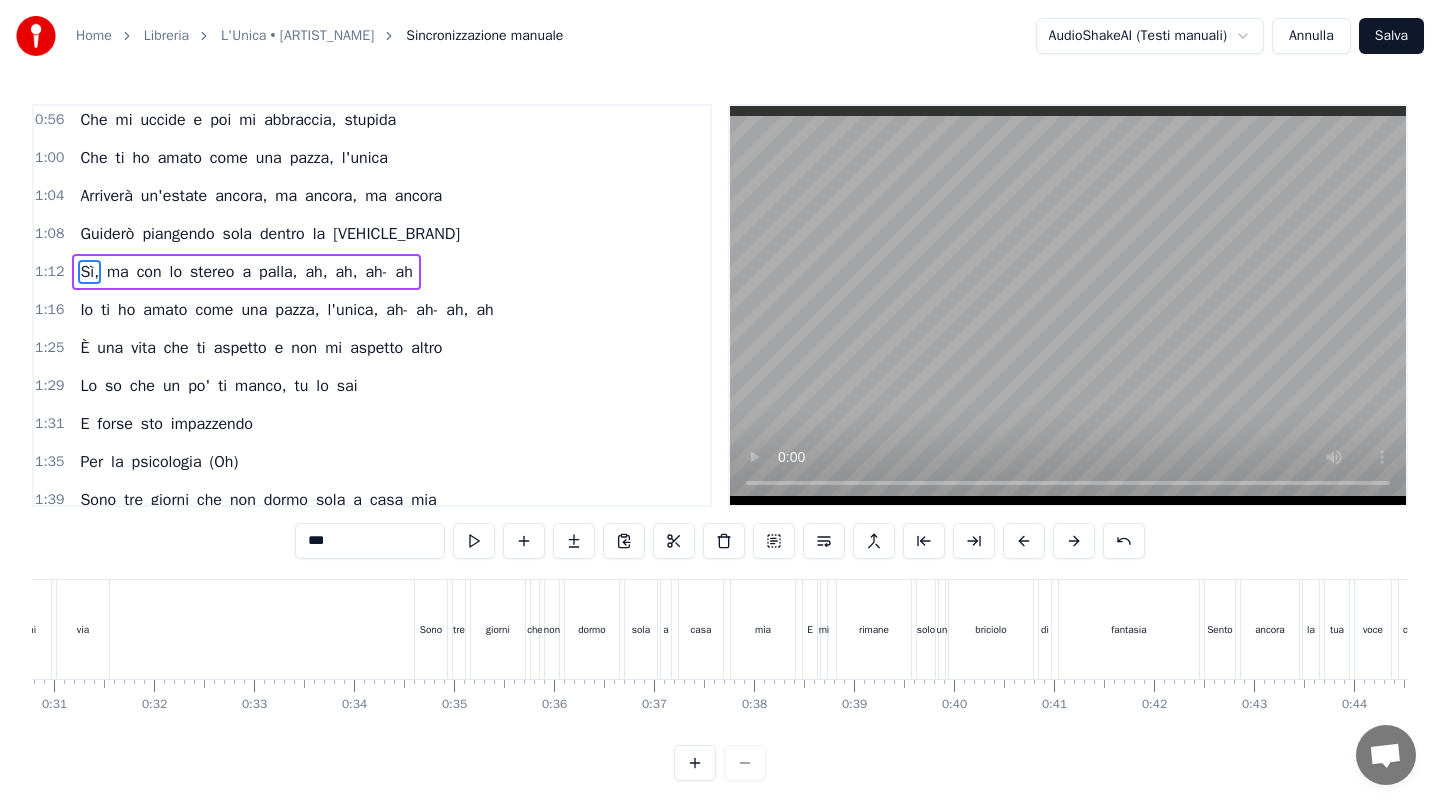 scroll, scrollTop: 390, scrollLeft: 0, axis: vertical 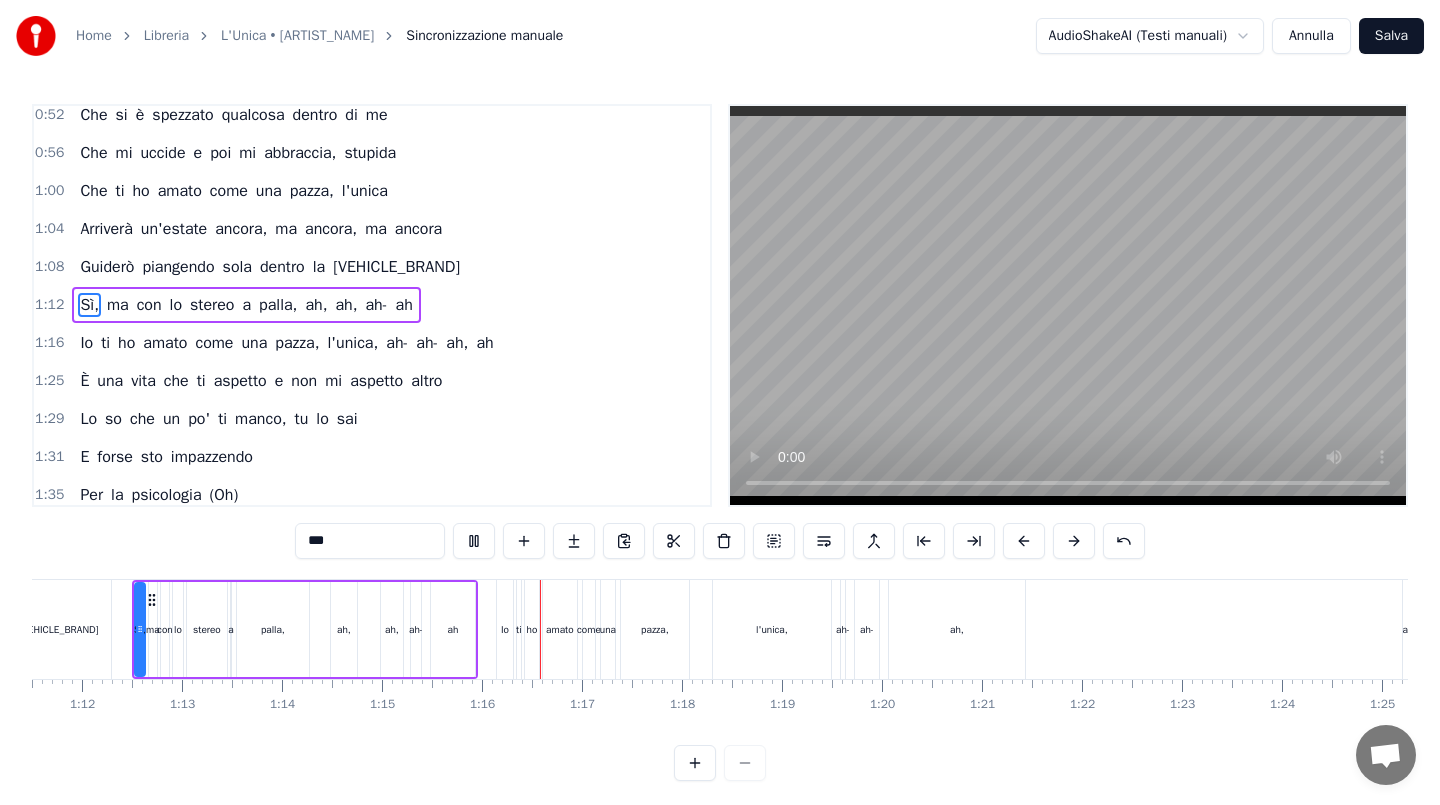 click on "(Oh)" at bounding box center (224, 495) 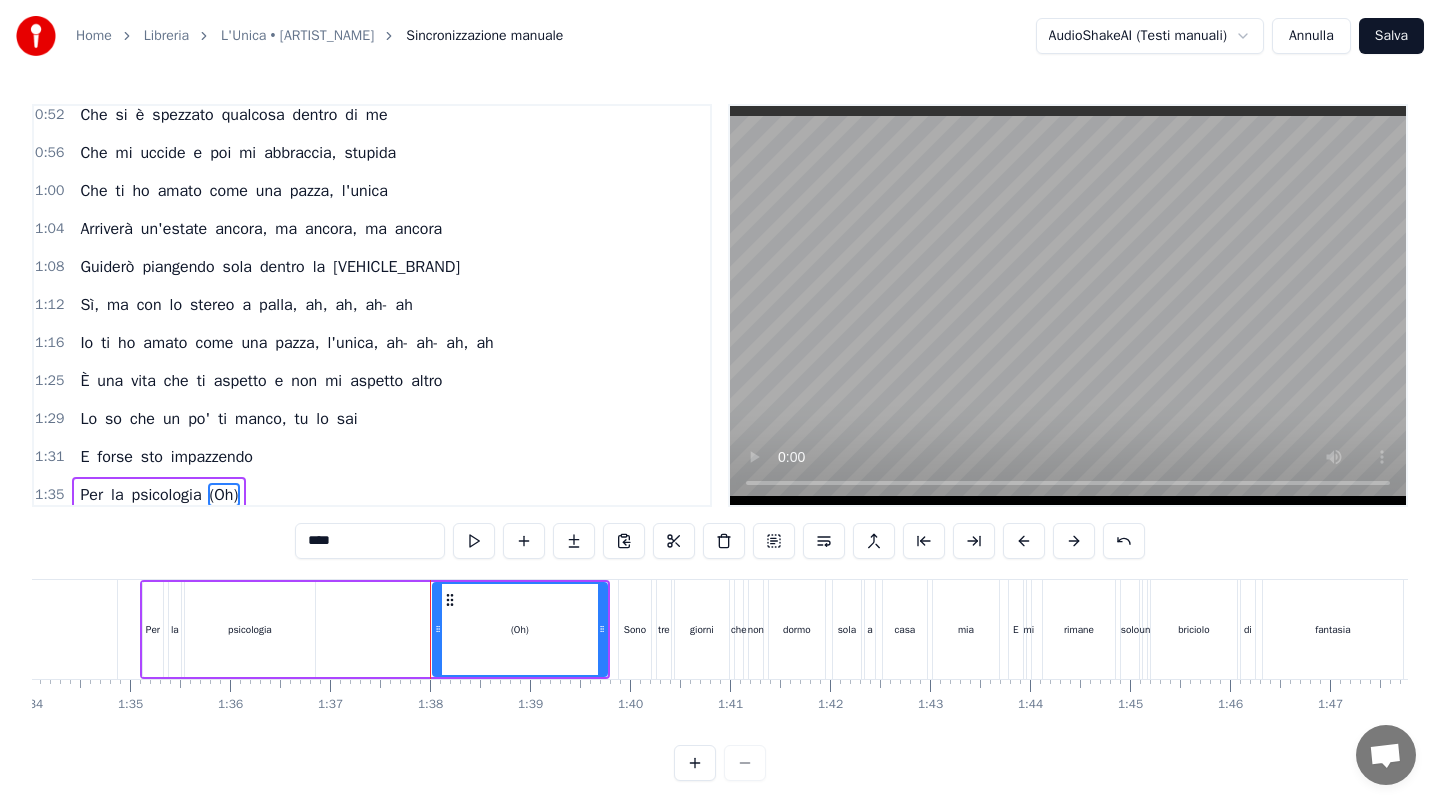 scroll, scrollTop: 0, scrollLeft: 9700, axis: horizontal 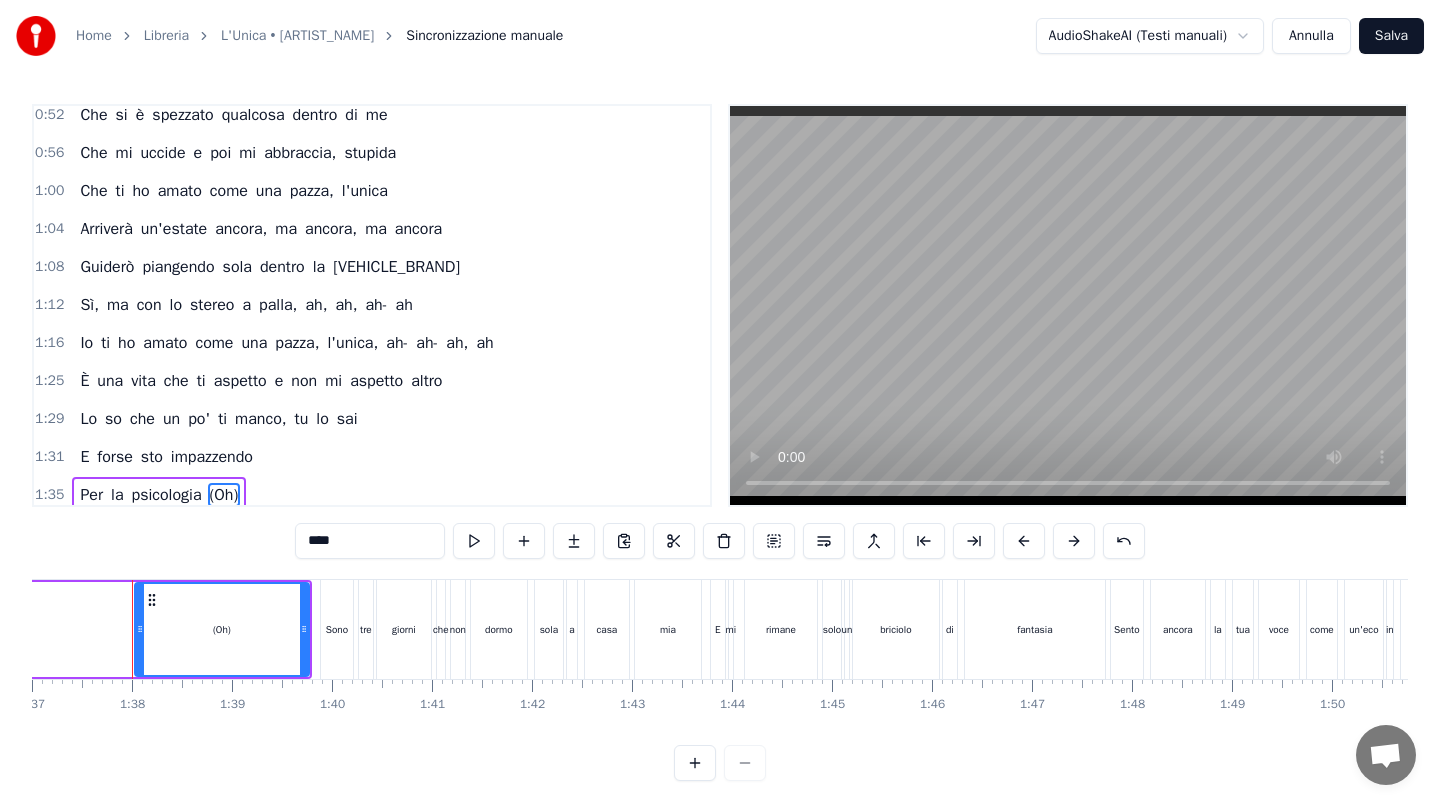 click at bounding box center (724, 541) 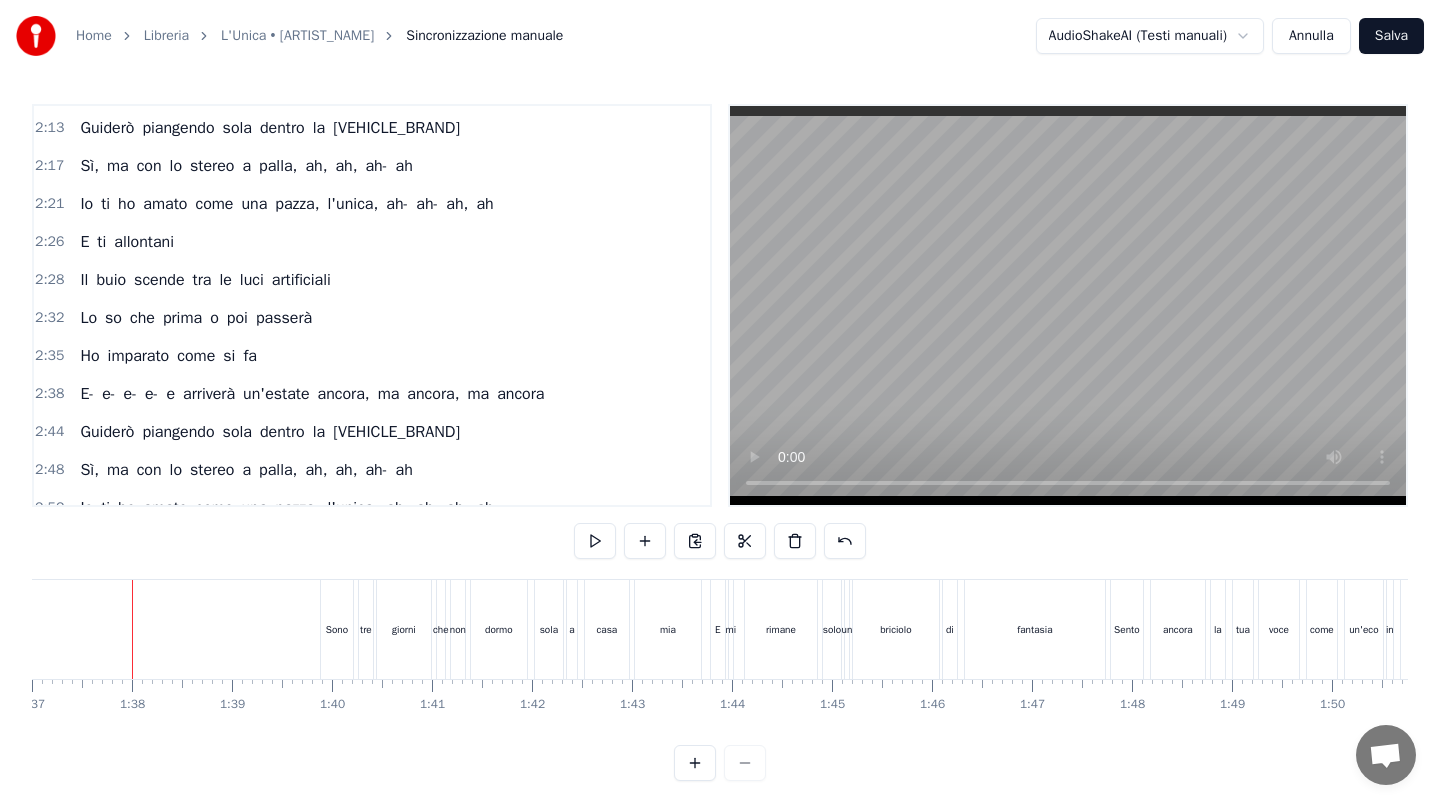 scroll, scrollTop: 1159, scrollLeft: 0, axis: vertical 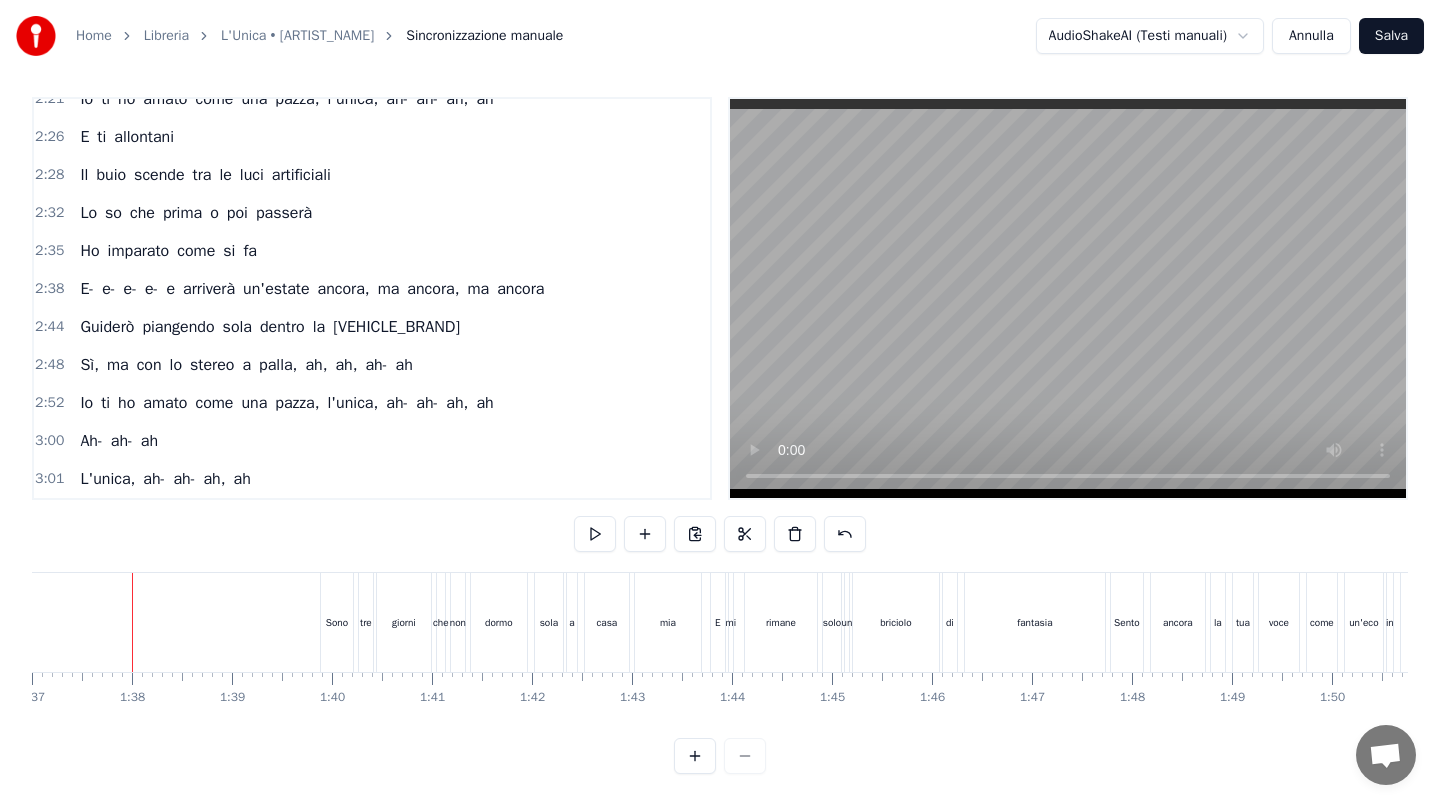 click on "Salva" at bounding box center [1391, 36] 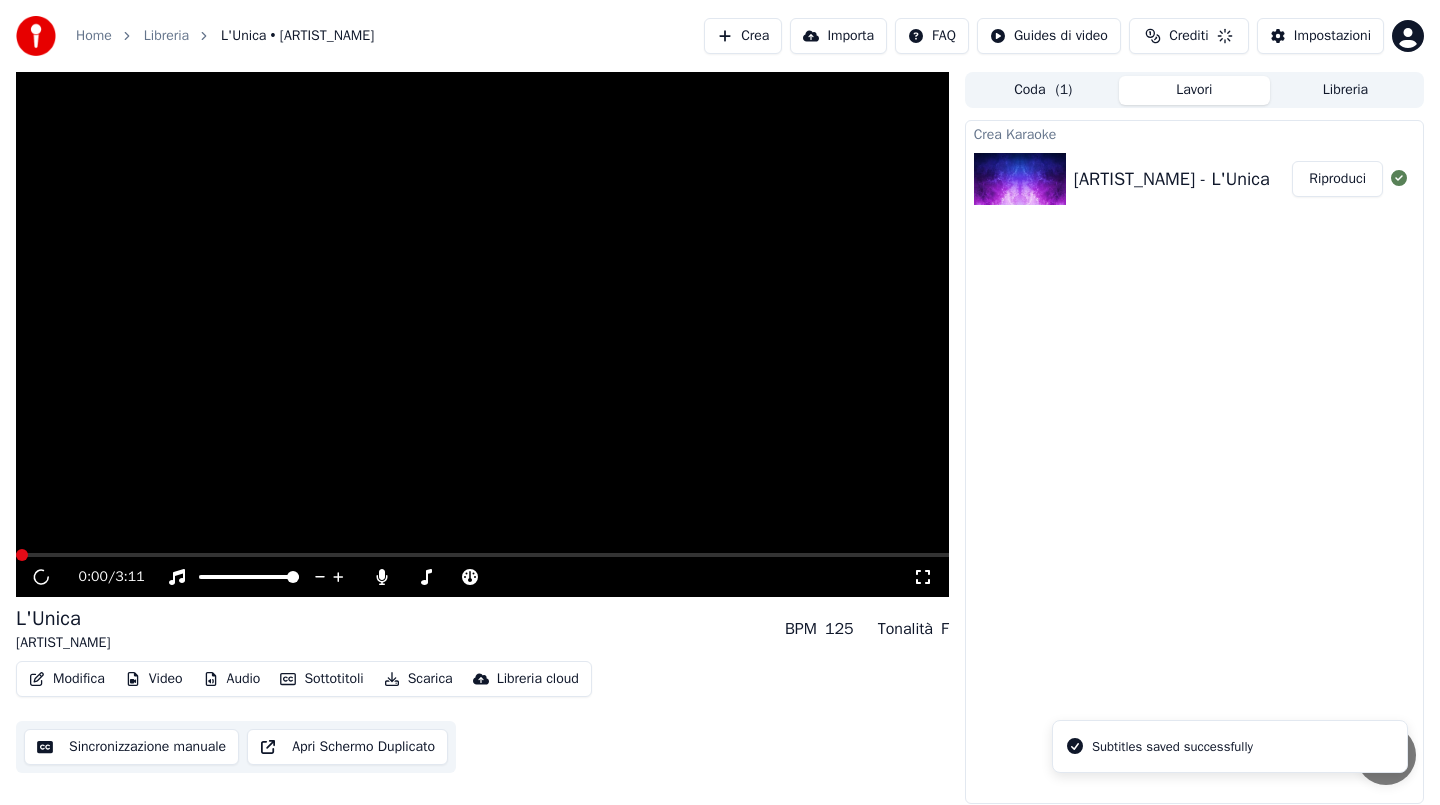 scroll, scrollTop: 0, scrollLeft: 0, axis: both 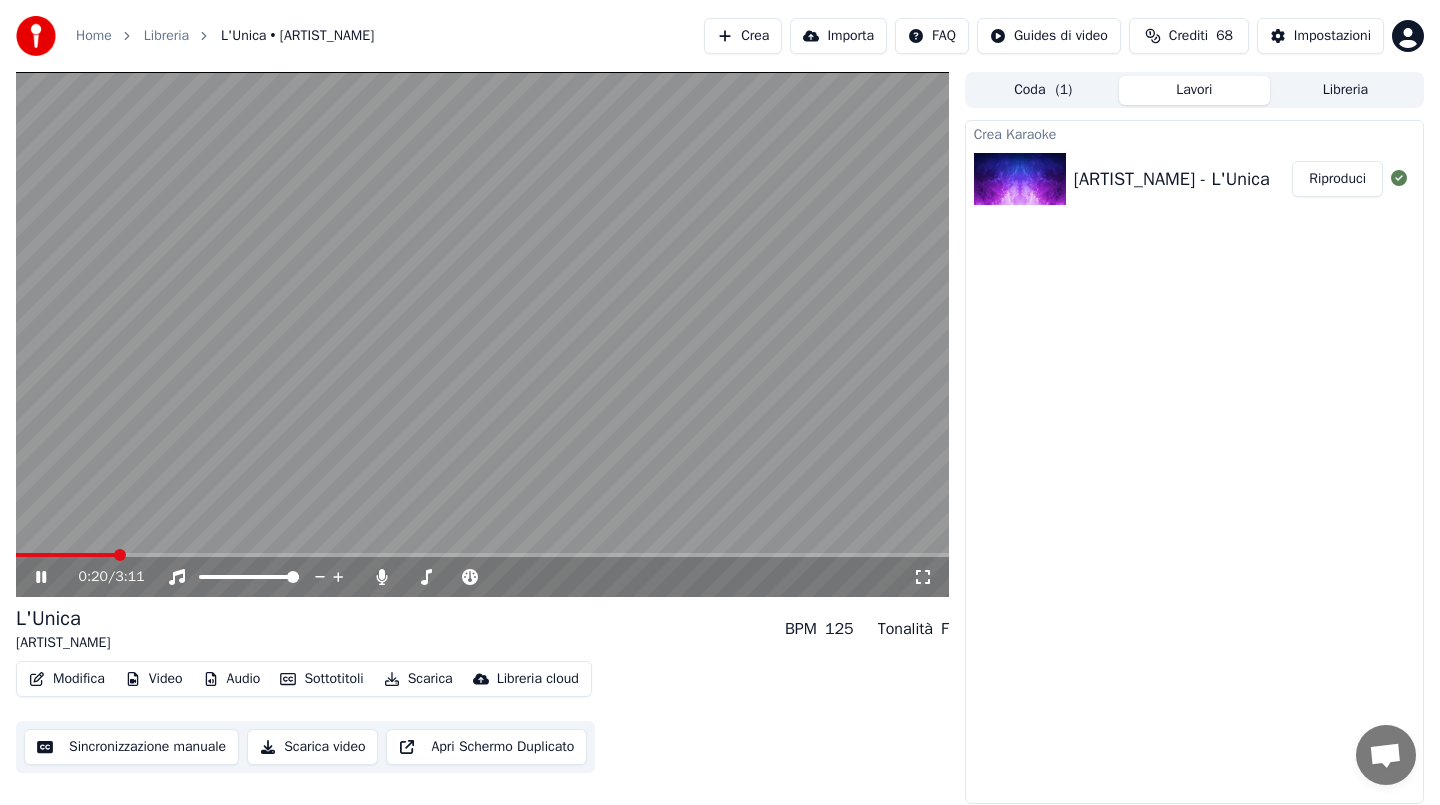 click at bounding box center (482, 334) 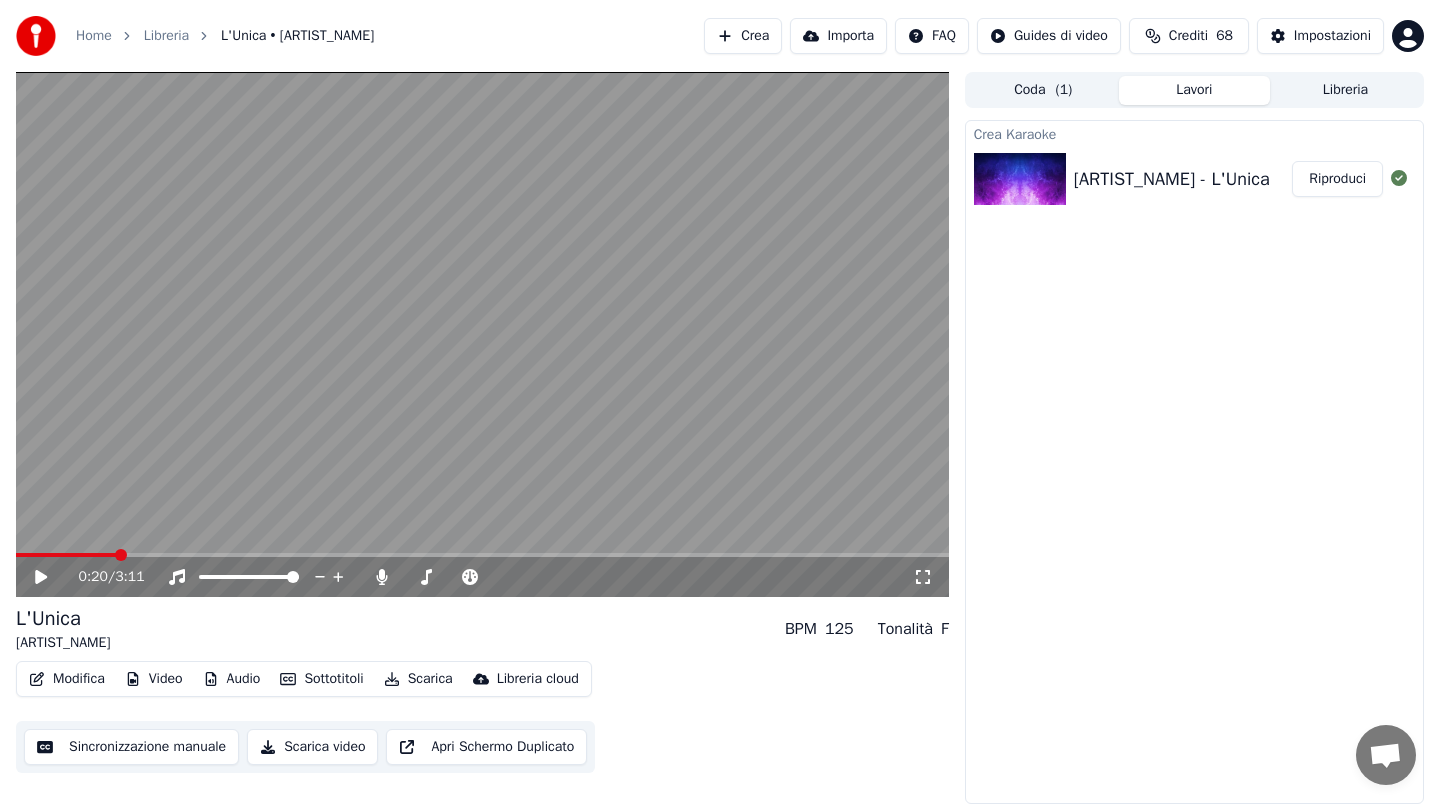 click on "Sincronizzazione manuale" at bounding box center (131, 747) 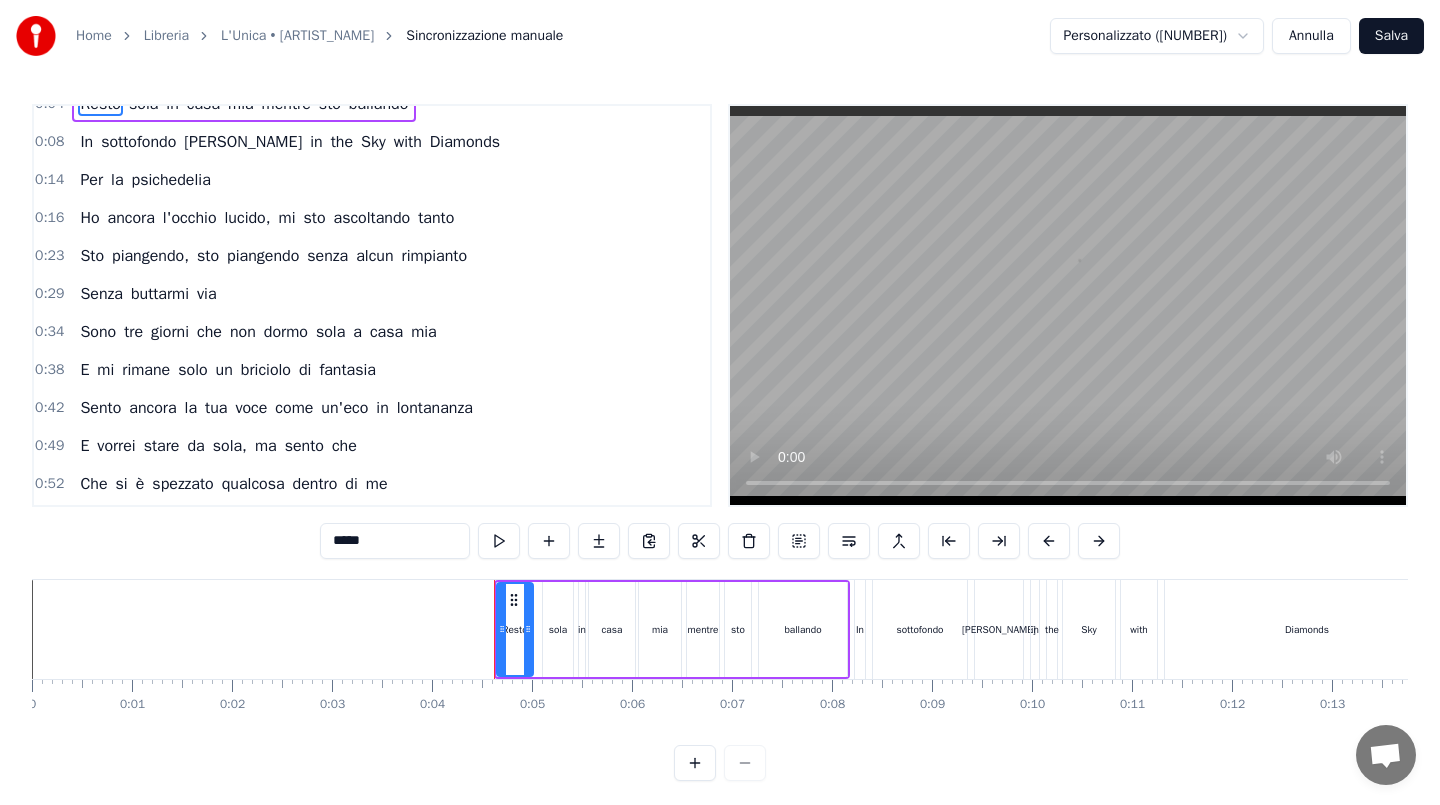 scroll, scrollTop: 13, scrollLeft: 0, axis: vertical 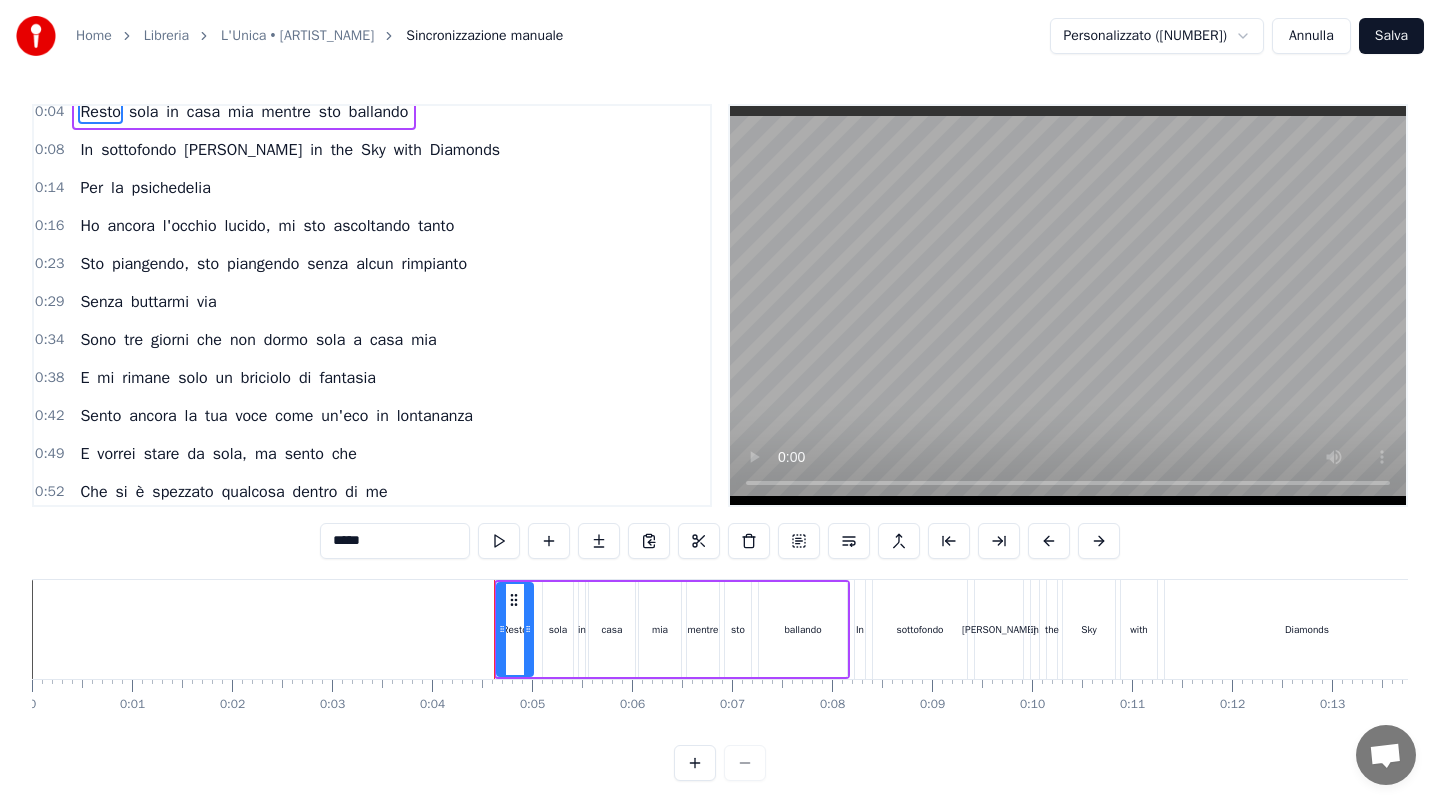 click on "Ho ancora l'occhio lucido, mi sto ascoltando tanto" at bounding box center (267, 226) 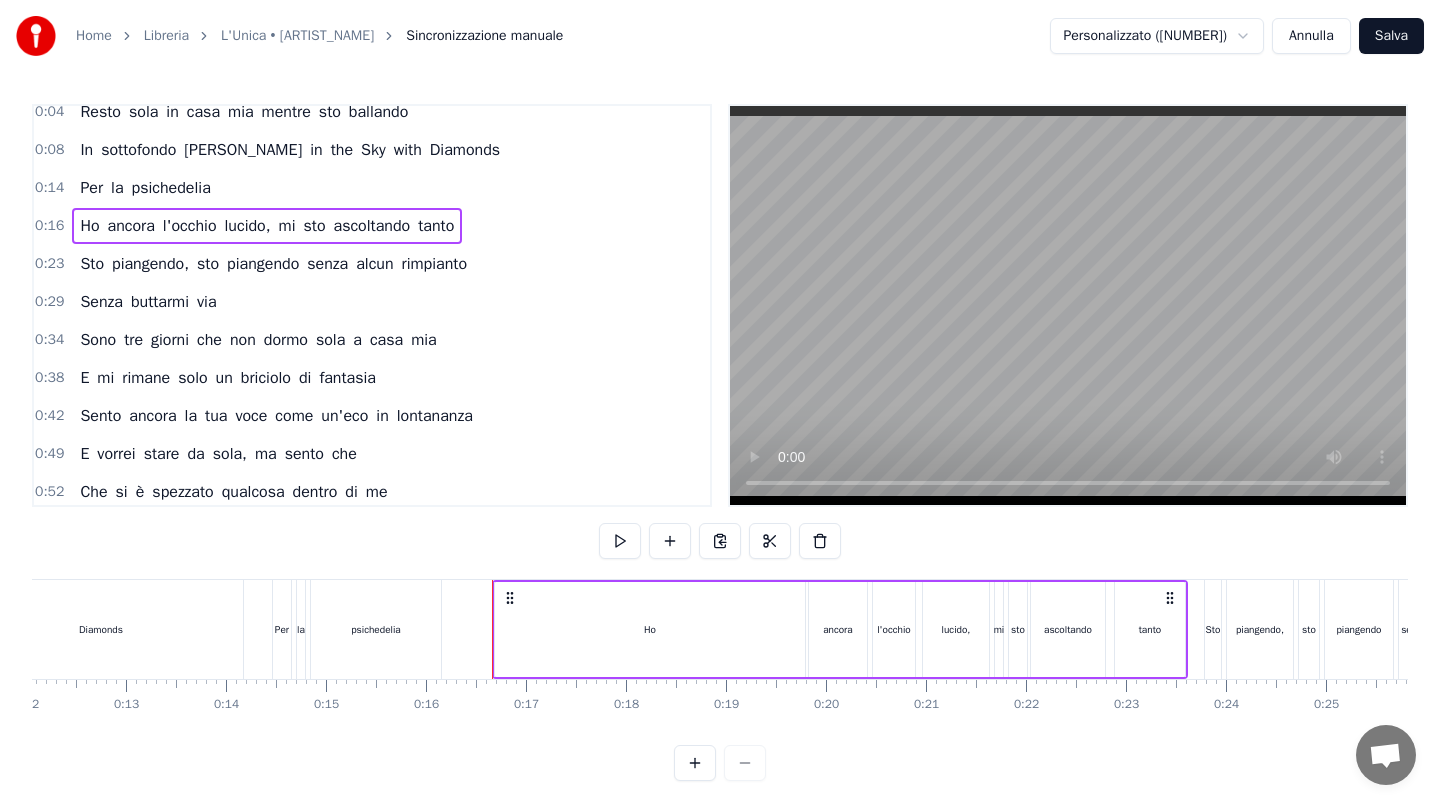 scroll, scrollTop: 0, scrollLeft: 1566, axis: horizontal 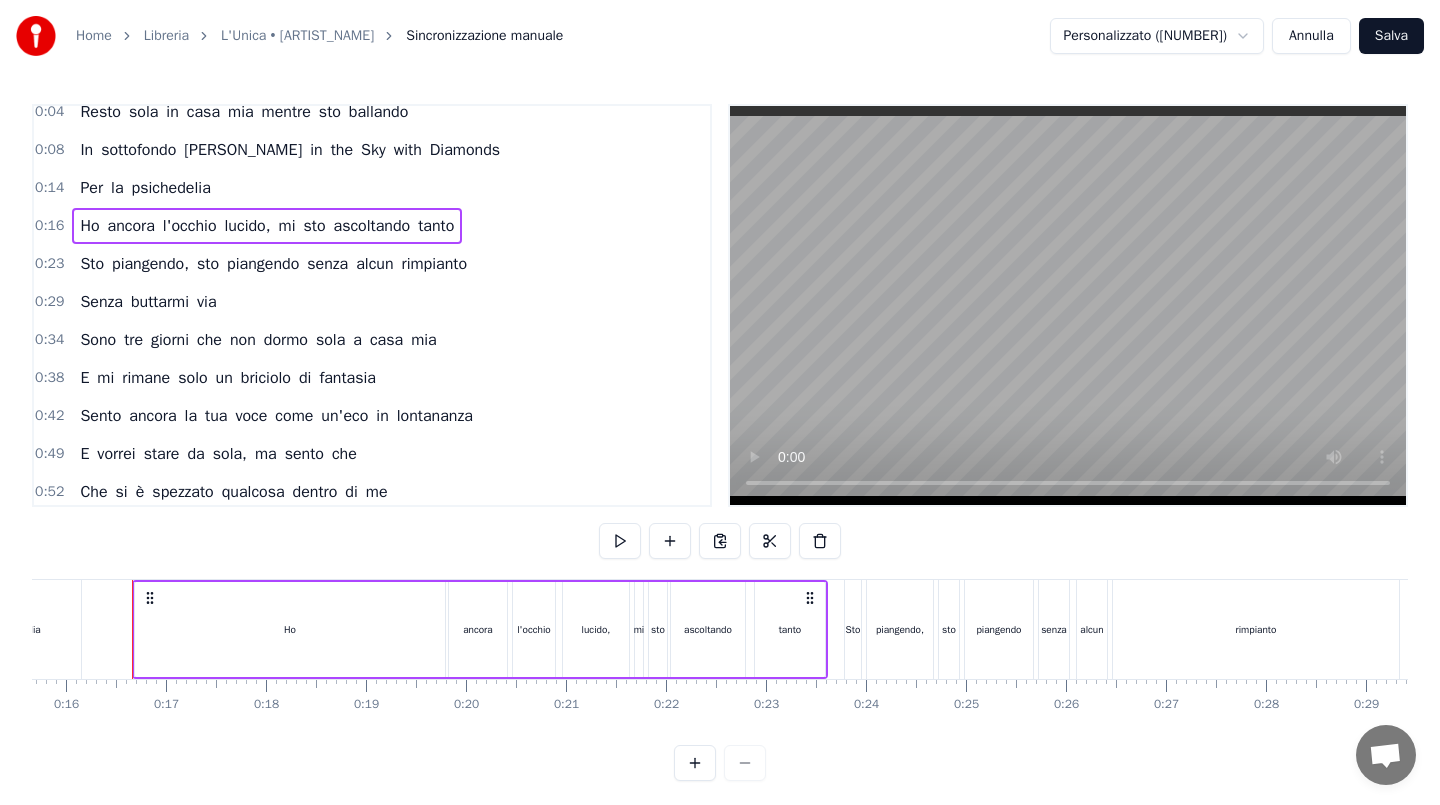 click on "Ho" at bounding box center (290, 629) 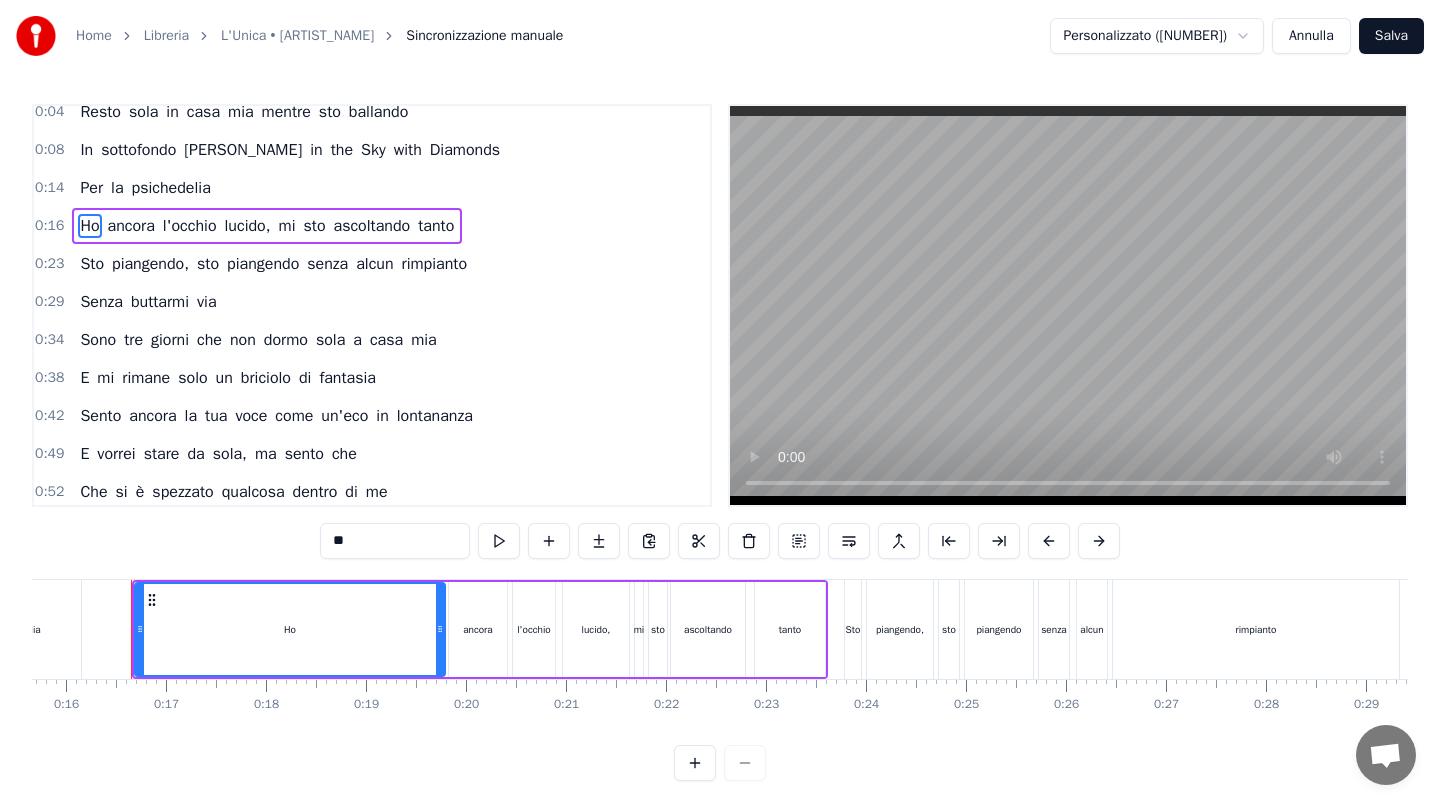scroll, scrollTop: 11, scrollLeft: 0, axis: vertical 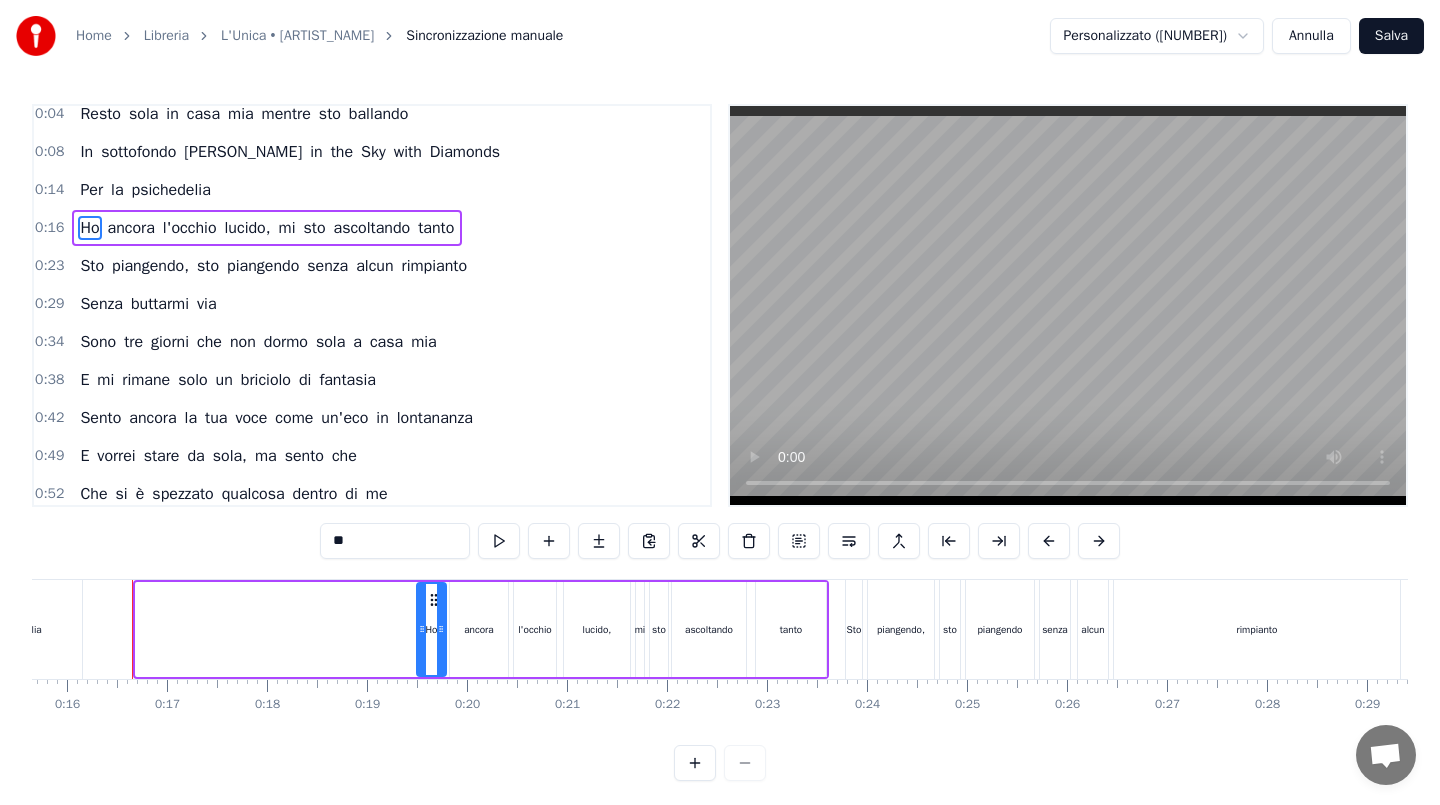 drag, startPoint x: 141, startPoint y: 624, endPoint x: 422, endPoint y: 625, distance: 281.00177 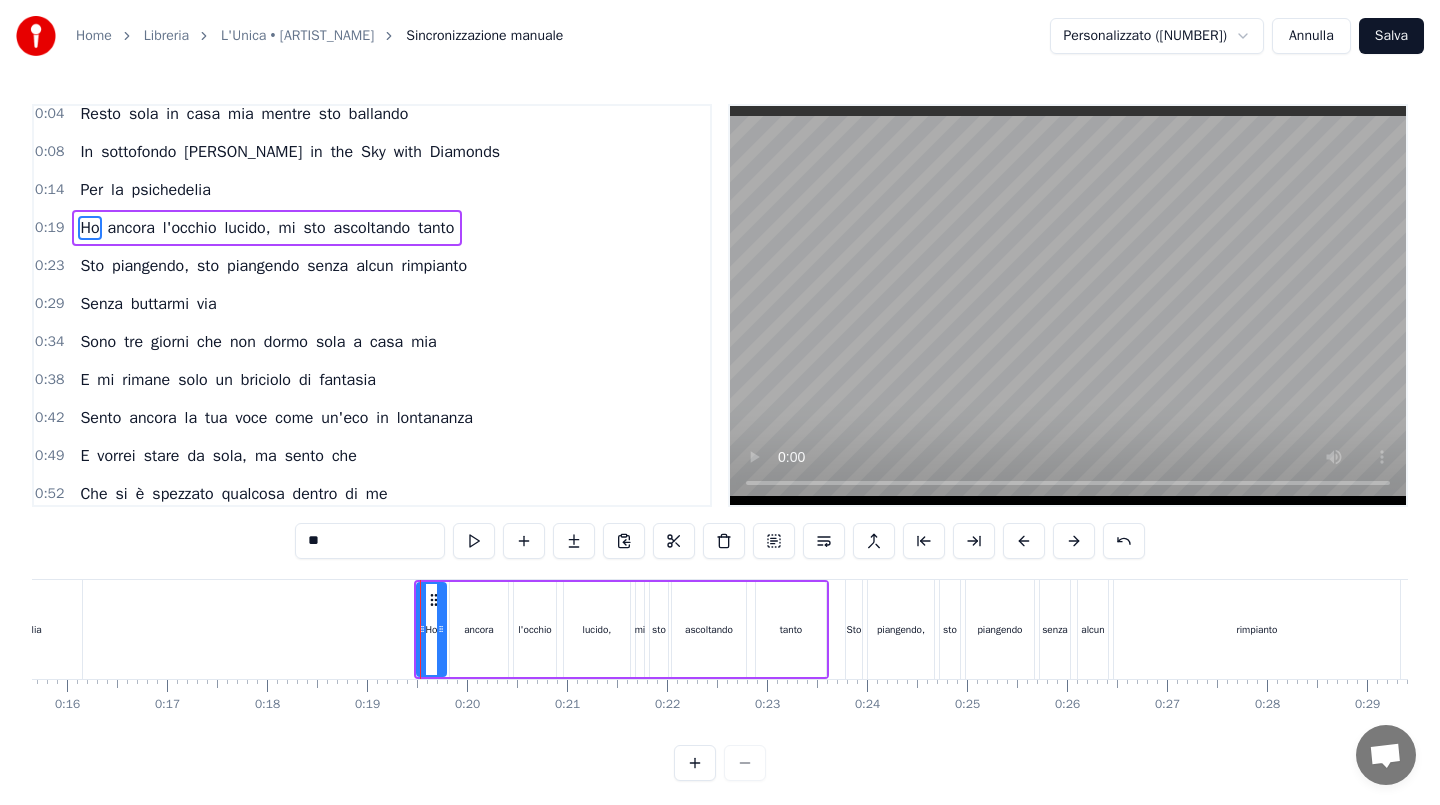 scroll, scrollTop: 0, scrollLeft: 0, axis: both 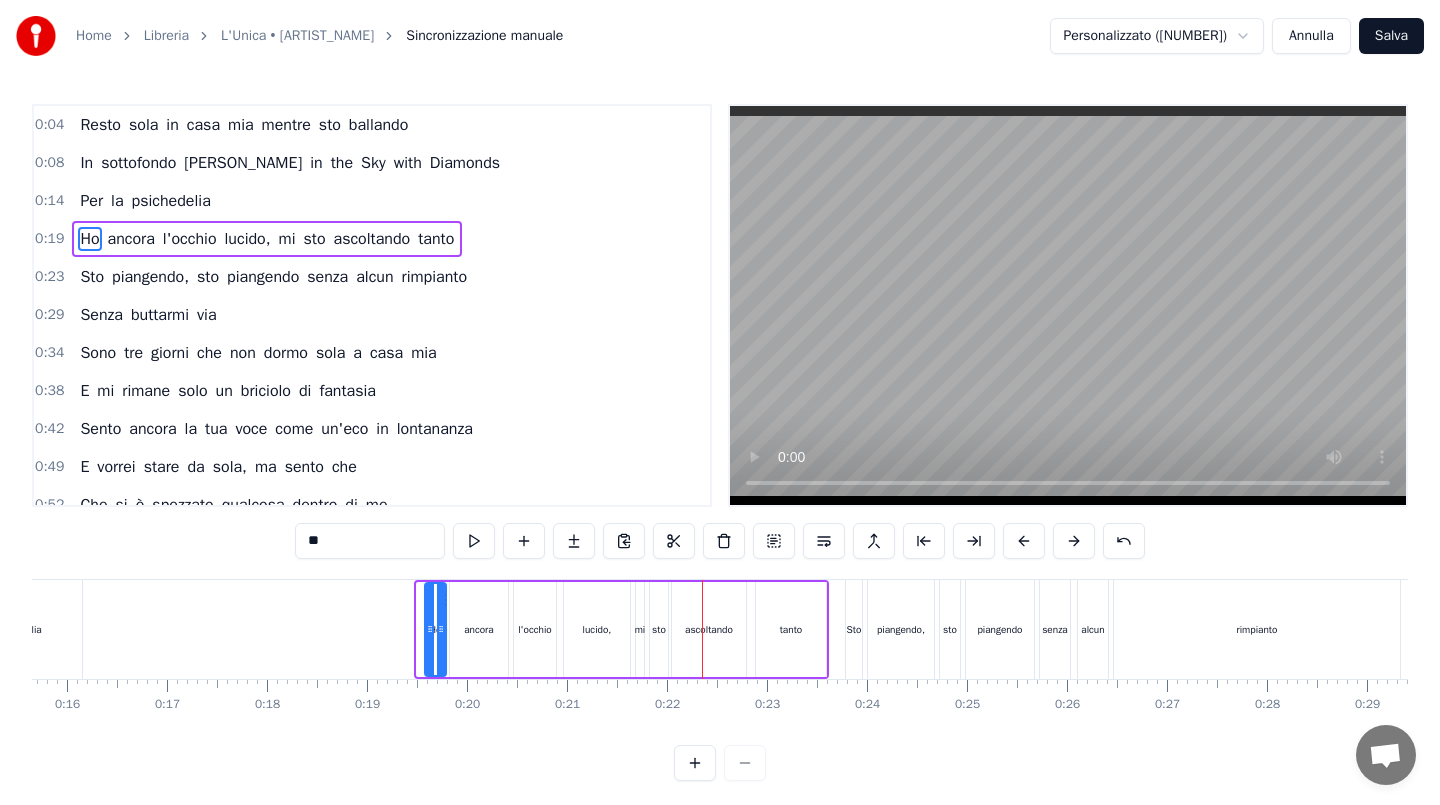 click 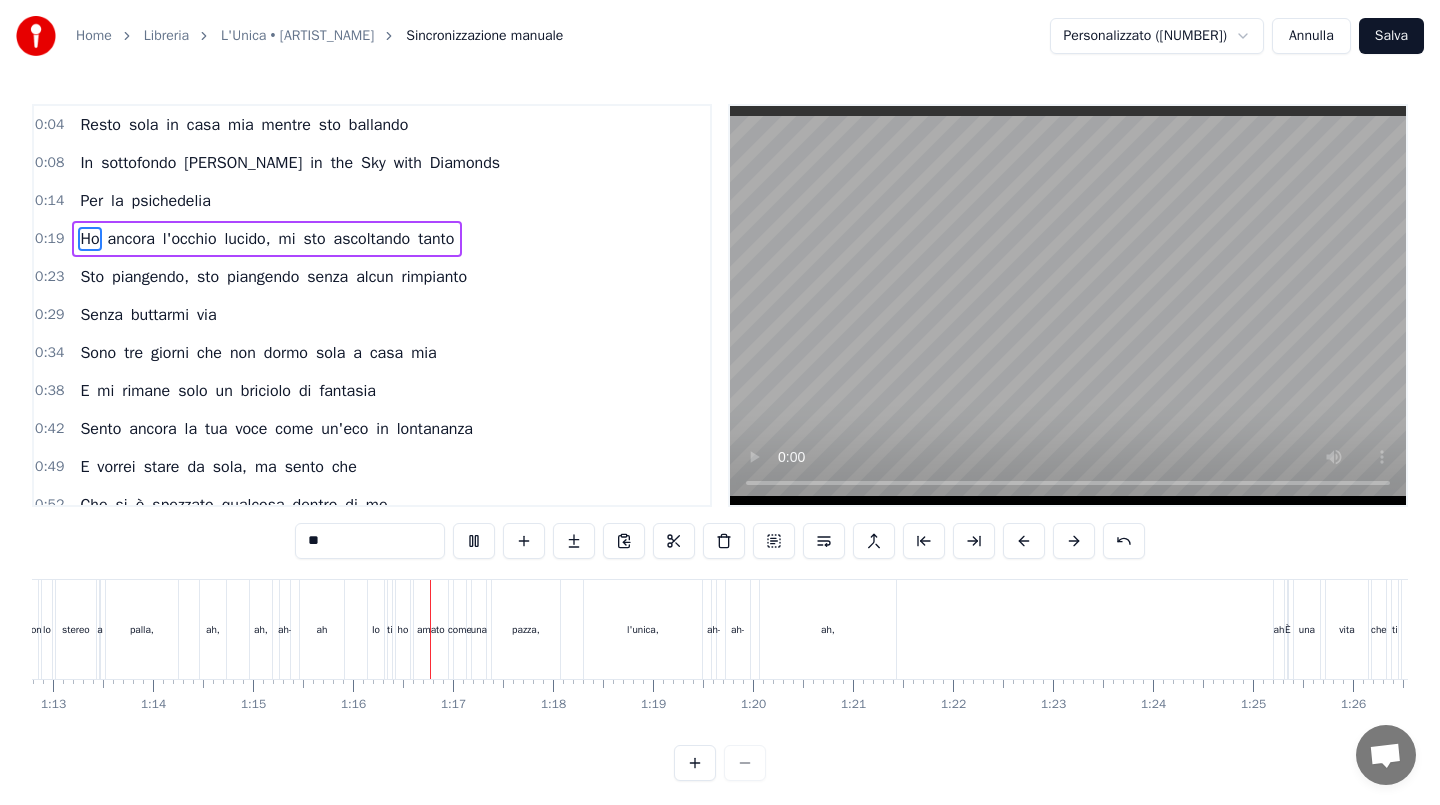 scroll, scrollTop: 0, scrollLeft: 7515, axis: horizontal 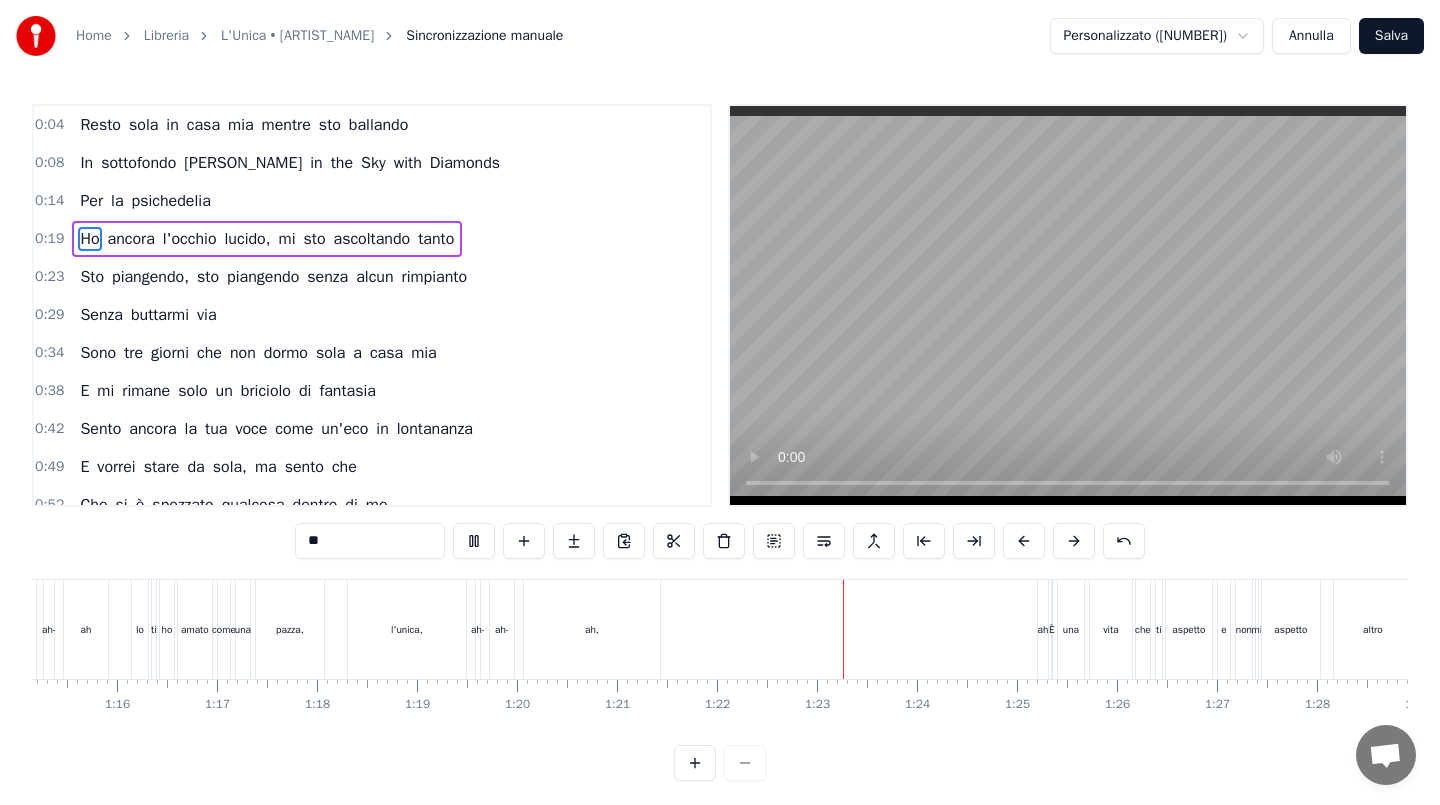 click on "0:34 Sono tre giorni che non dormo sola a casa mia" at bounding box center [372, 353] 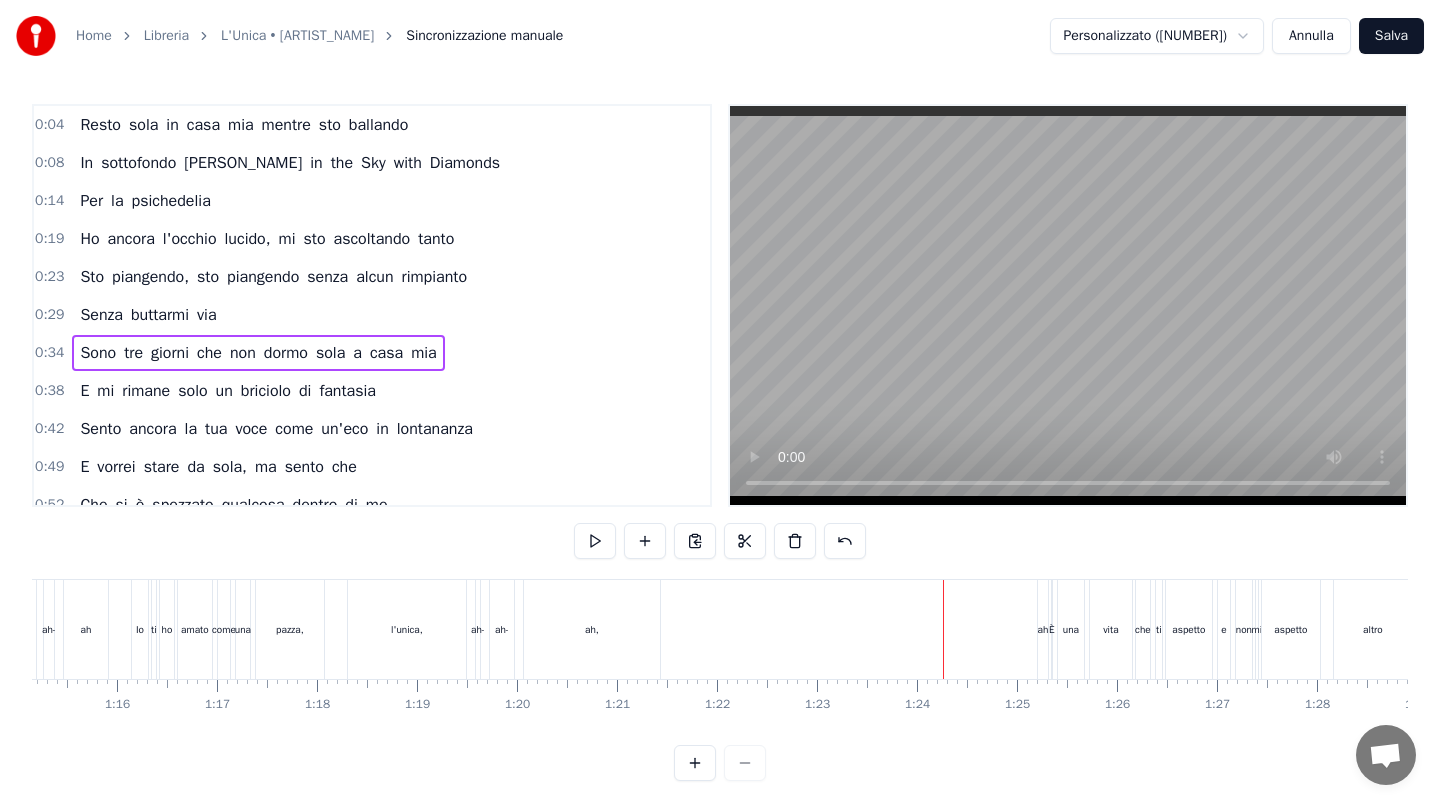 scroll, scrollTop: 378, scrollLeft: 0, axis: vertical 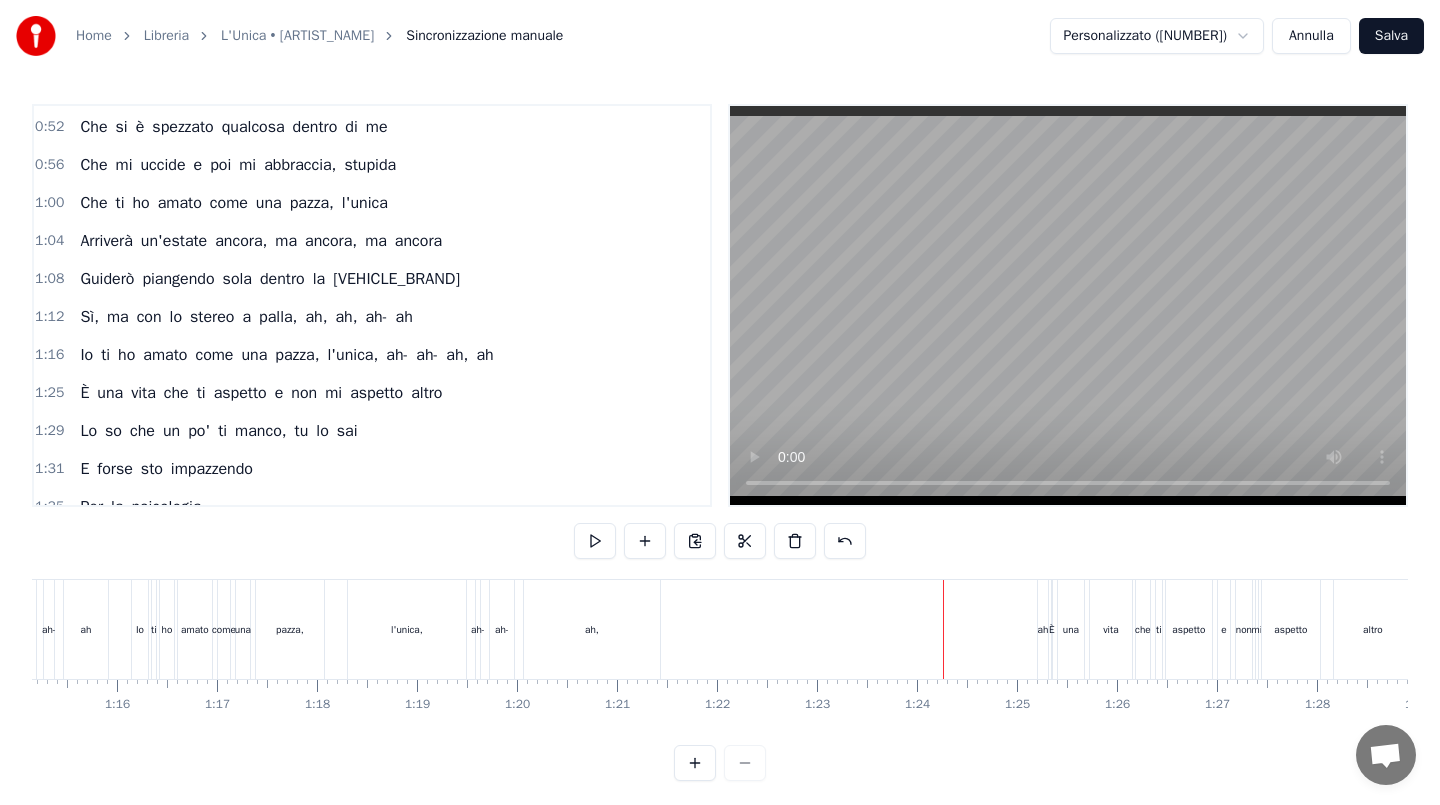 click on "ah" at bounding box center [1043, 629] 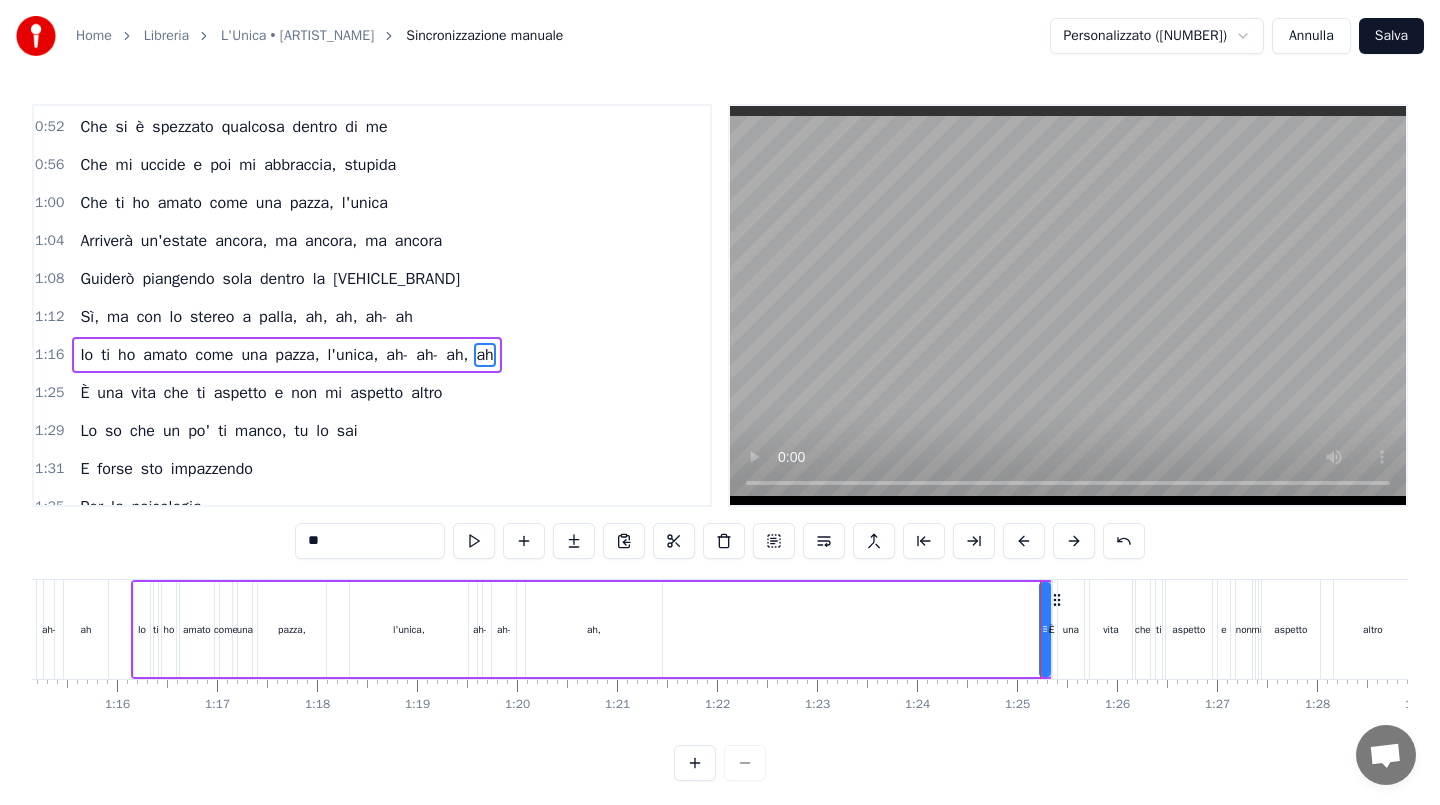 scroll, scrollTop: 428, scrollLeft: 0, axis: vertical 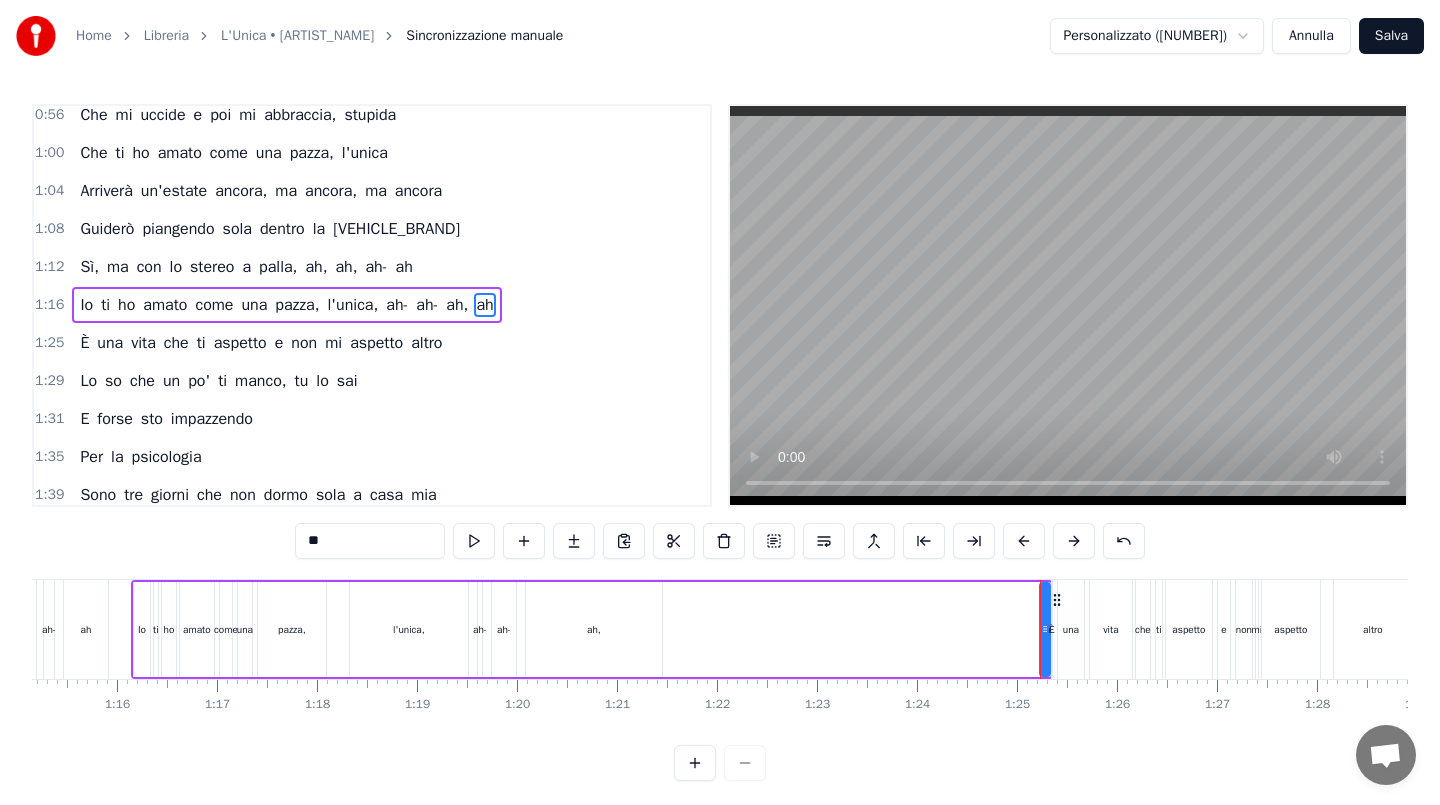 click on "È" at bounding box center [1052, 629] 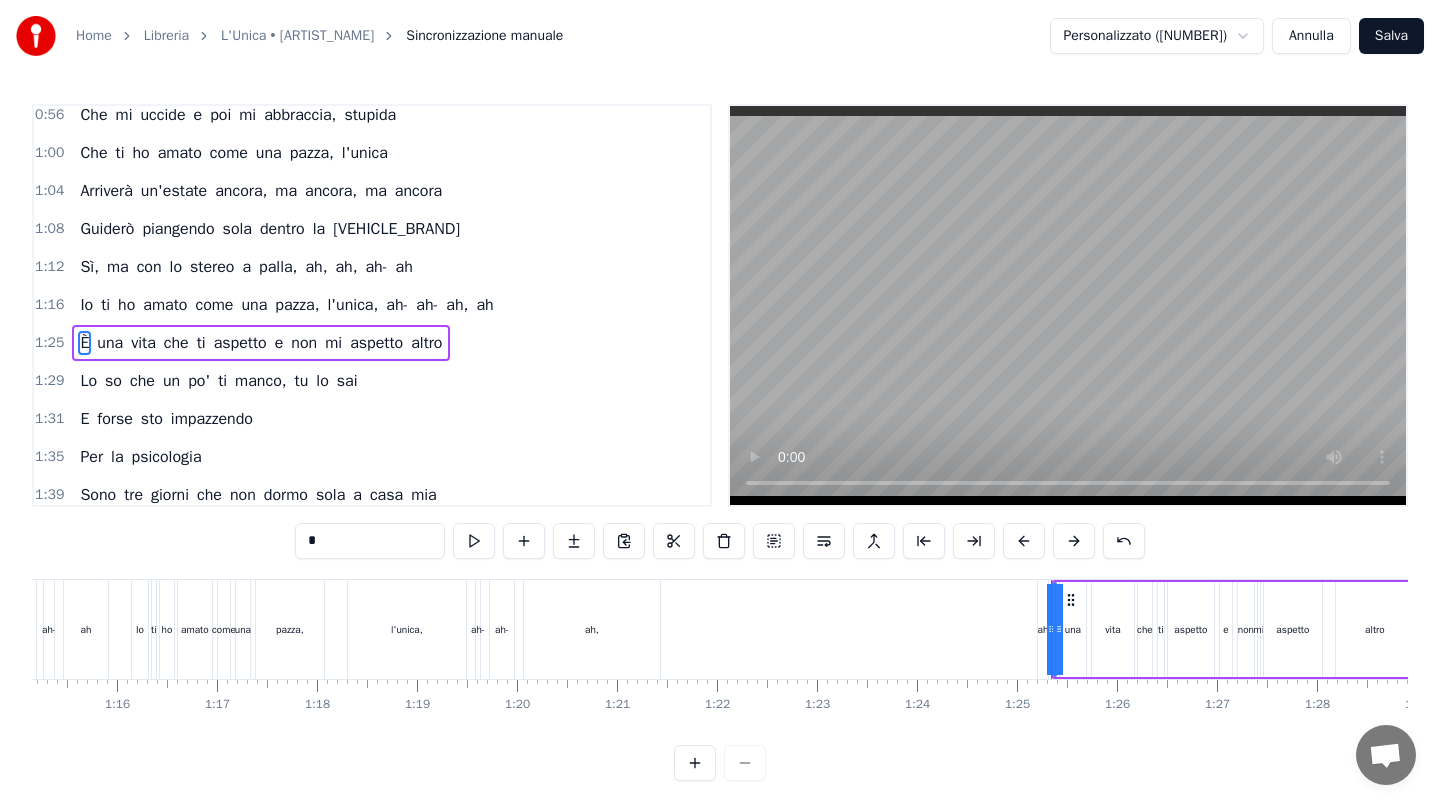 scroll, scrollTop: 466, scrollLeft: 0, axis: vertical 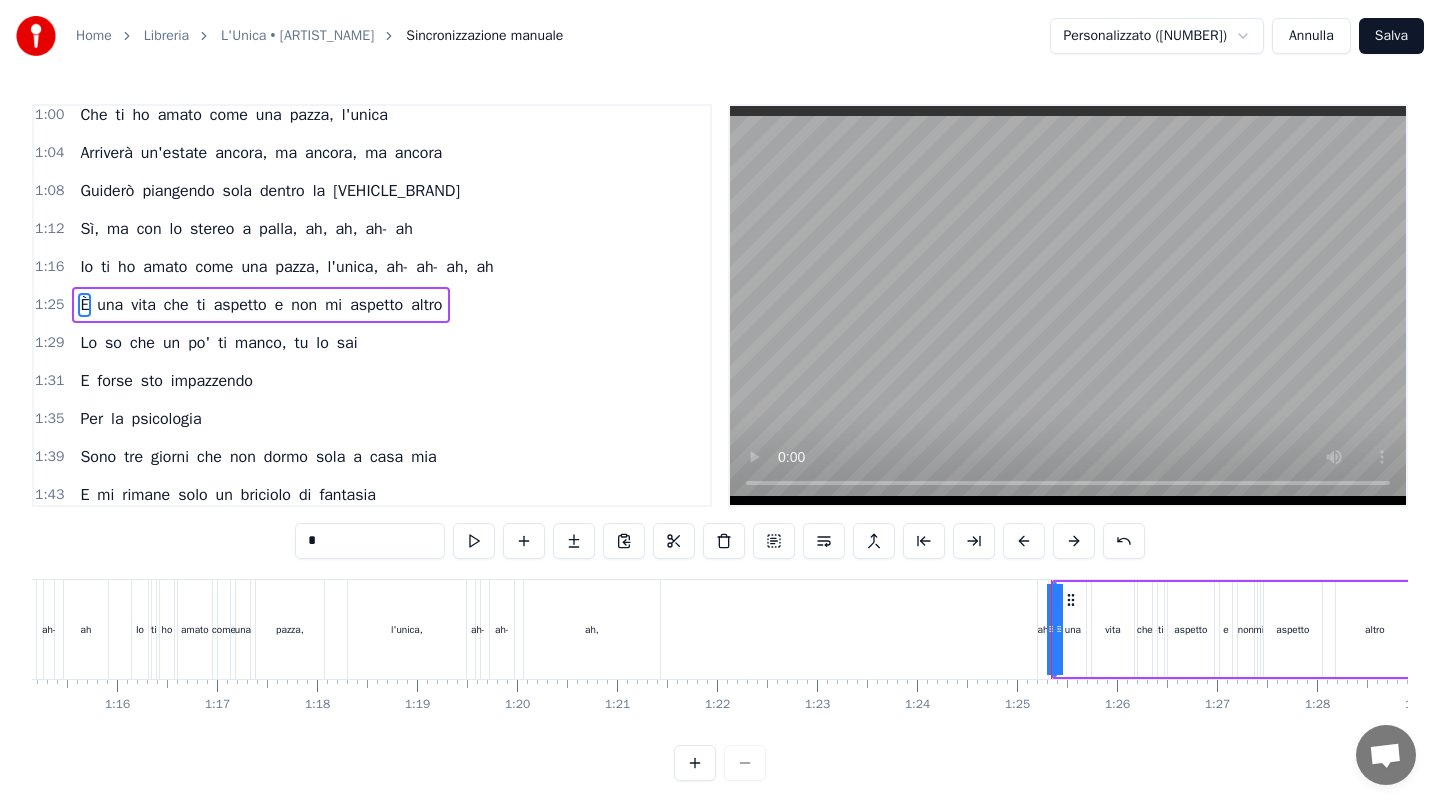 click on "ah" at bounding box center [484, 267] 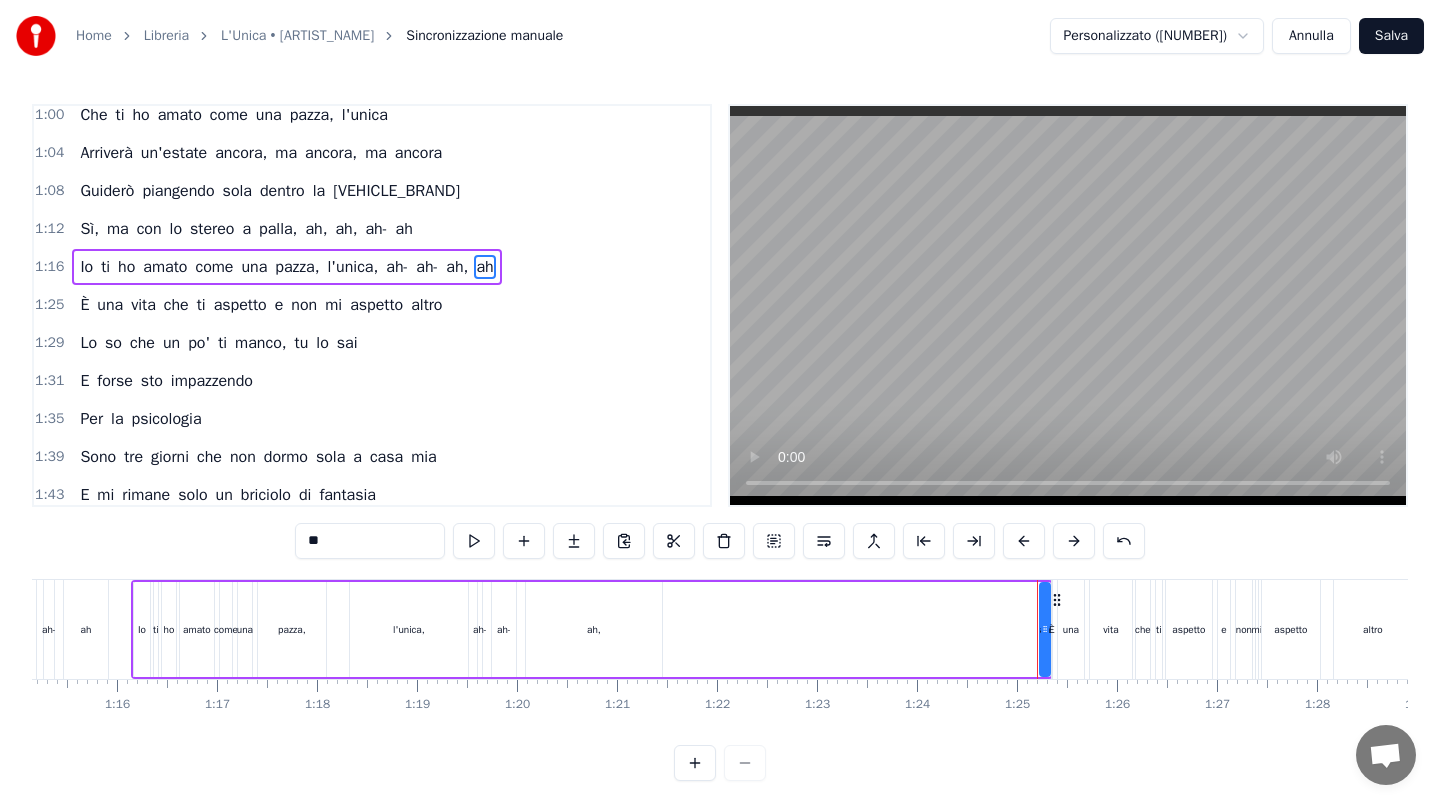 scroll, scrollTop: 428, scrollLeft: 0, axis: vertical 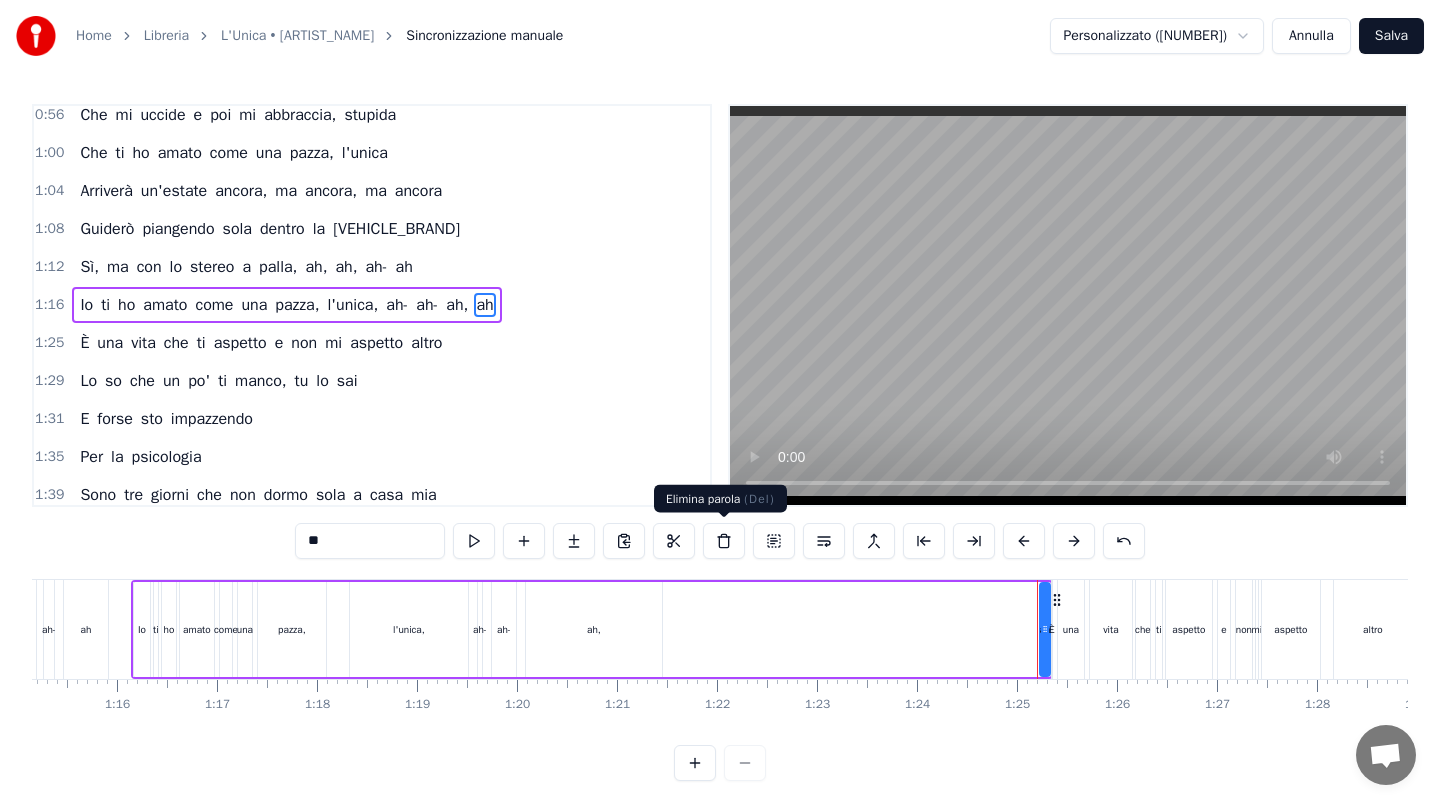 click at bounding box center [724, 541] 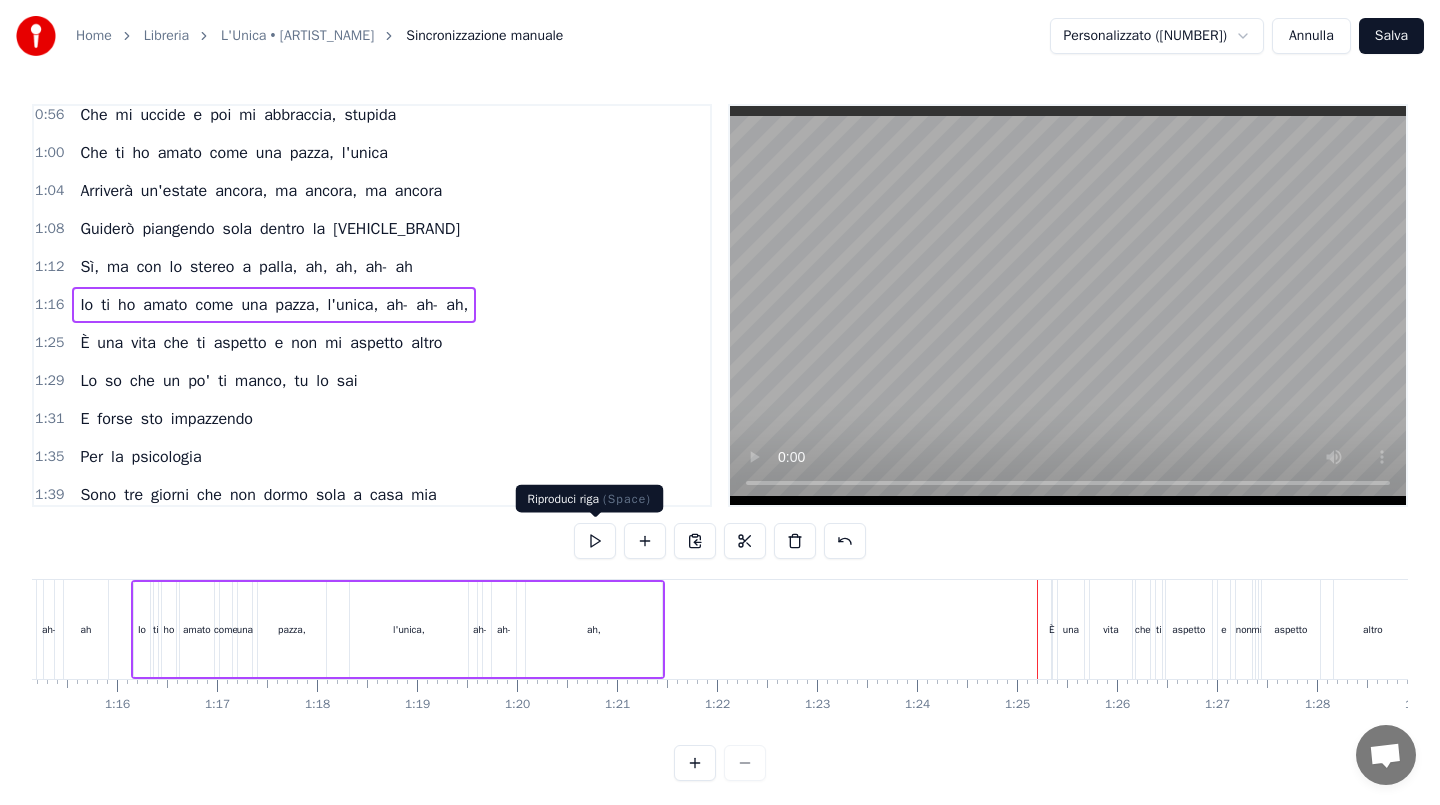 click on "Io ti ho amato come una pazza, l'unica, ah- ah- ah," at bounding box center (398, 629) 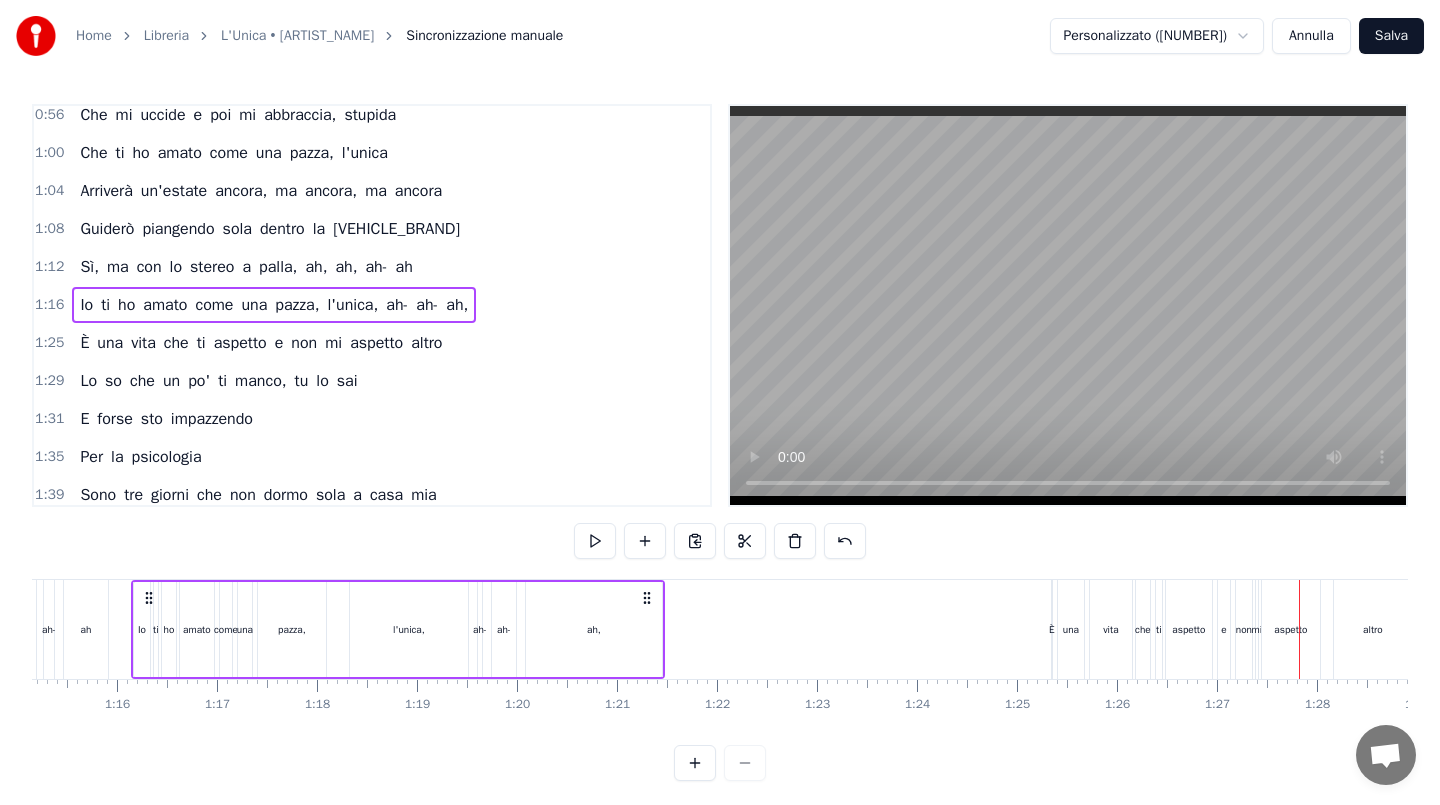 click on "È" at bounding box center (1052, 629) 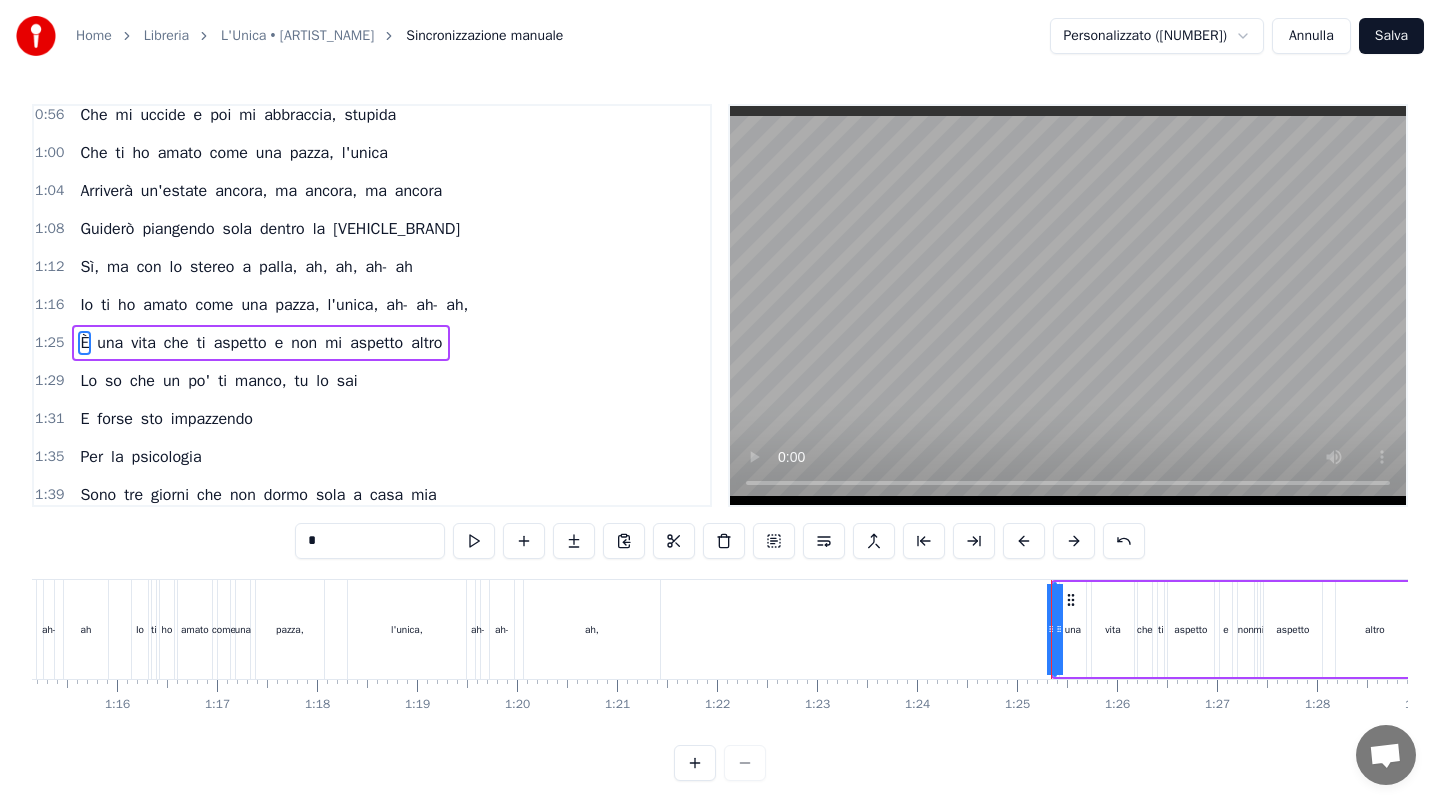 scroll, scrollTop: 466, scrollLeft: 0, axis: vertical 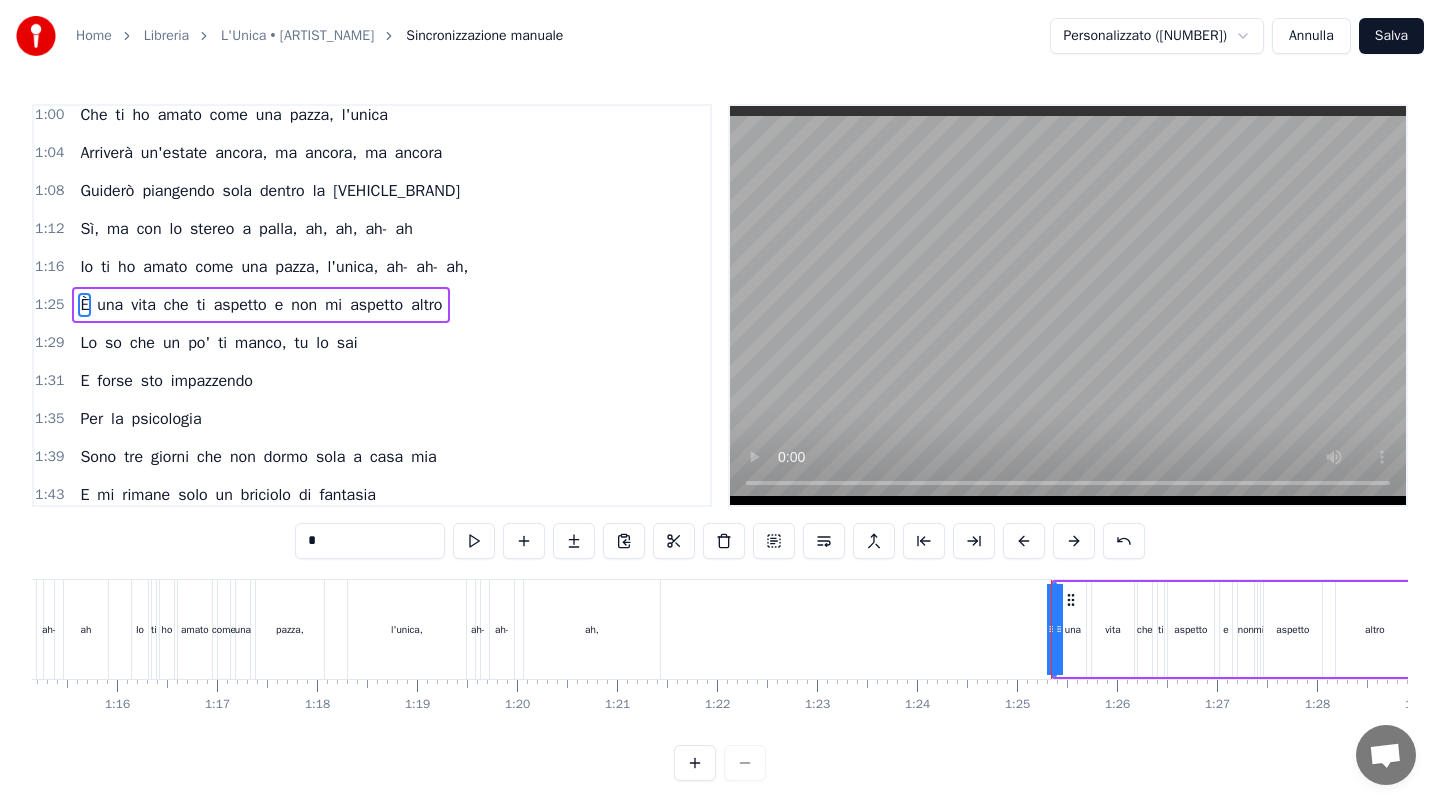click on "Resto sola in casa mia mentre sto ballando In sottofondo Lucy in the Sky with Diamonds Per la psichedelia Ho ancora l'occhio lucido, mi sto ascoltando tanto Sto piangendo, sto piangendo senza alcun rimpianto Senza buttarmi via Sono tre giorni che non dormo sola a casa mia E mi rimane solo un briciolo di fantasia Sento ancora la tua voce come un'eco in lontananza E vorrei stare da sola, ma sento che Che si è spezzato qualcosa dentro di me Che mi uccide e poi mi abbraccia, stupida Che ti ho amato come una pazza, l'unica Arriverà un'estate ancora, ma ancora, ma ancora Guiderò piangendo sola dentro la Toyota Sì, ma con lo stereo a palla, ah, ah, ah- ah Io ti ho amato come una pazza, l'unica, ah- ah- ah, È una vita che ti aspetto e non mi aspetto altro Lo so che un po' ti manco, tu lo sai E forse sto impazzendo Per la psicologia Sono tre giorni che non dormo sola a casa mia E mi rimane solo un briciolo di fantasia Sento ancora la tua voce come un'eco in lontananza E vorrei stare da sola, ma sento che Che si e" at bounding box center [2069, 629] 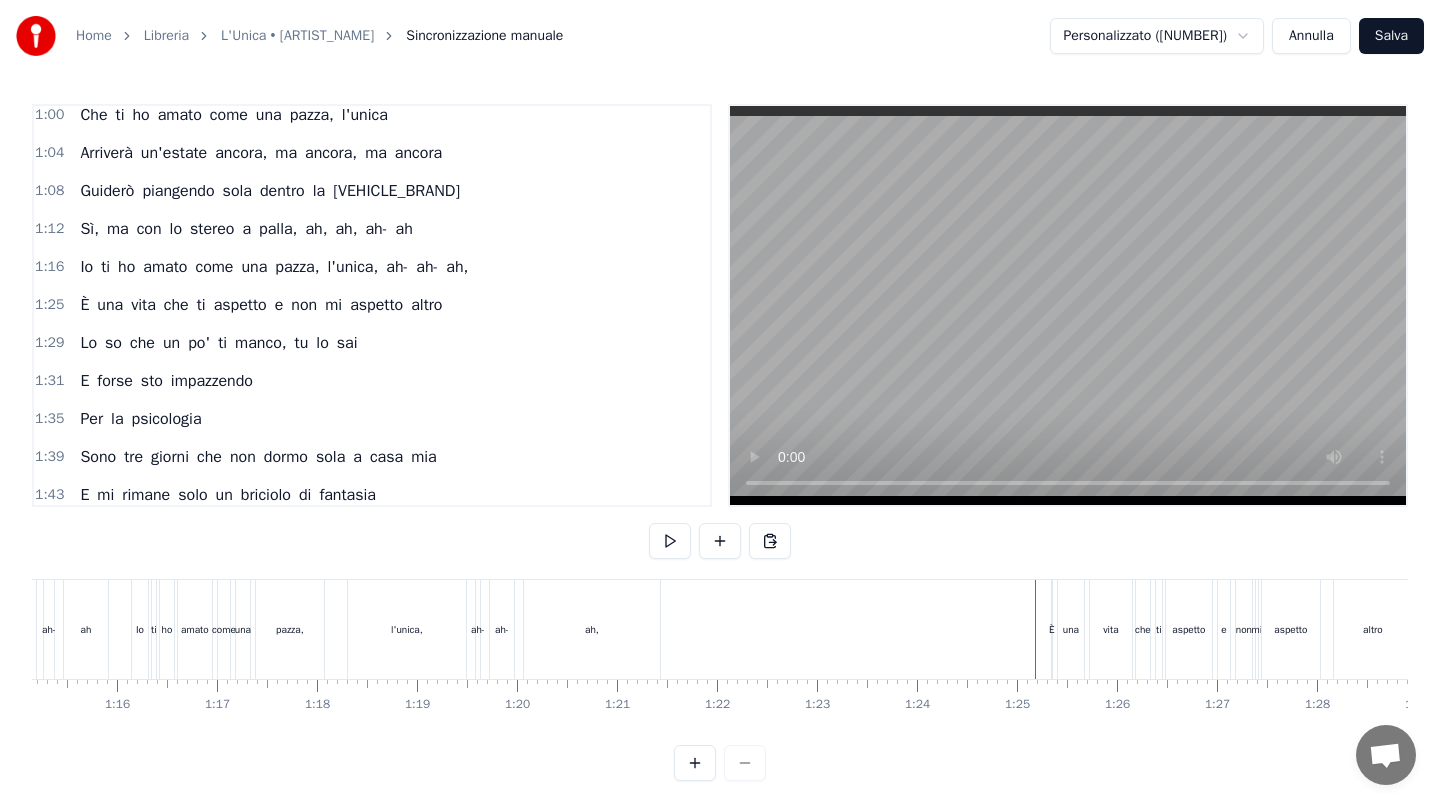 click on "Resto sola in casa mia mentre sto ballando In sottofondo Lucy in the Sky with Diamonds Per la psichedelia Ho ancora l'occhio lucido, mi sto ascoltando tanto Sto piangendo, sto piangendo senza alcun rimpianto Senza buttarmi via Sono tre giorni che non dormo sola a casa mia E mi rimane solo un briciolo di fantasia Sento ancora la tua voce come un'eco in lontananza E vorrei stare da sola, ma sento che Che si è spezzato qualcosa dentro di me Che mi uccide e poi mi abbraccia, stupida Che ti ho amato come una pazza, l'unica Arriverà un'estate ancora, ma ancora, ma ancora Guiderò piangendo sola dentro la Toyota Sì, ma con lo stereo a palla, ah, ah, ah- ah Io ti ho amato come una pazza, l'unica, ah- ah- ah, È una vita che ti aspetto e non mi aspetto altro Lo so che un po' ti manco, tu lo sai E forse sto impazzendo Per la psicologia Sono tre giorni che non dormo sola a casa mia E mi rimane solo un briciolo di fantasia Sento ancora la tua voce come un'eco in lontananza E vorrei stare da sola, ma sento che Che si e" at bounding box center (2069, 629) 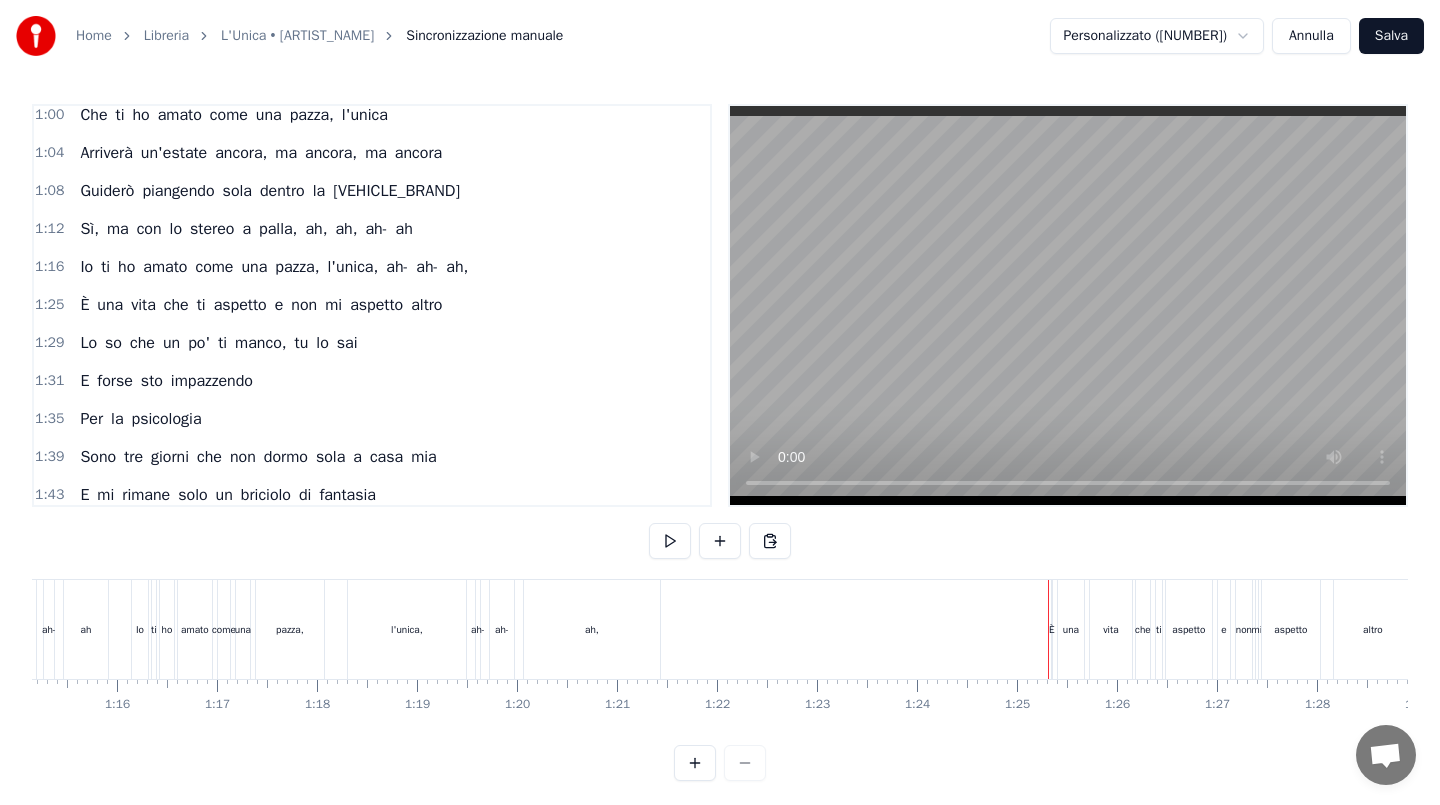 click on "È" at bounding box center [1052, 629] 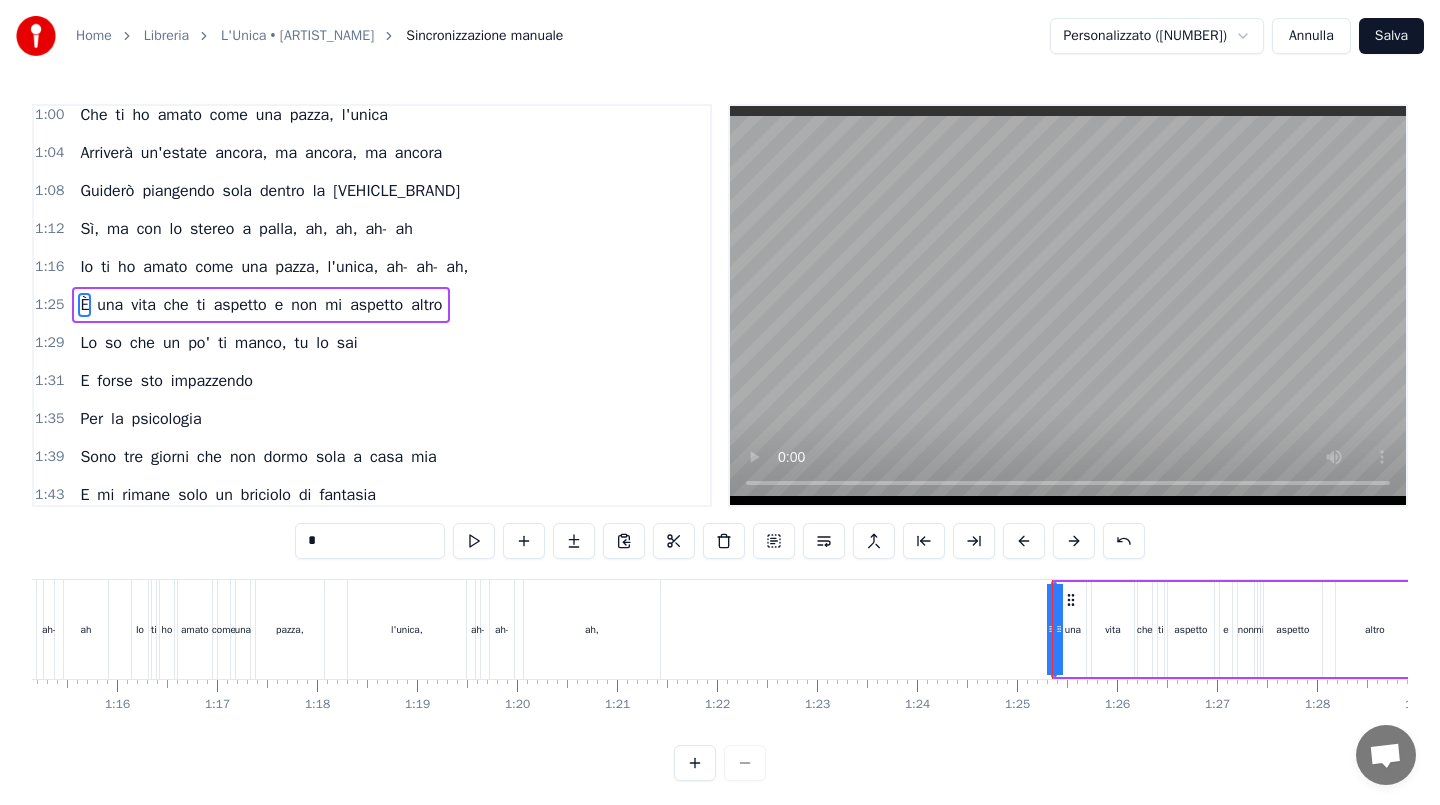 click on "Resto sola in casa mia mentre sto ballando In sottofondo Lucy in the Sky with Diamonds Per la psichedelia Ho ancora l'occhio lucido, mi sto ascoltando tanto Sto piangendo, sto piangendo senza alcun rimpianto Senza buttarmi via Sono tre giorni che non dormo sola a casa mia E mi rimane solo un briciolo di fantasia Sento ancora la tua voce come un'eco in lontananza E vorrei stare da sola, ma sento che Che si è spezzato qualcosa dentro di me Che mi uccide e poi mi abbraccia, stupida Che ti ho amato come una pazza, l'unica Arriverà un'estate ancora, ma ancora, ma ancora Guiderò piangendo sola dentro la Toyota Sì, ma con lo stereo a palla, ah, ah, ah- ah Io ti ho amato come una pazza, l'unica, ah- ah- ah, È una vita che ti aspetto e non mi aspetto altro Lo so che un po' ti manco, tu lo sai E forse sto impazzendo Per la psicologia Sono tre giorni che non dormo sola a casa mia E mi rimane solo un briciolo di fantasia Sento ancora la tua voce come un'eco in lontananza E vorrei stare da sola, ma sento che Che si e" at bounding box center [2069, 629] 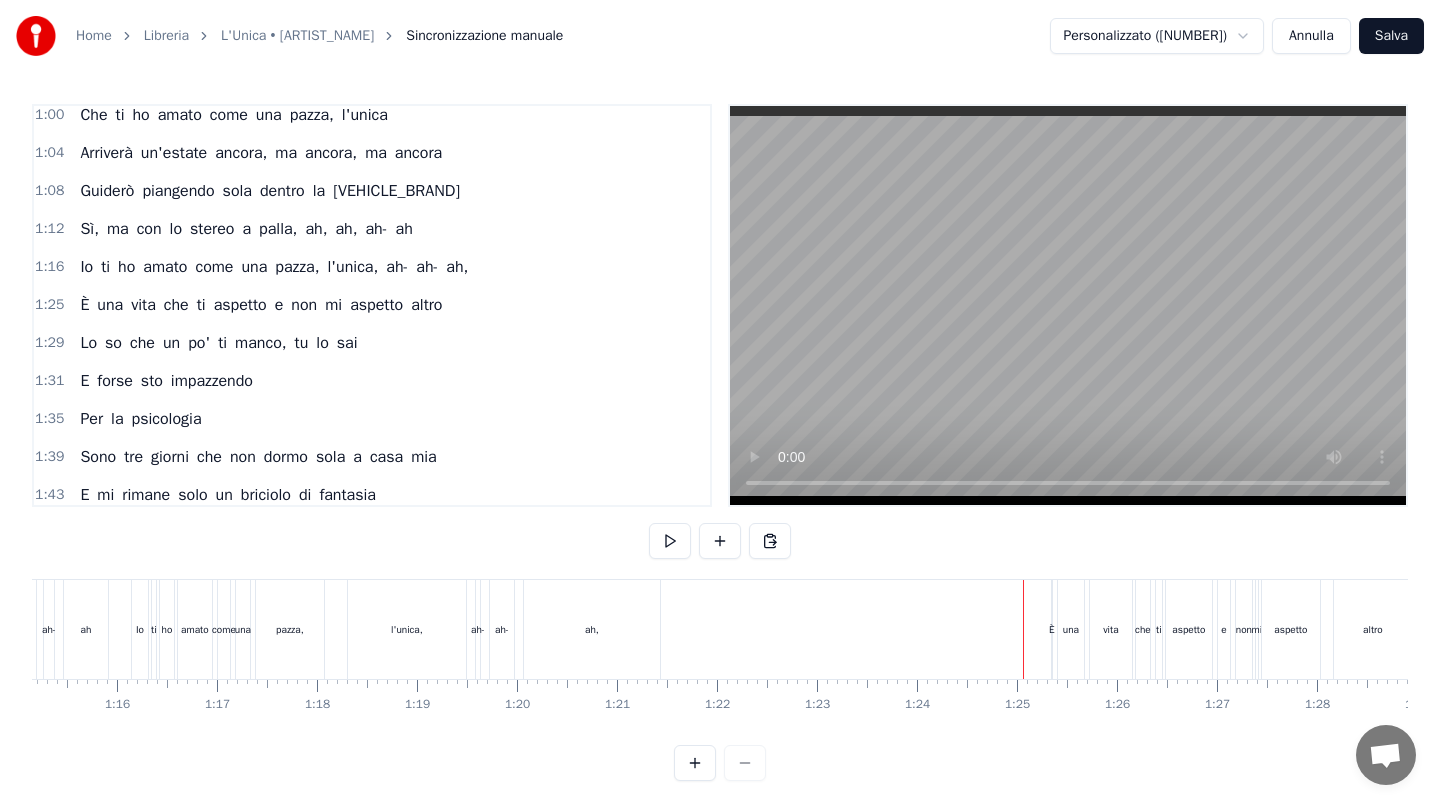 click on "È" at bounding box center [1052, 629] 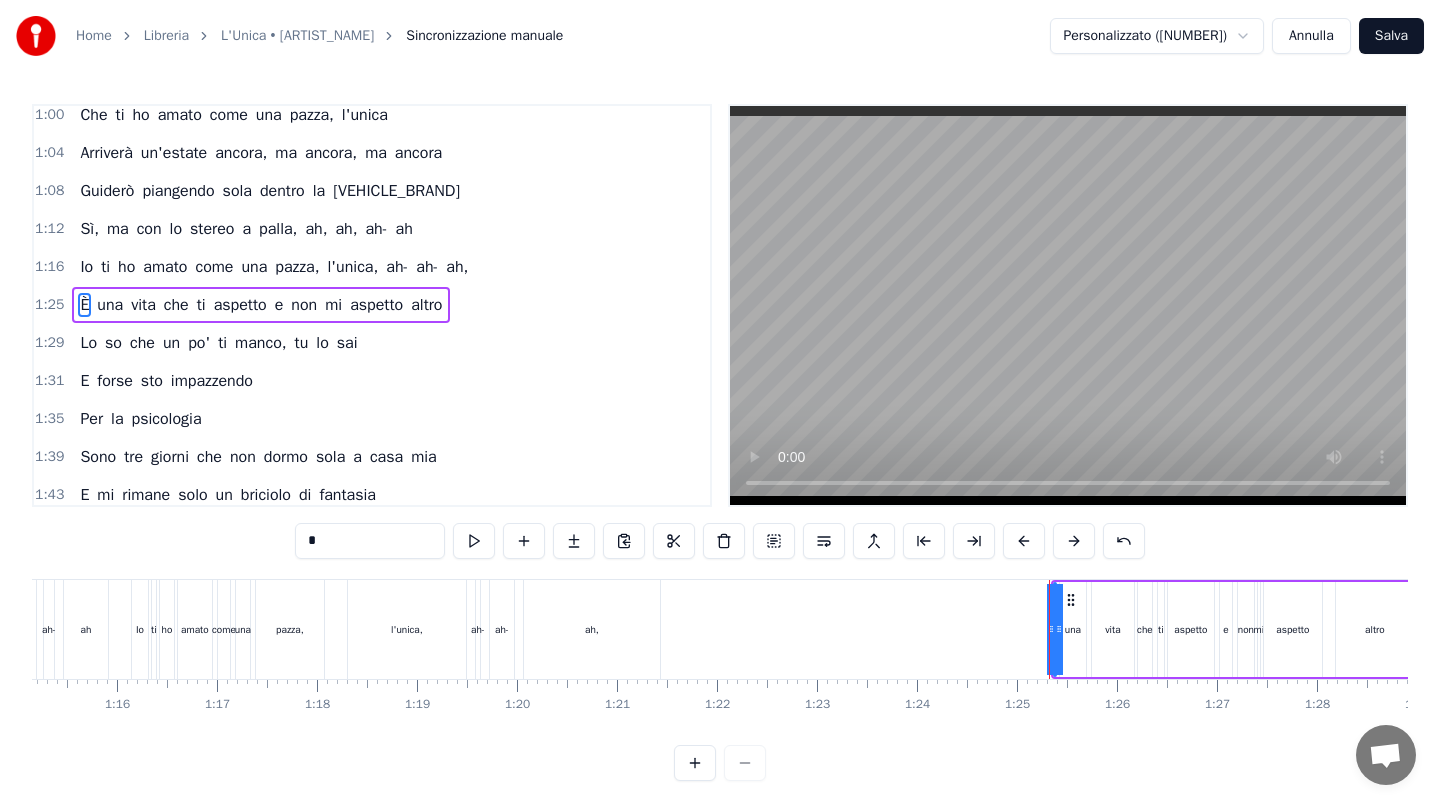 click on "Resto sola in casa mia mentre sto ballando In sottofondo Lucy in the Sky with Diamonds Per la psichedelia Ho ancora l'occhio lucido, mi sto ascoltando tanto Sto piangendo, sto piangendo senza alcun rimpianto Senza buttarmi via Sono tre giorni che non dormo sola a casa mia E mi rimane solo un briciolo di fantasia Sento ancora la tua voce come un'eco in lontananza E vorrei stare da sola, ma sento che Che si è spezzato qualcosa dentro di me Che mi uccide e poi mi abbraccia, stupida Che ti ho amato come una pazza, l'unica Arriverà un'estate ancora, ma ancora, ma ancora Guiderò piangendo sola dentro la Toyota Sì, ma con lo stereo a palla, ah, ah, ah- ah Io ti ho amato come una pazza, l'unica, ah- ah- ah, È una vita che ti aspetto e non mi aspetto altro Lo so che un po' ti manco, tu lo sai E forse sto impazzendo Per la psicologia Sono tre giorni che non dormo sola a casa mia E mi rimane solo un briciolo di fantasia Sento ancora la tua voce come un'eco in lontananza E vorrei stare da sola, ma sento che Che si e" at bounding box center (2069, 629) 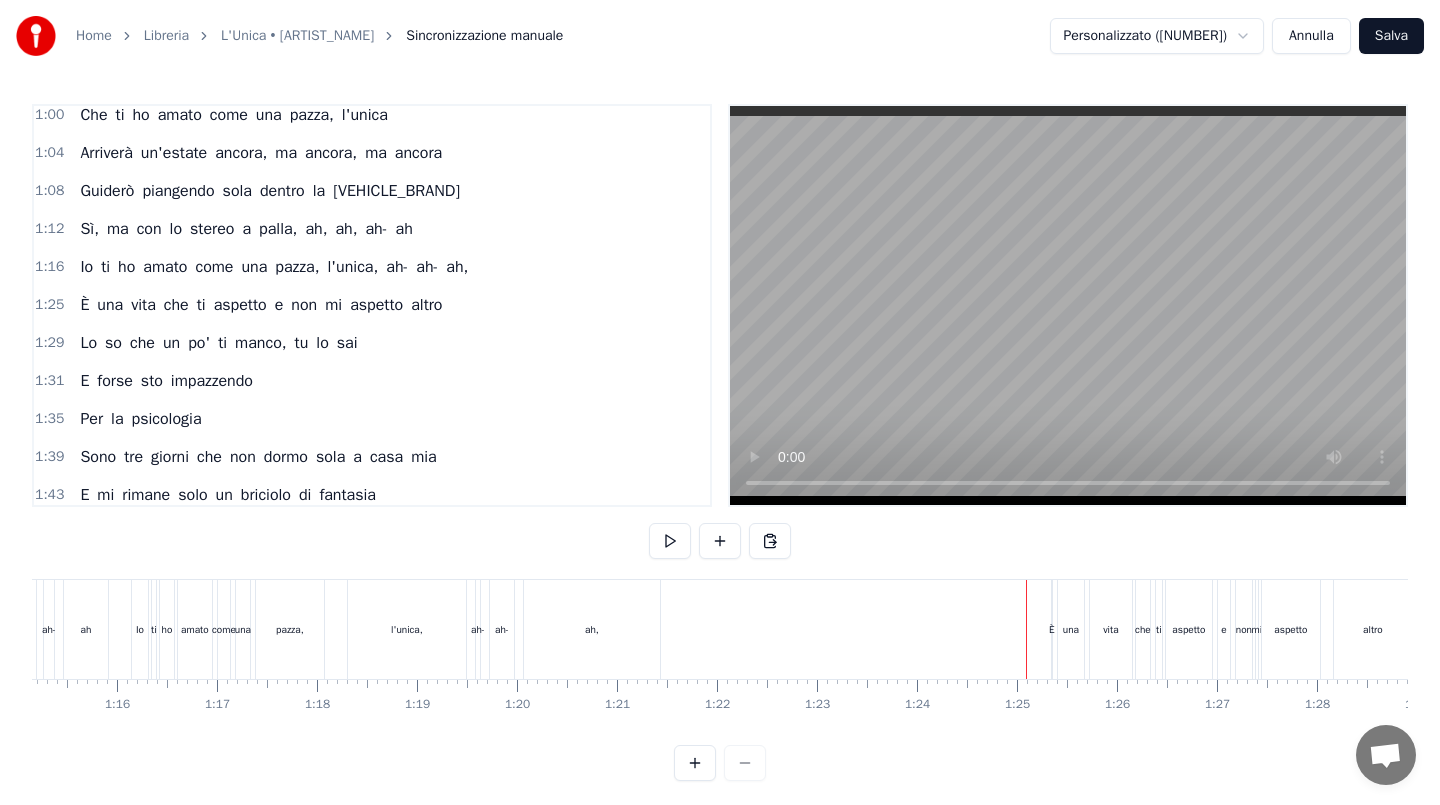 click on "È" at bounding box center (1052, 629) 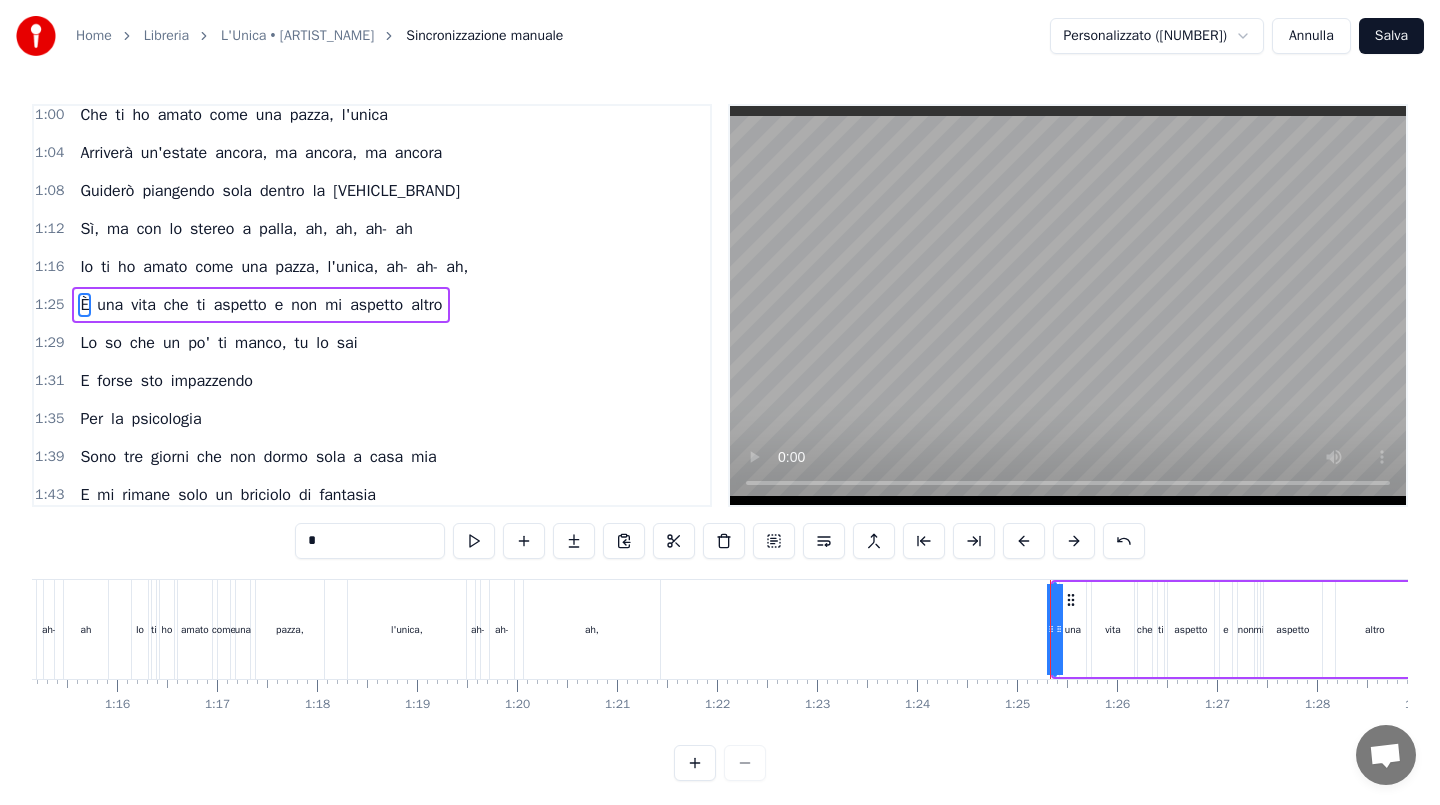 click on "Resto sola in casa mia mentre sto ballando In sottofondo Lucy in the Sky with Diamonds Per la psichedelia Ho ancora l'occhio lucido, mi sto ascoltando tanto Sto piangendo, sto piangendo senza alcun rimpianto Senza buttarmi via Sono tre giorni che non dormo sola a casa mia E mi rimane solo un briciolo di fantasia Sento ancora la tua voce come un'eco in lontananza E vorrei stare da sola, ma sento che Che si è spezzato qualcosa dentro di me Che mi uccide e poi mi abbraccia, stupida Che ti ho amato come una pazza, l'unica Arriverà un'estate ancora, ma ancora, ma ancora Guiderò piangendo sola dentro la Toyota Sì, ma con lo stereo a palla, ah, ah, ah- ah Io ti ho amato come una pazza, l'unica, ah- ah- ah, È una vita che ti aspetto e non mi aspetto altro Lo so che un po' ti manco, tu lo sai E forse sto impazzendo Per la psicologia Sono tre giorni che non dormo sola a casa mia E mi rimane solo un briciolo di fantasia Sento ancora la tua voce come un'eco in lontananza E vorrei stare da sola, ma sento che Che si e" at bounding box center (2069, 629) 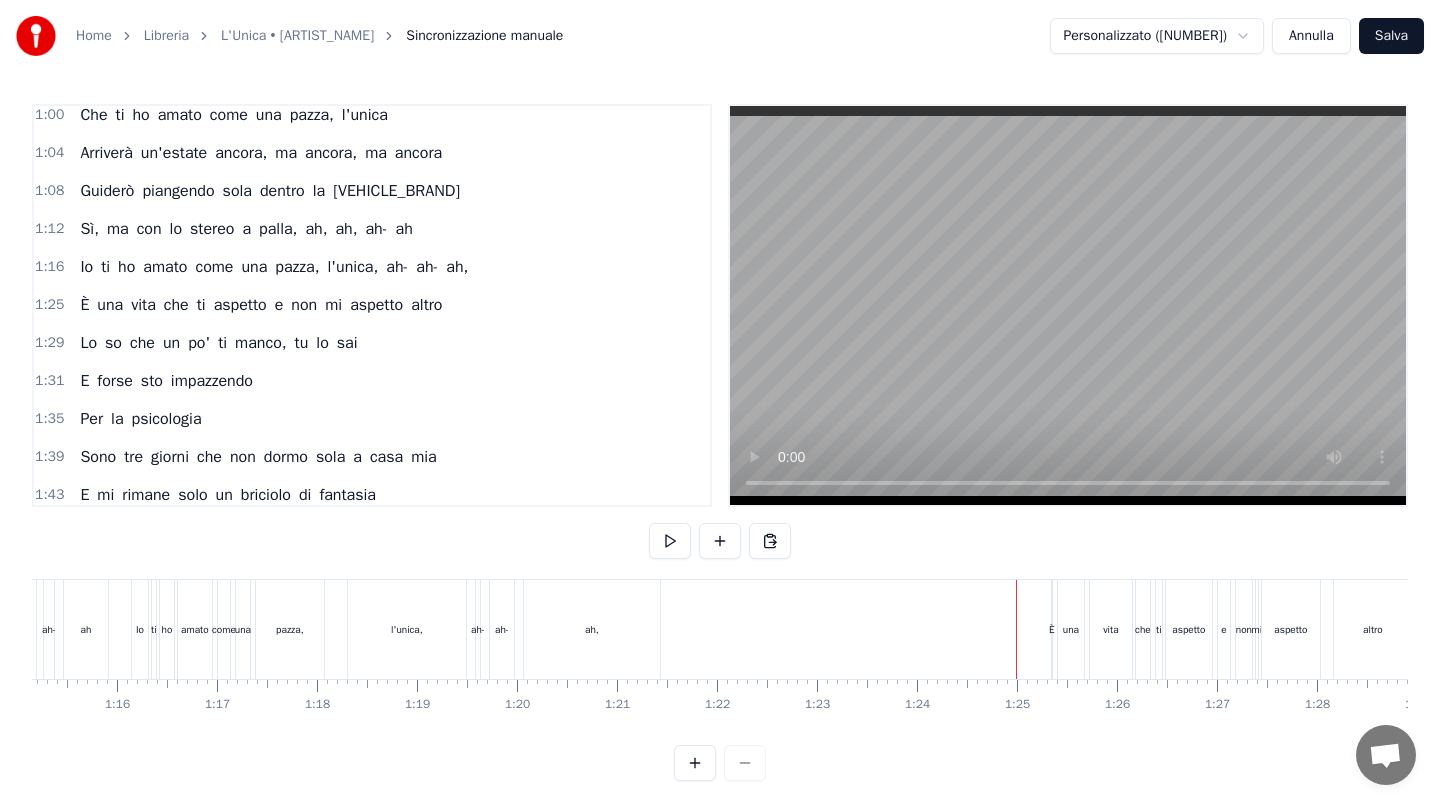 click on "Resto sola in casa mia mentre sto ballando In sottofondo Lucy in the Sky with Diamonds Per la psichedelia Ho ancora l'occhio lucido, mi sto ascoltando tanto Sto piangendo, sto piangendo senza alcun rimpianto Senza buttarmi via Sono tre giorni che non dormo sola a casa mia E mi rimane solo un briciolo di fantasia Sento ancora la tua voce come un'eco in lontananza E vorrei stare da sola, ma sento che Che si è spezzato qualcosa dentro di me Che mi uccide e poi mi abbraccia, stupida Che ti ho amato come una pazza, l'unica Arriverà un'estate ancora, ma ancora, ma ancora Guiderò piangendo sola dentro la Toyota Sì, ma con lo stereo a palla, ah, ah, ah- ah Io ti ho amato come una pazza, l'unica, ah- ah- ah, È una vita che ti aspetto e non mi aspetto altro Lo so che un po' ti manco, tu lo sai E forse sto impazzendo Per la psicologia Sono tre giorni che non dormo sola a casa mia E mi rimane solo un briciolo di fantasia Sento ancora la tua voce come un'eco in lontananza E vorrei stare da sola, ma sento che Che si e" at bounding box center [2069, 629] 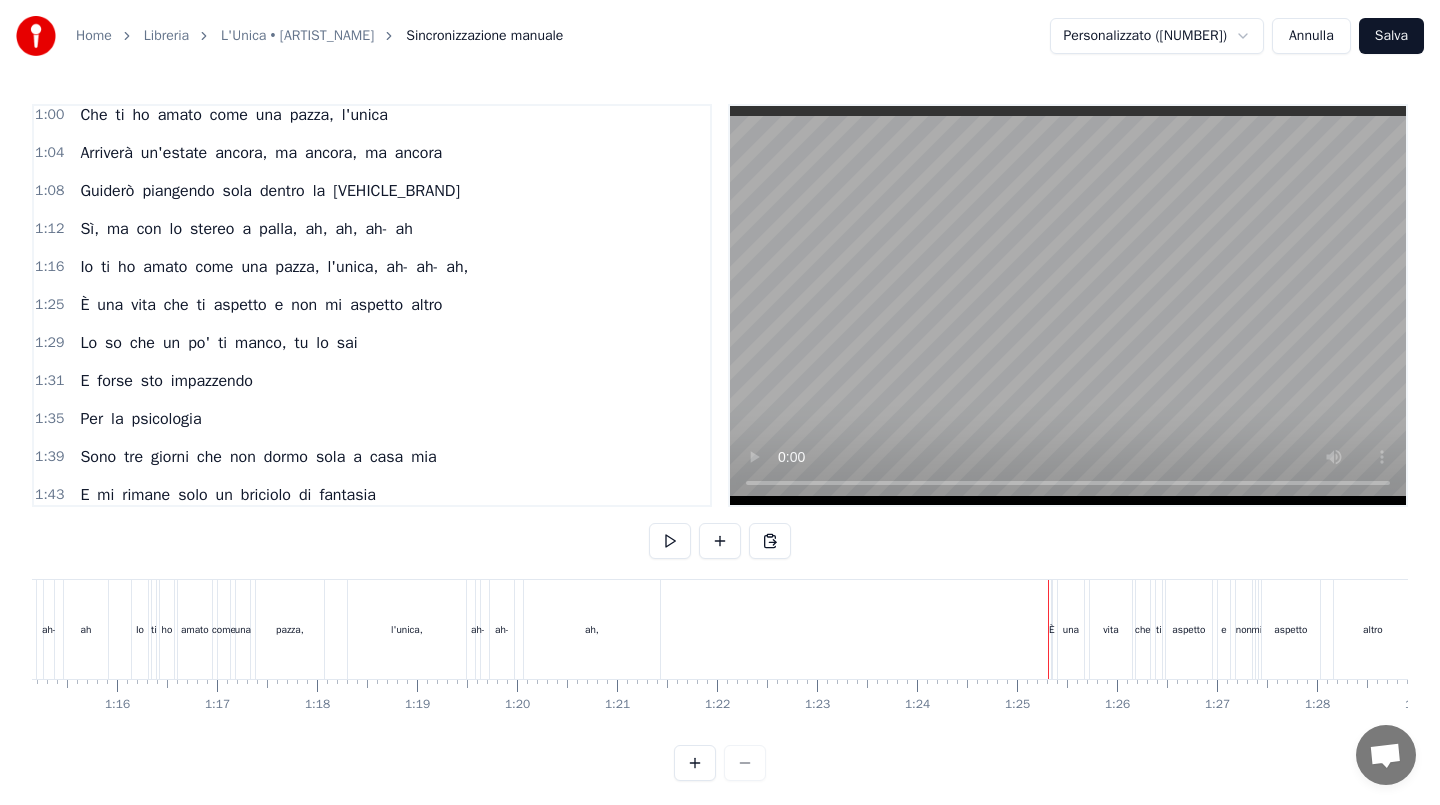 click on "È" at bounding box center [1052, 629] 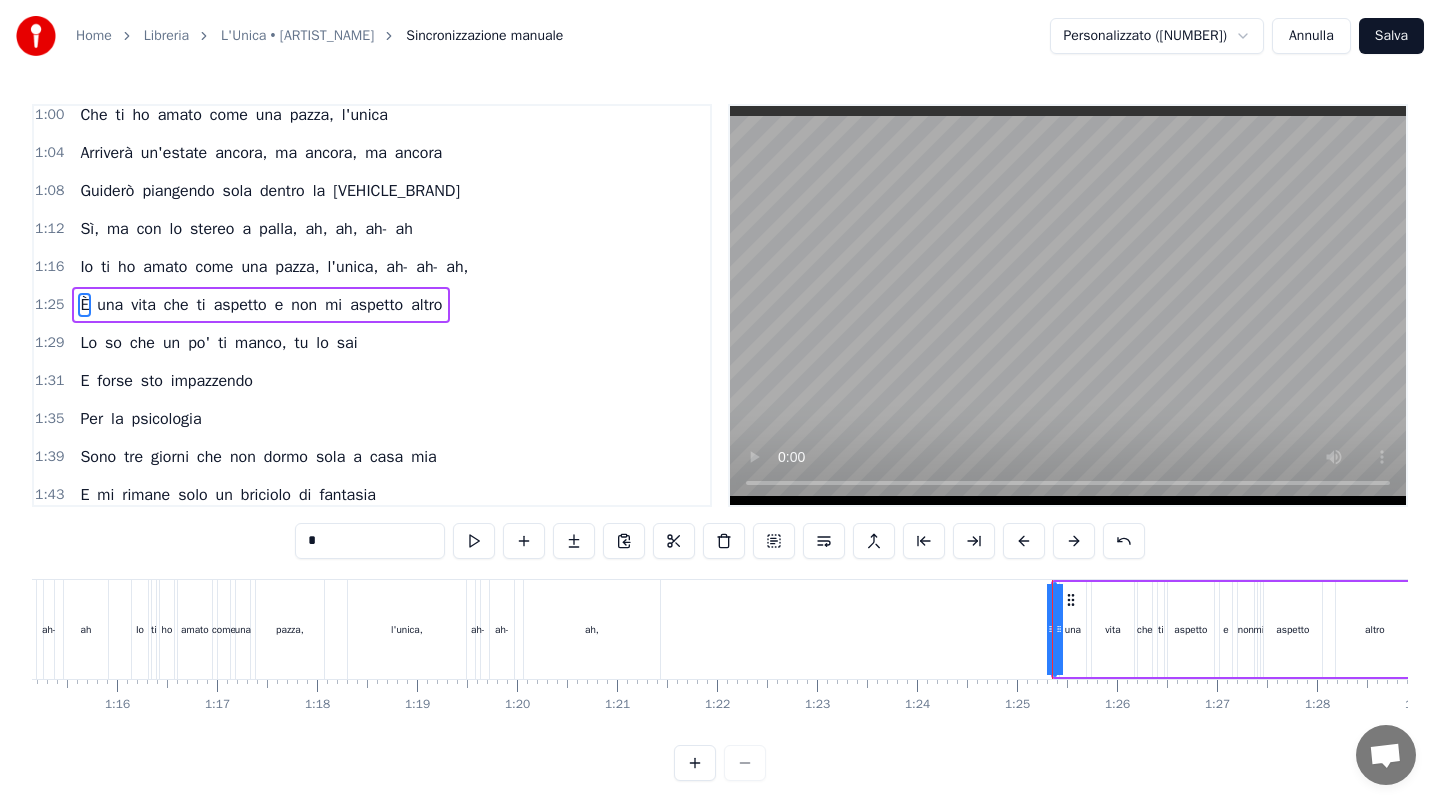 click on "Resto sola in casa mia mentre sto ballando In sottofondo Lucy in the Sky with Diamonds Per la psichedelia Ho ancora l'occhio lucido, mi sto ascoltando tanto Sto piangendo, sto piangendo senza alcun rimpianto Senza buttarmi via Sono tre giorni che non dormo sola a casa mia E mi rimane solo un briciolo di fantasia Sento ancora la tua voce come un'eco in lontananza E vorrei stare da sola, ma sento che Che si è spezzato qualcosa dentro di me Che mi uccide e poi mi abbraccia, stupida Che ti ho amato come una pazza, l'unica Arriverà un'estate ancora, ma ancora, ma ancora Guiderò piangendo sola dentro la Toyota Sì, ma con lo stereo a palla, ah, ah, ah- ah Io ti ho amato come una pazza, l'unica, ah- ah- ah, È una vita che ti aspetto e non mi aspetto altro Lo so che un po' ti manco, tu lo sai E forse sto impazzendo Per la psicologia Sono tre giorni che non dormo sola a casa mia E mi rimane solo un briciolo di fantasia Sento ancora la tua voce come un'eco in lontananza E vorrei stare da sola, ma sento che Che si e" at bounding box center (2069, 629) 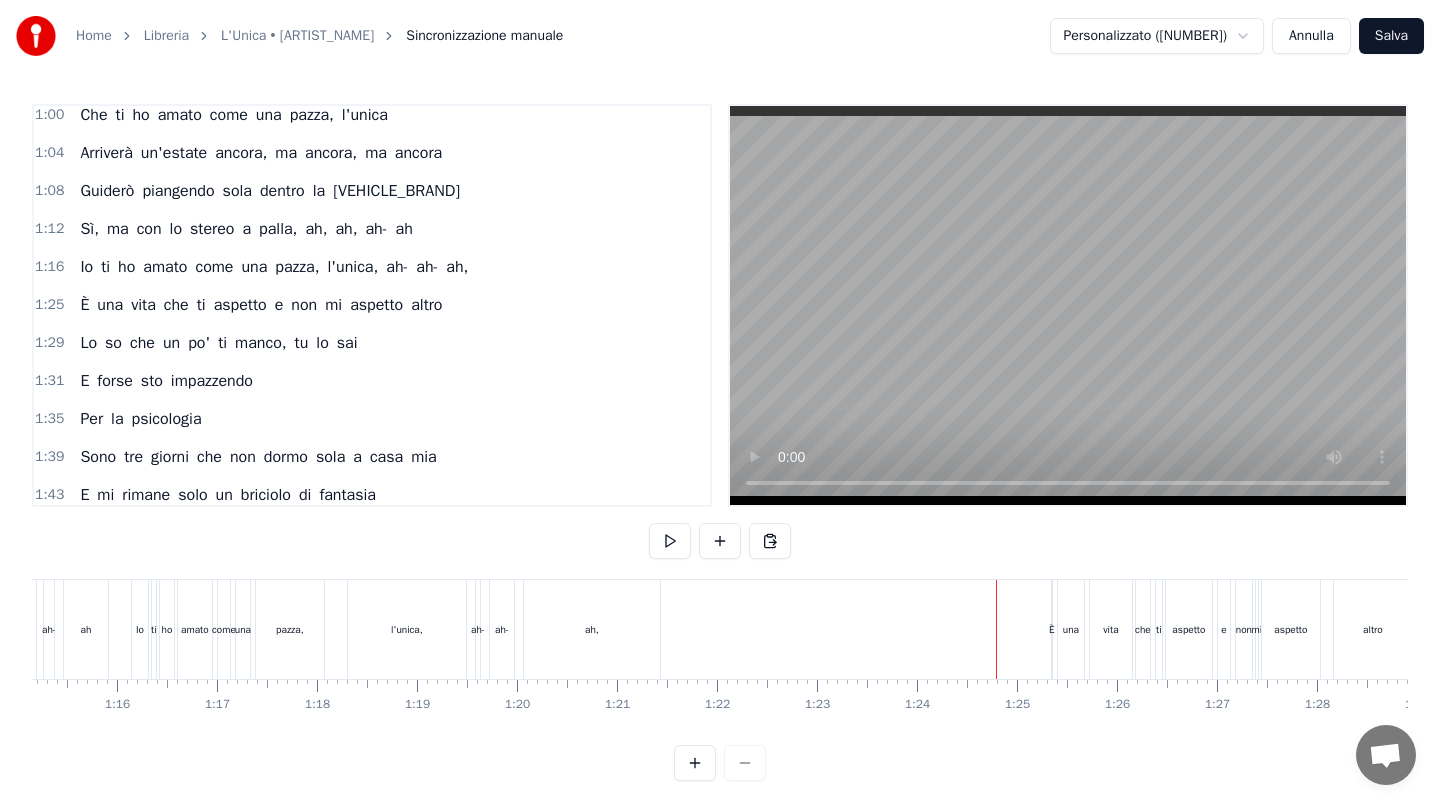 click on "È" at bounding box center [1052, 629] 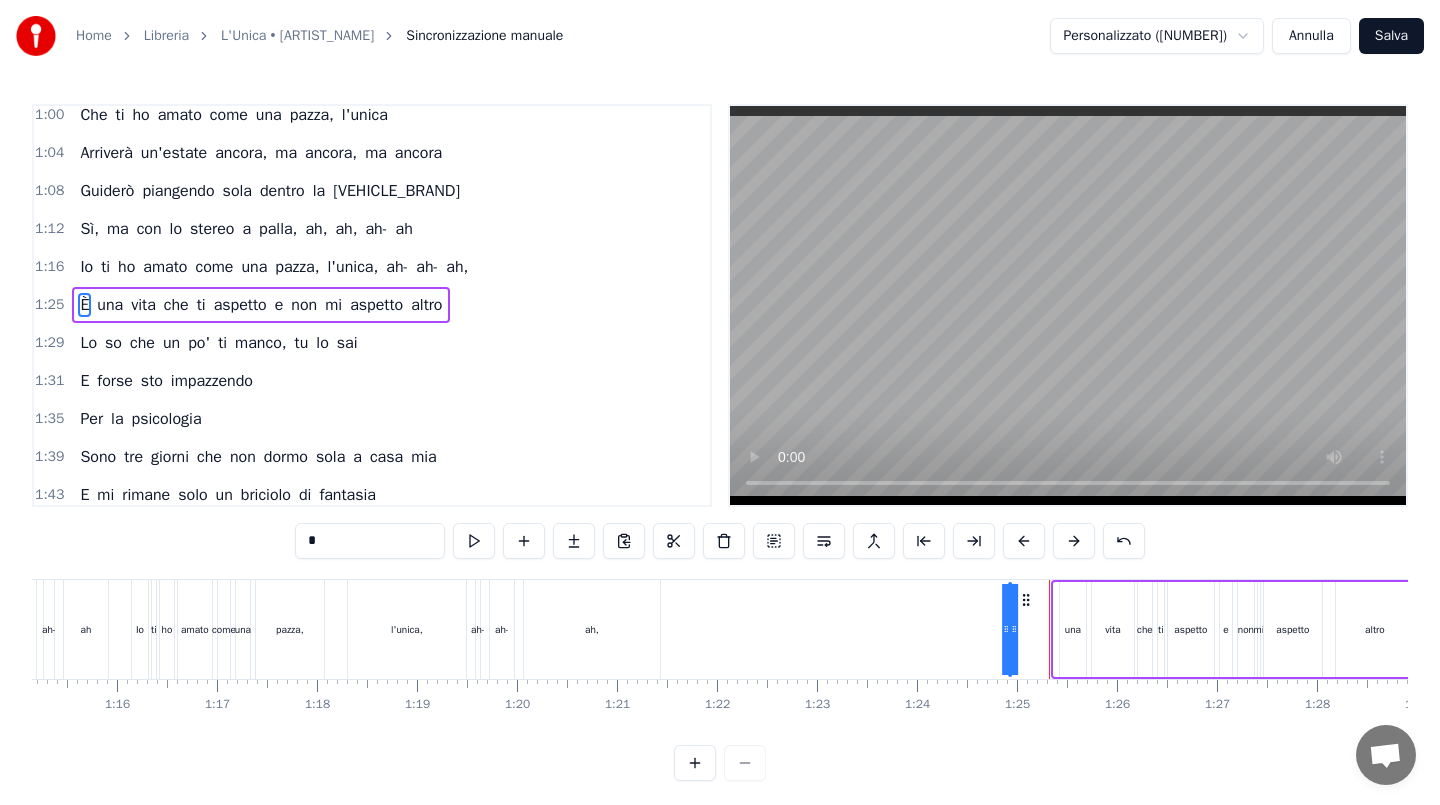 drag, startPoint x: 1070, startPoint y: 598, endPoint x: 1025, endPoint y: 600, distance: 45.044422 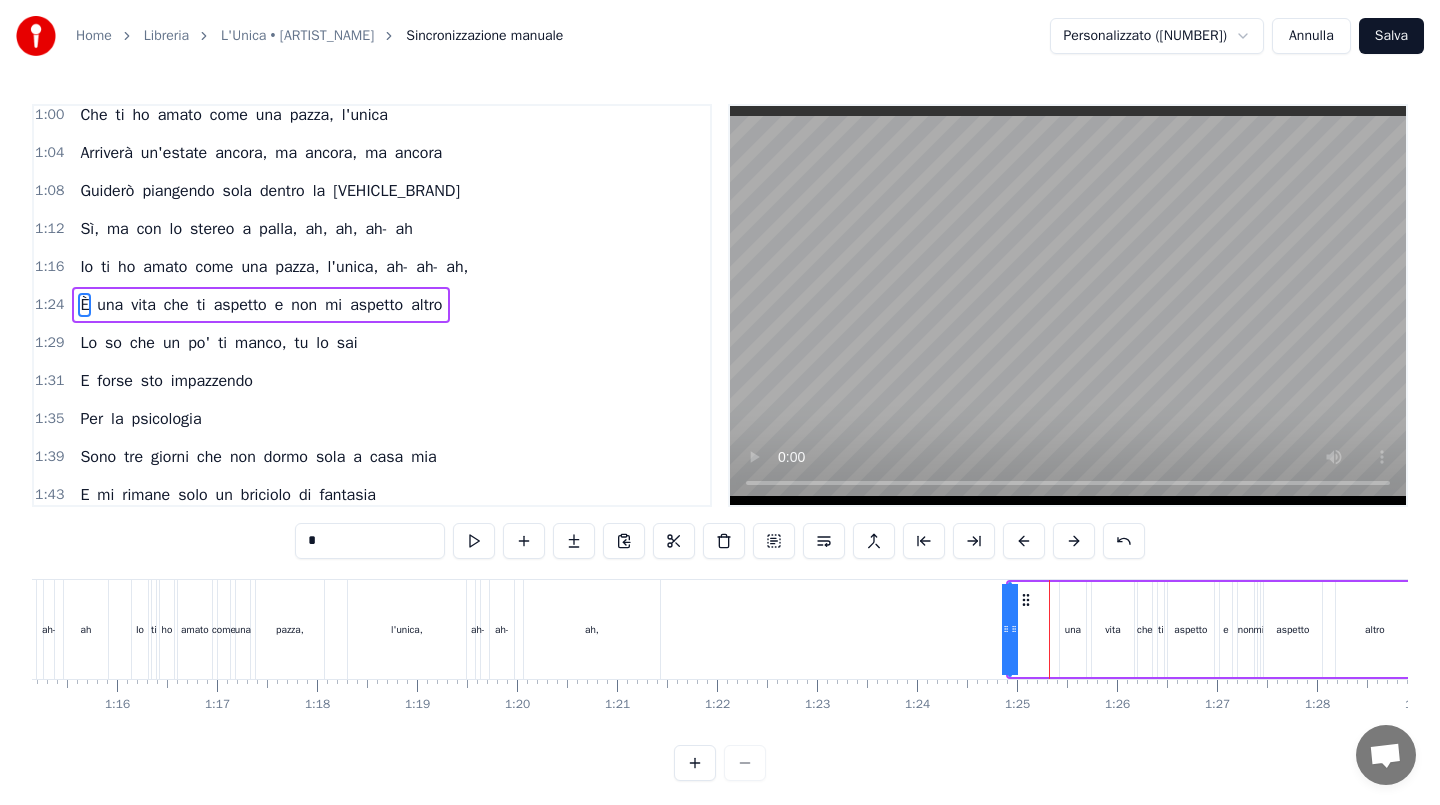 drag, startPoint x: 1013, startPoint y: 623, endPoint x: 1041, endPoint y: 623, distance: 28 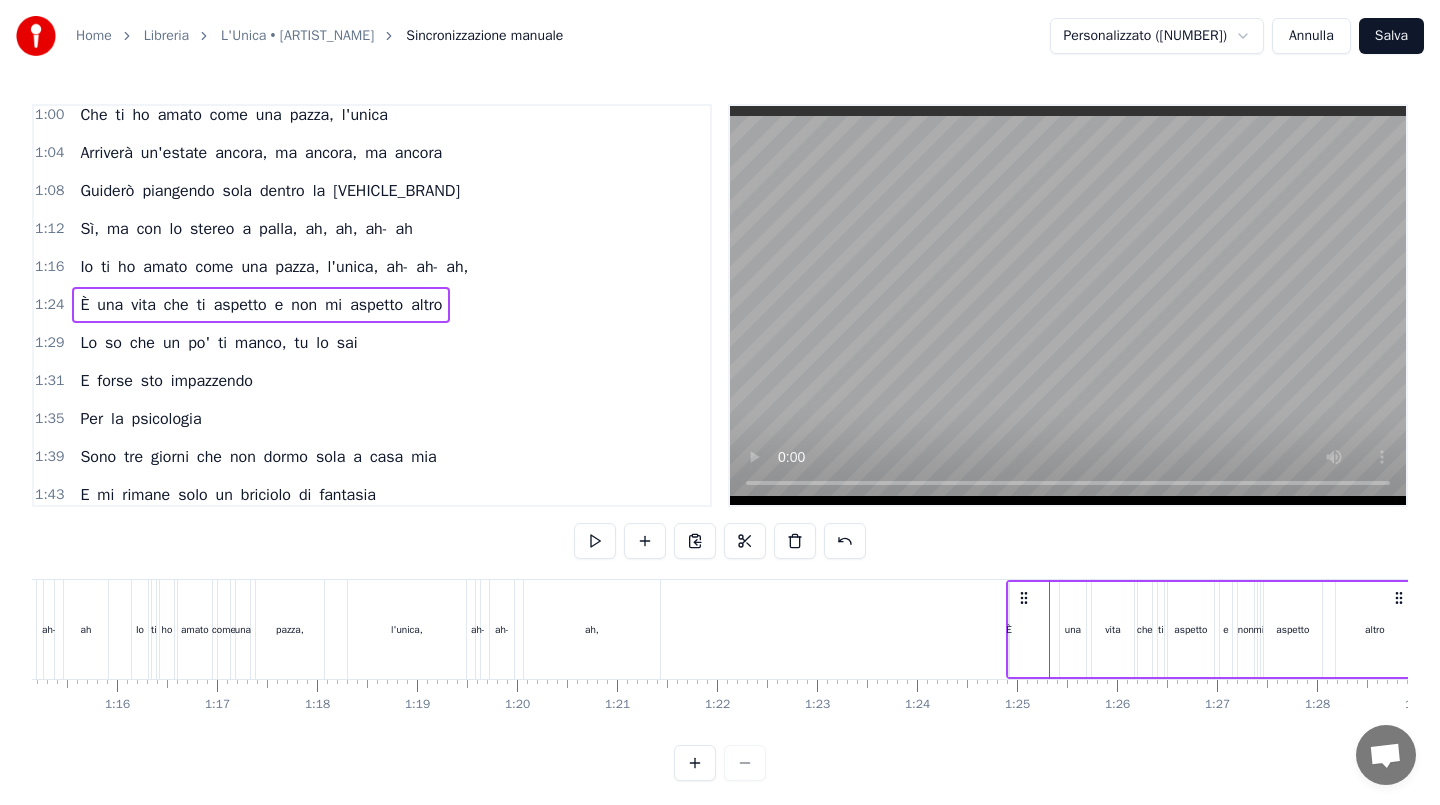 click on "È" at bounding box center [1009, 629] 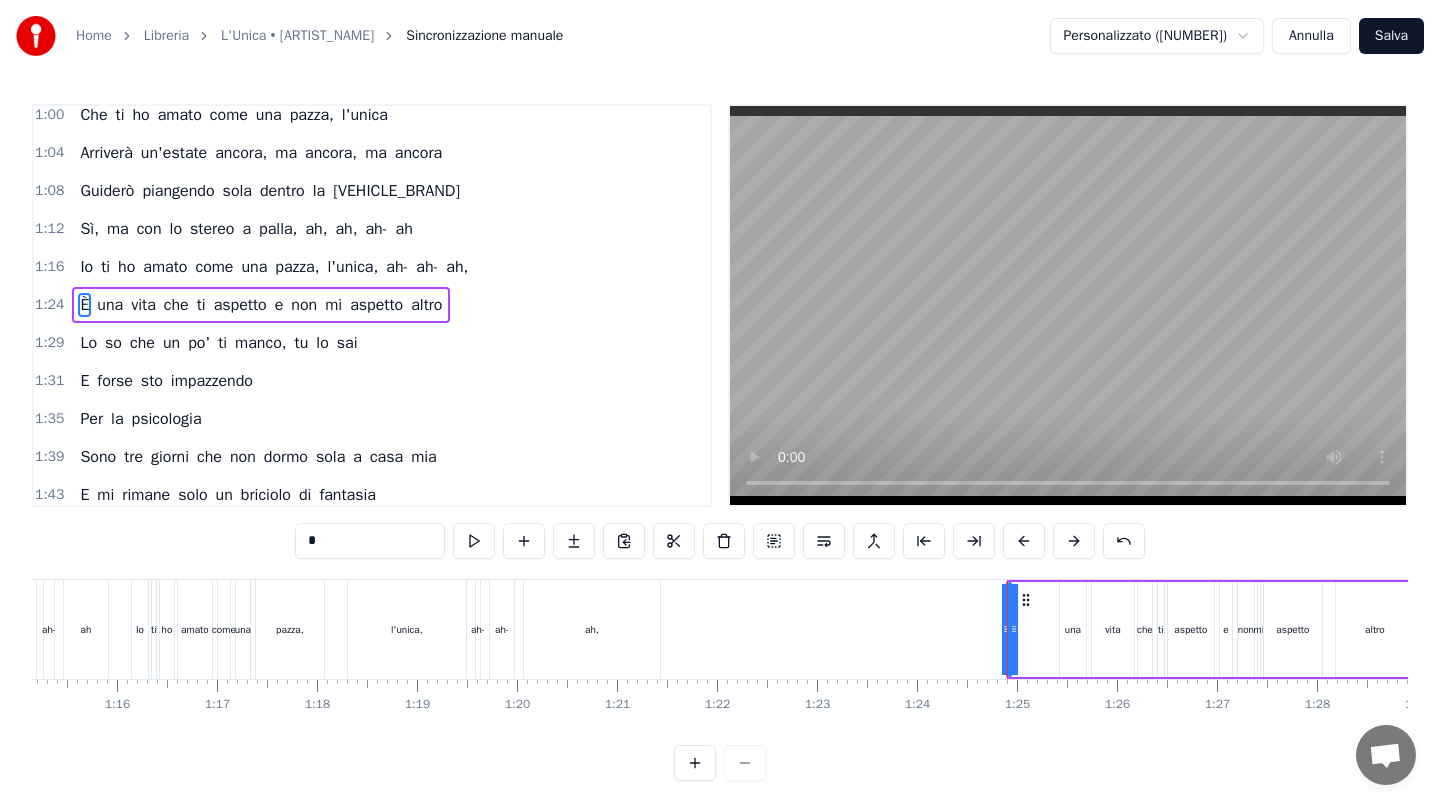 drag, startPoint x: 1015, startPoint y: 625, endPoint x: 1031, endPoint y: 625, distance: 16 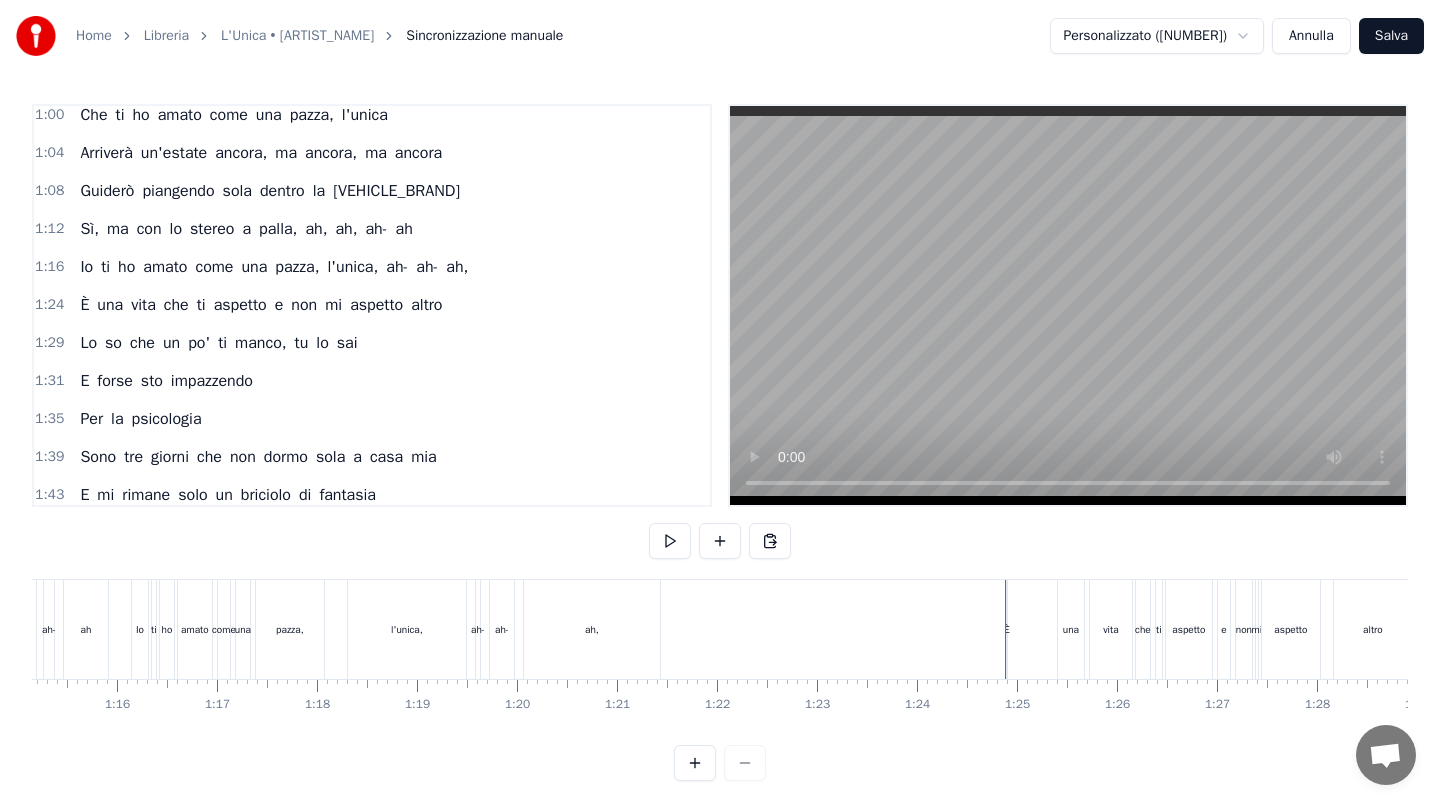 click on "È" at bounding box center (1007, 629) 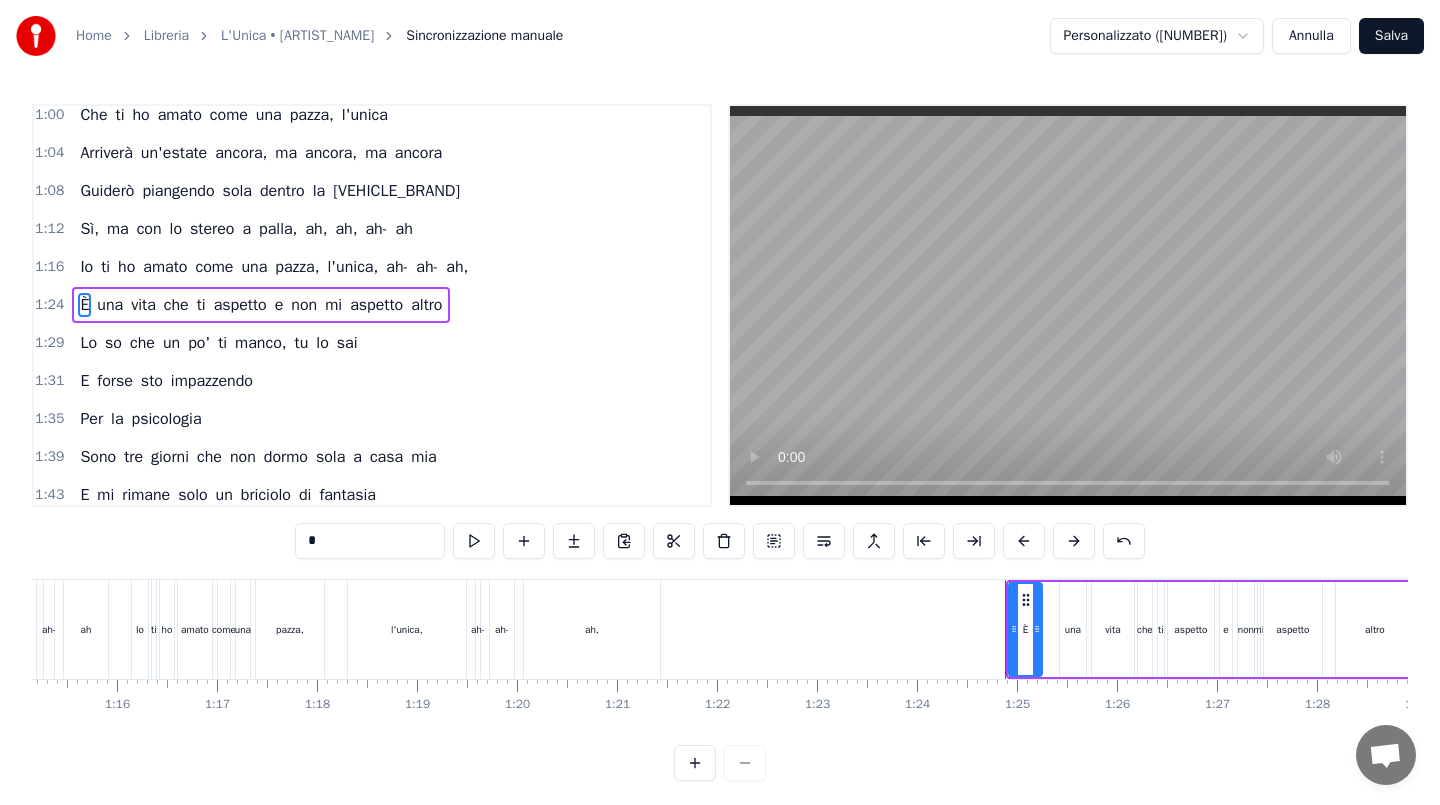 drag, startPoint x: 1005, startPoint y: 623, endPoint x: 1040, endPoint y: 633, distance: 36.40055 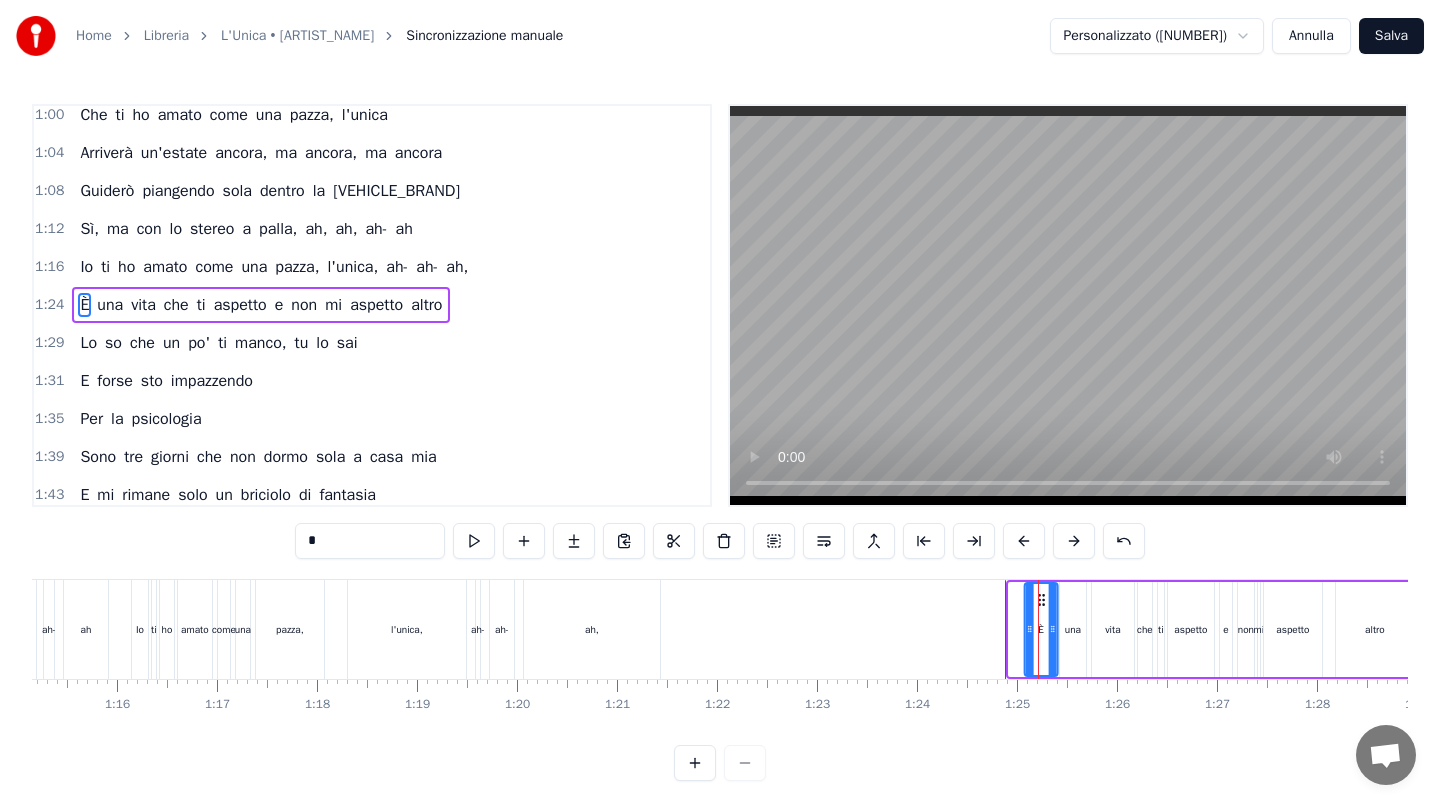 drag, startPoint x: 1025, startPoint y: 599, endPoint x: 1040, endPoint y: 599, distance: 15 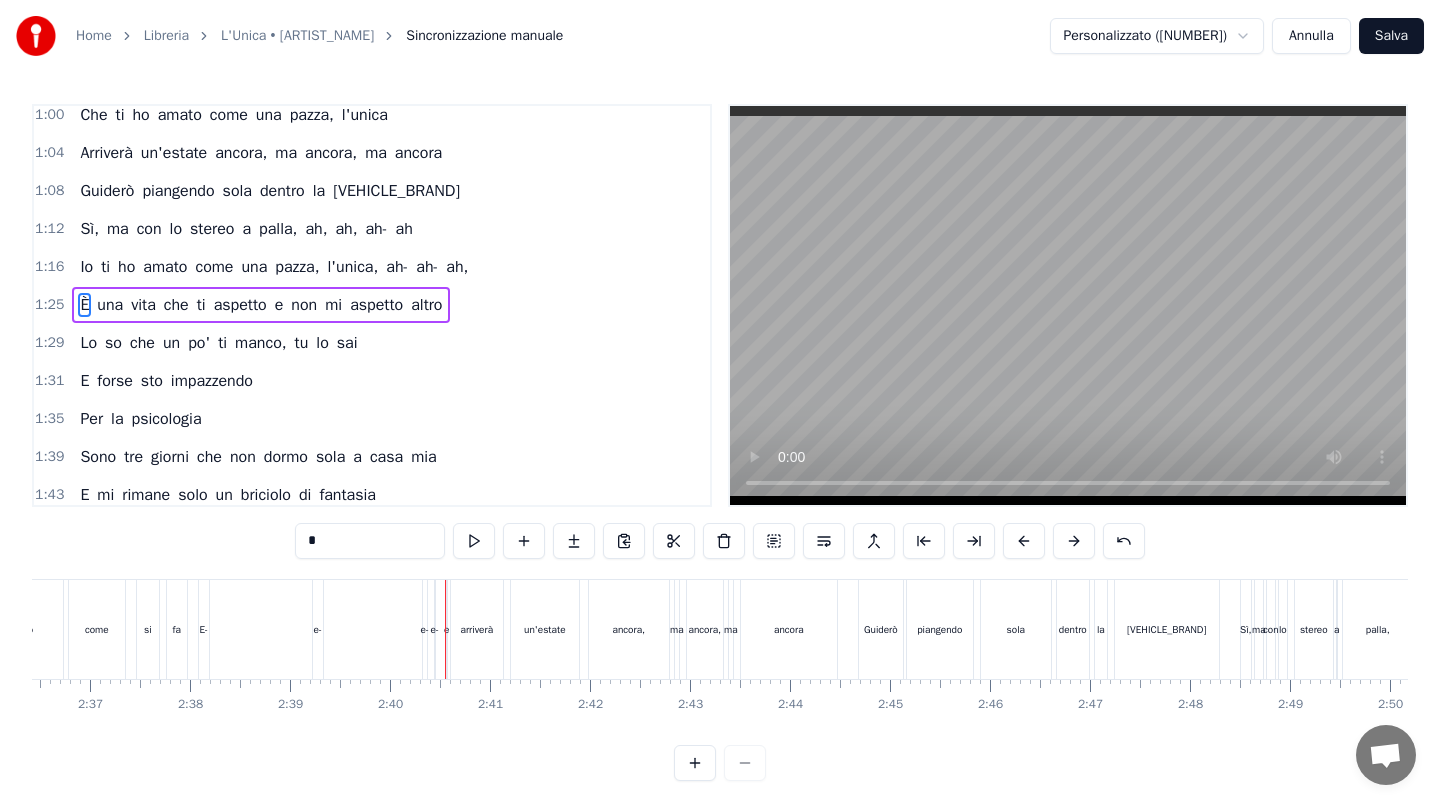 scroll, scrollTop: 0, scrollLeft: 15635, axis: horizontal 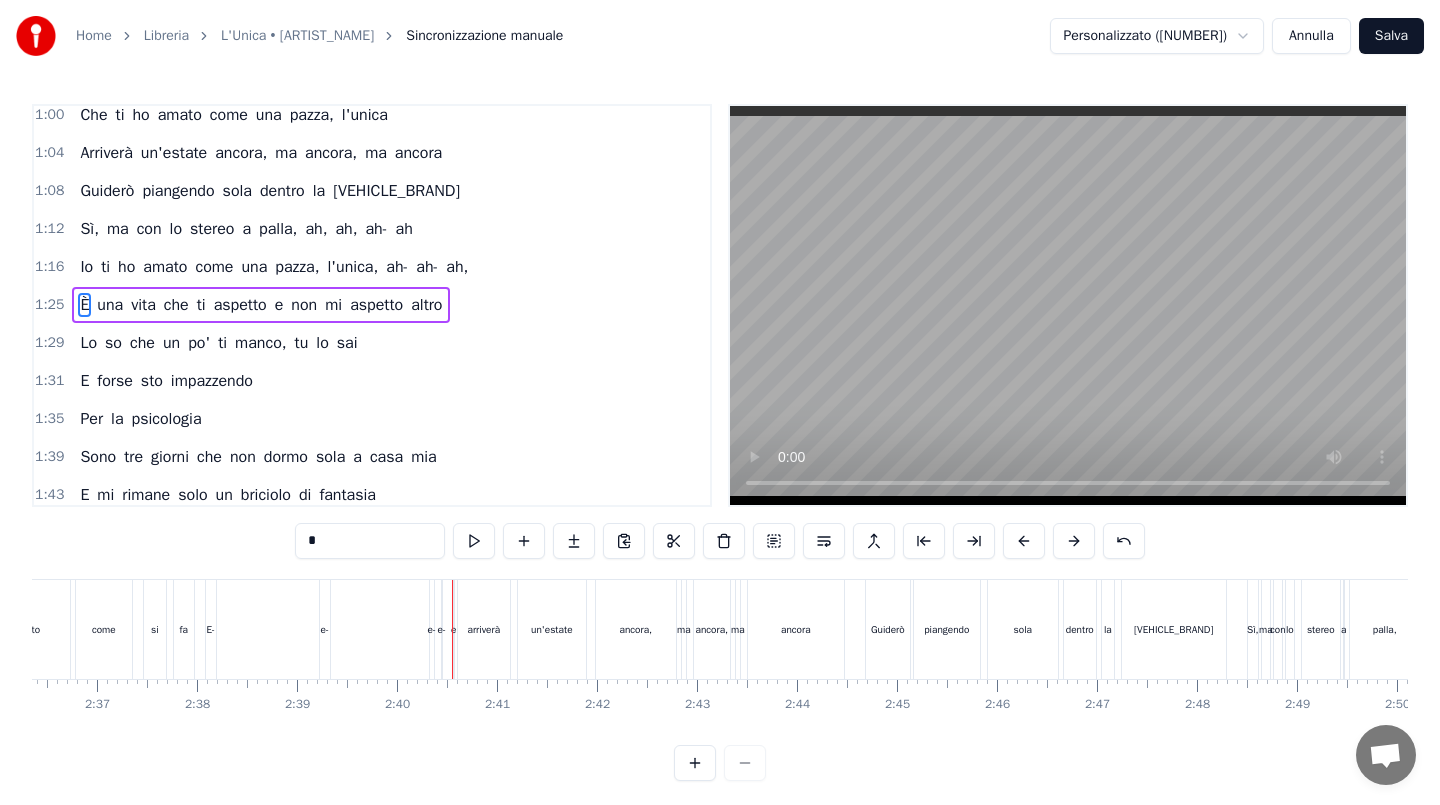click on "E-" at bounding box center (211, 629) 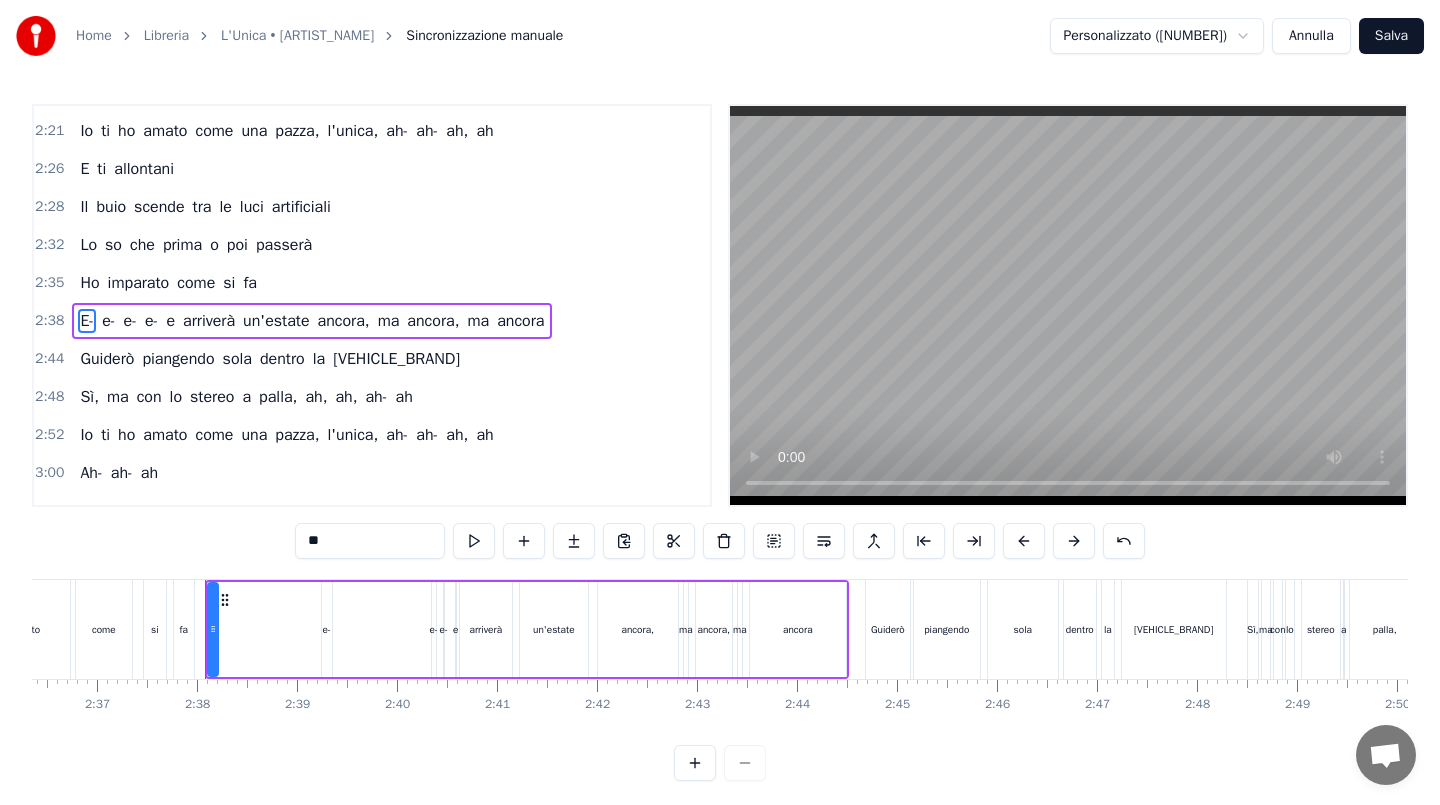 scroll, scrollTop: 1150, scrollLeft: 0, axis: vertical 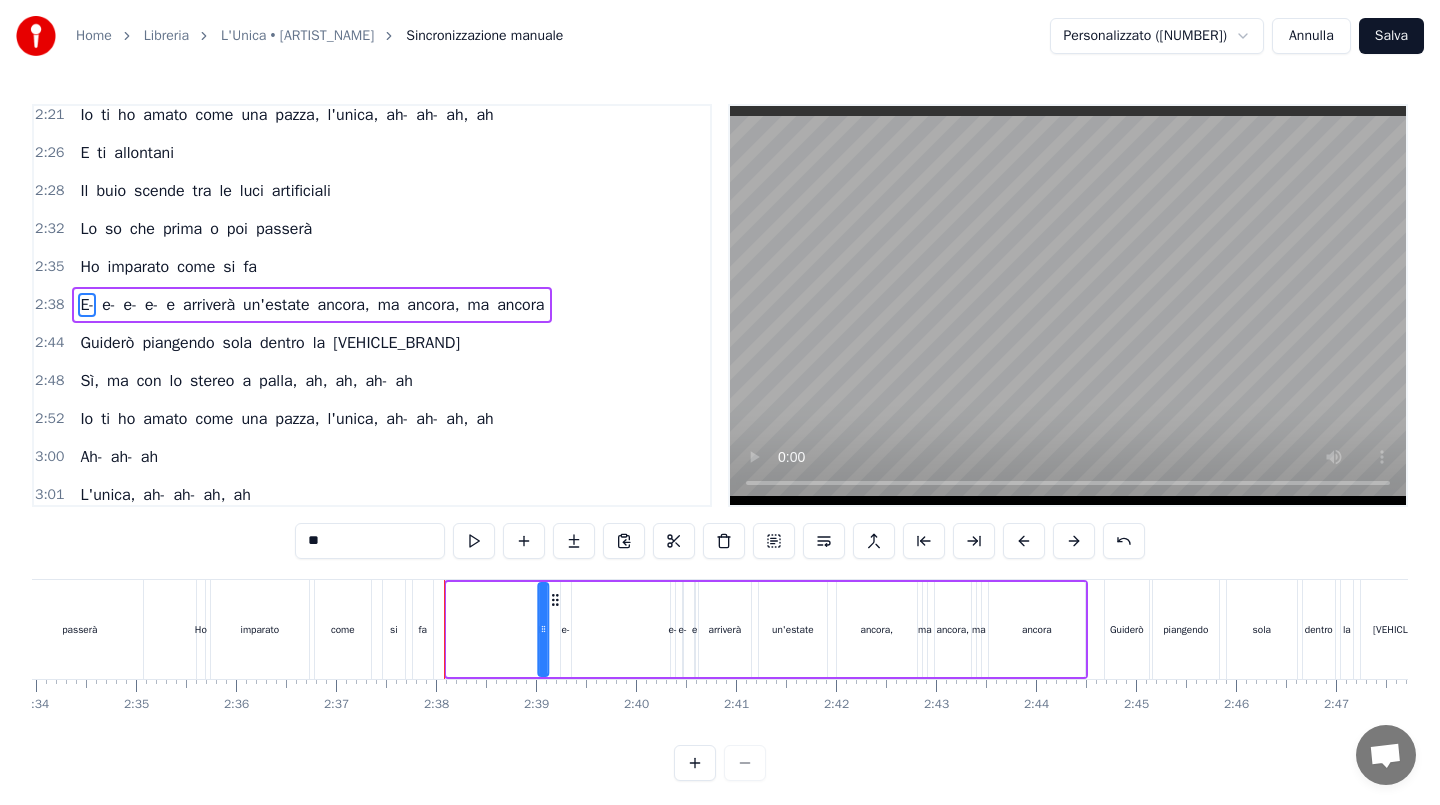 drag, startPoint x: 225, startPoint y: 598, endPoint x: 556, endPoint y: 623, distance: 331.94278 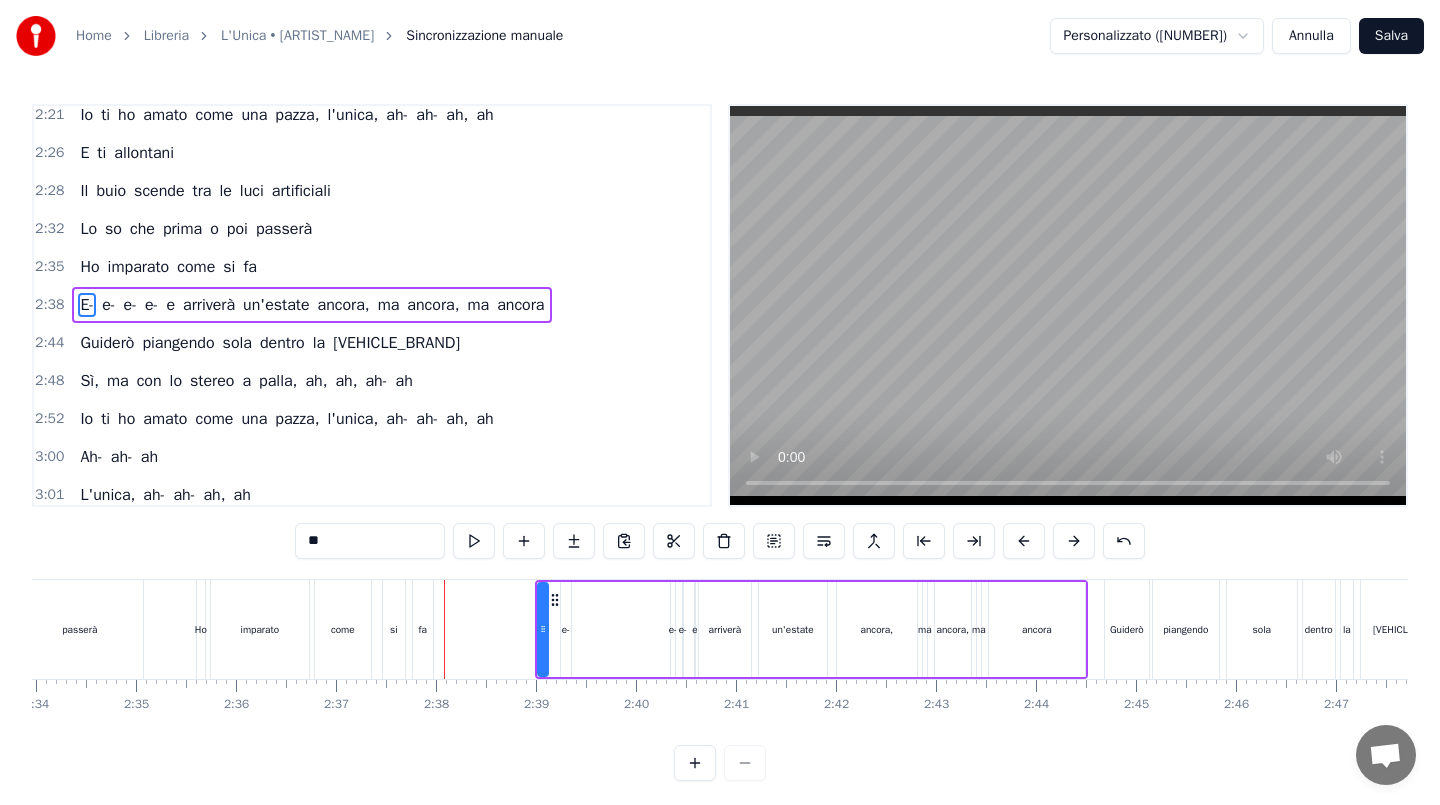 click on "e-" at bounding box center [566, 629] 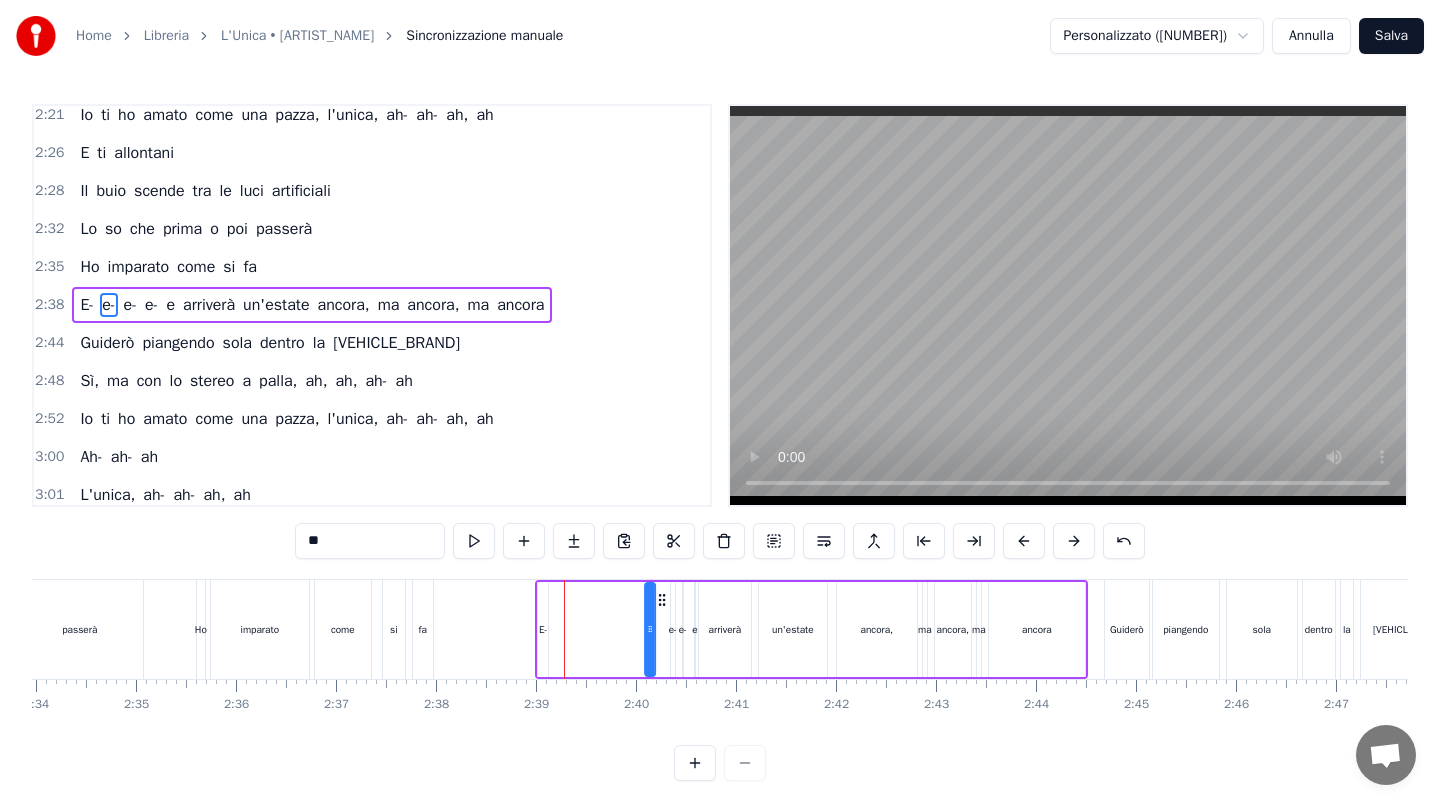 drag, startPoint x: 577, startPoint y: 596, endPoint x: 661, endPoint y: 611, distance: 85.32877 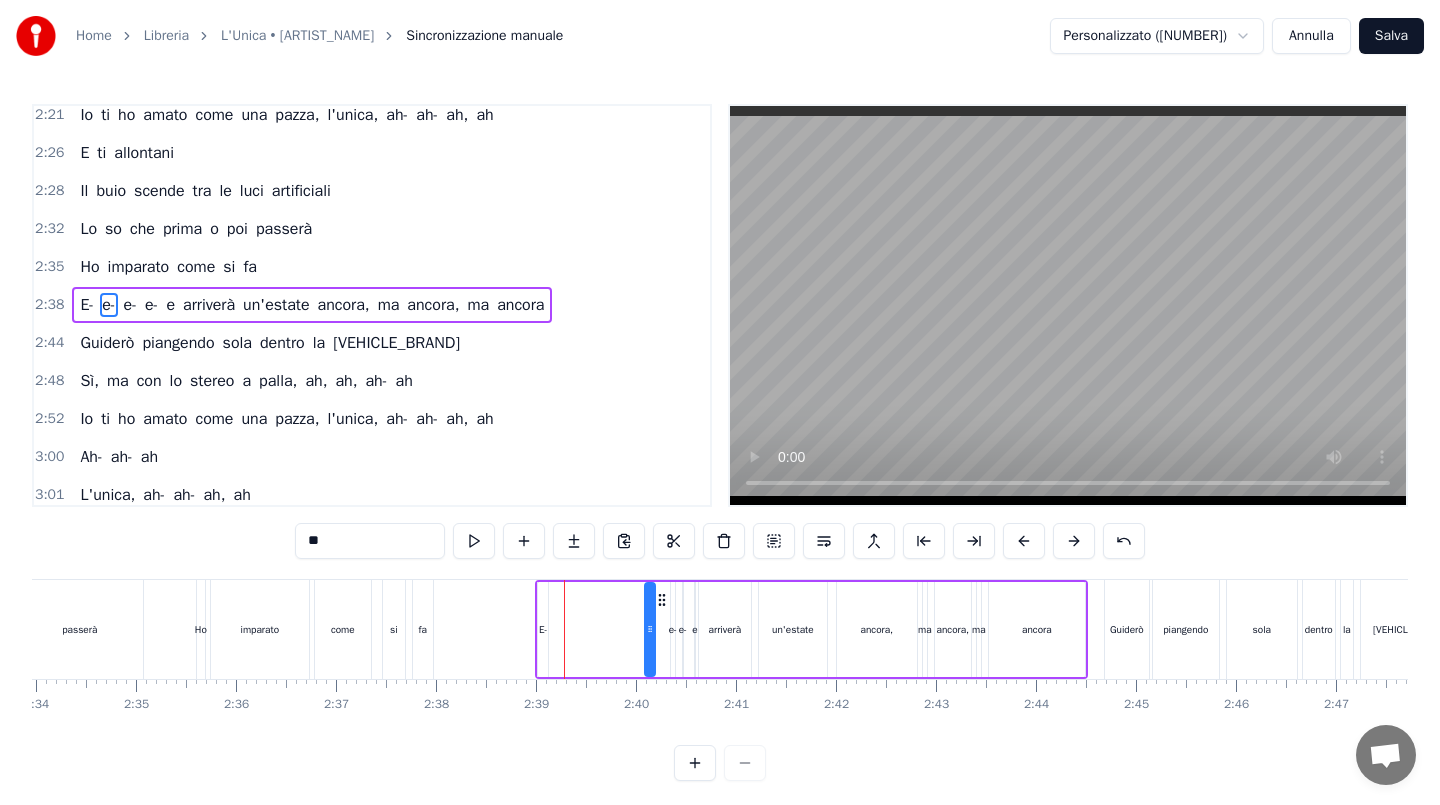 click on "E-" at bounding box center [543, 629] 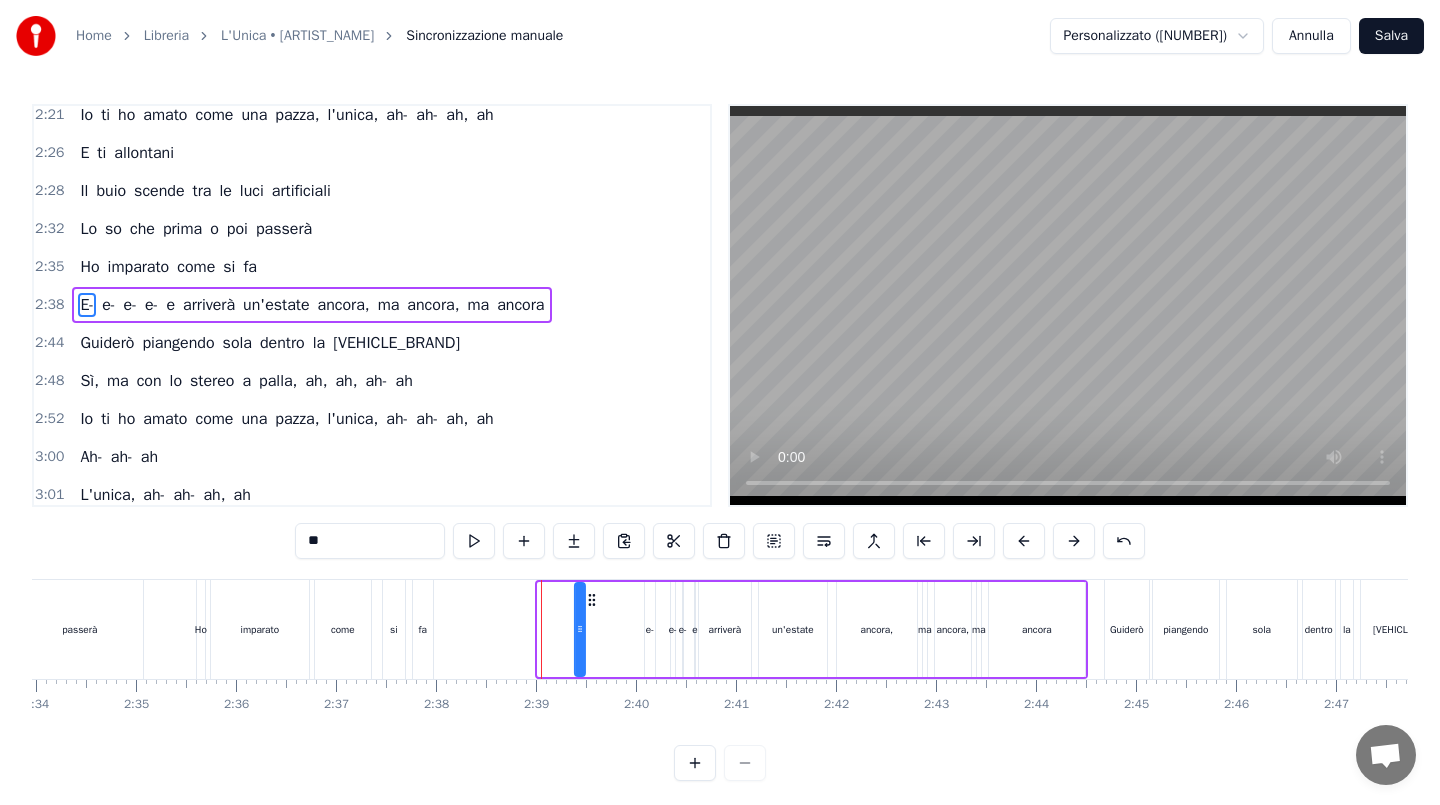 drag, startPoint x: 555, startPoint y: 594, endPoint x: 592, endPoint y: 597, distance: 37.12142 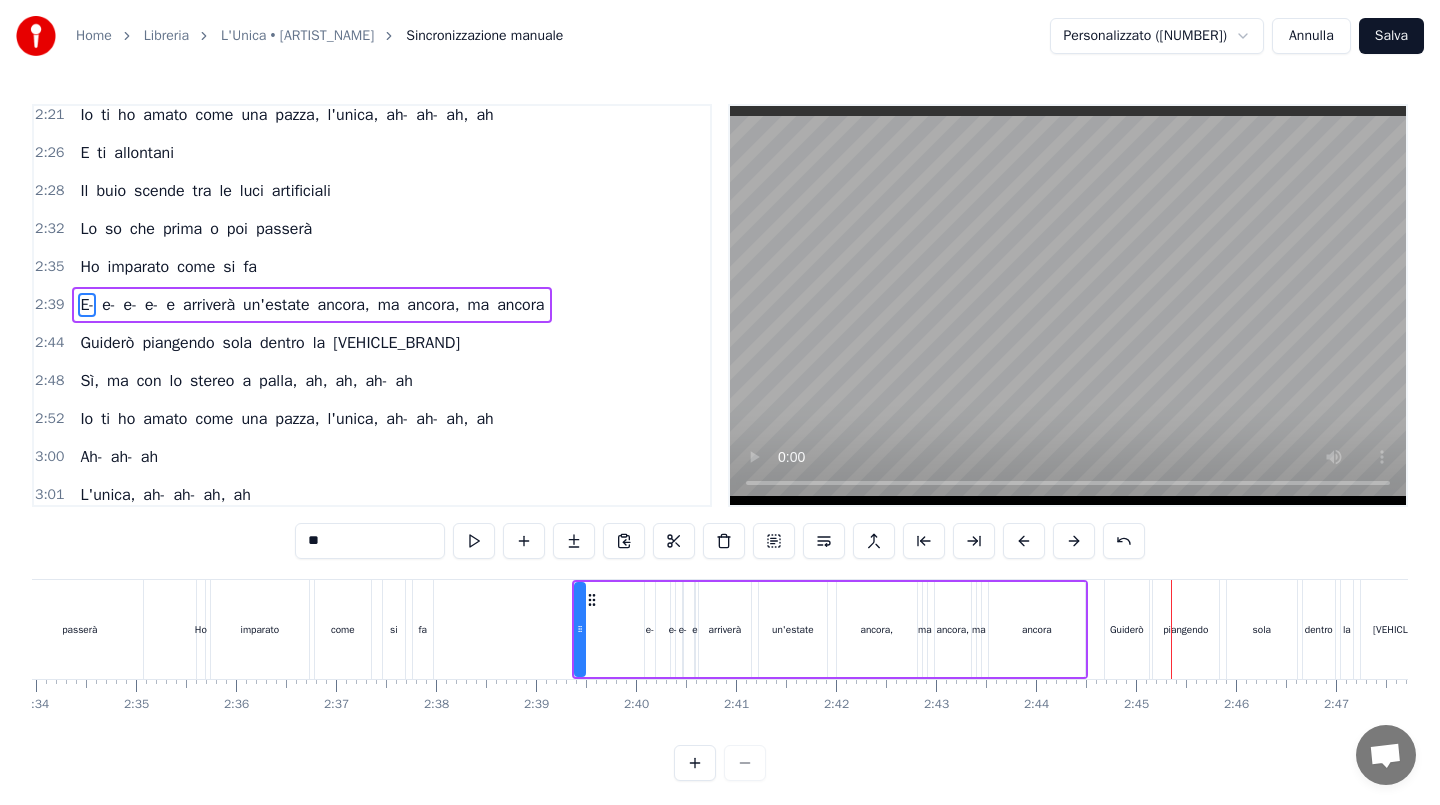 click on "e-" at bounding box center [650, 629] 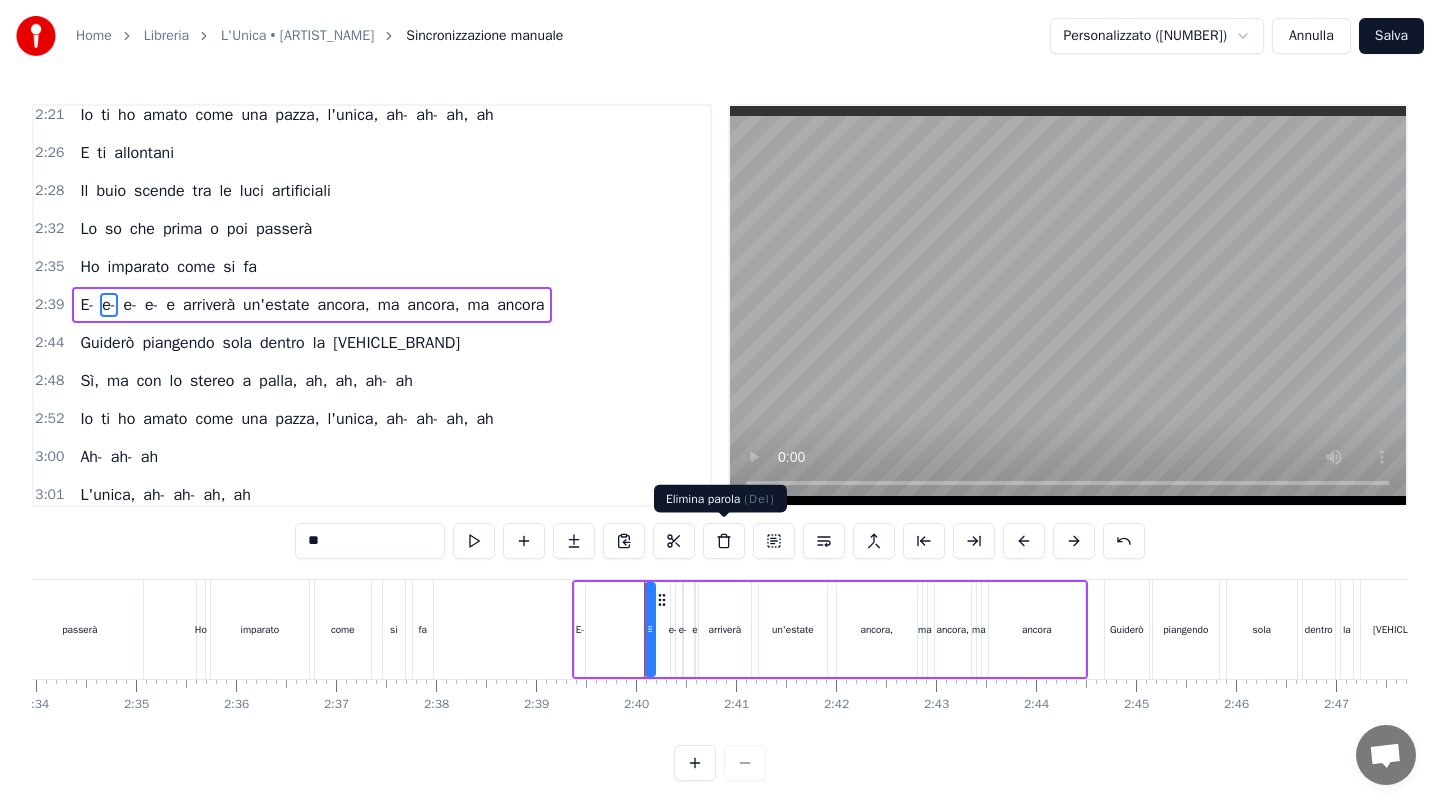 click at bounding box center [724, 541] 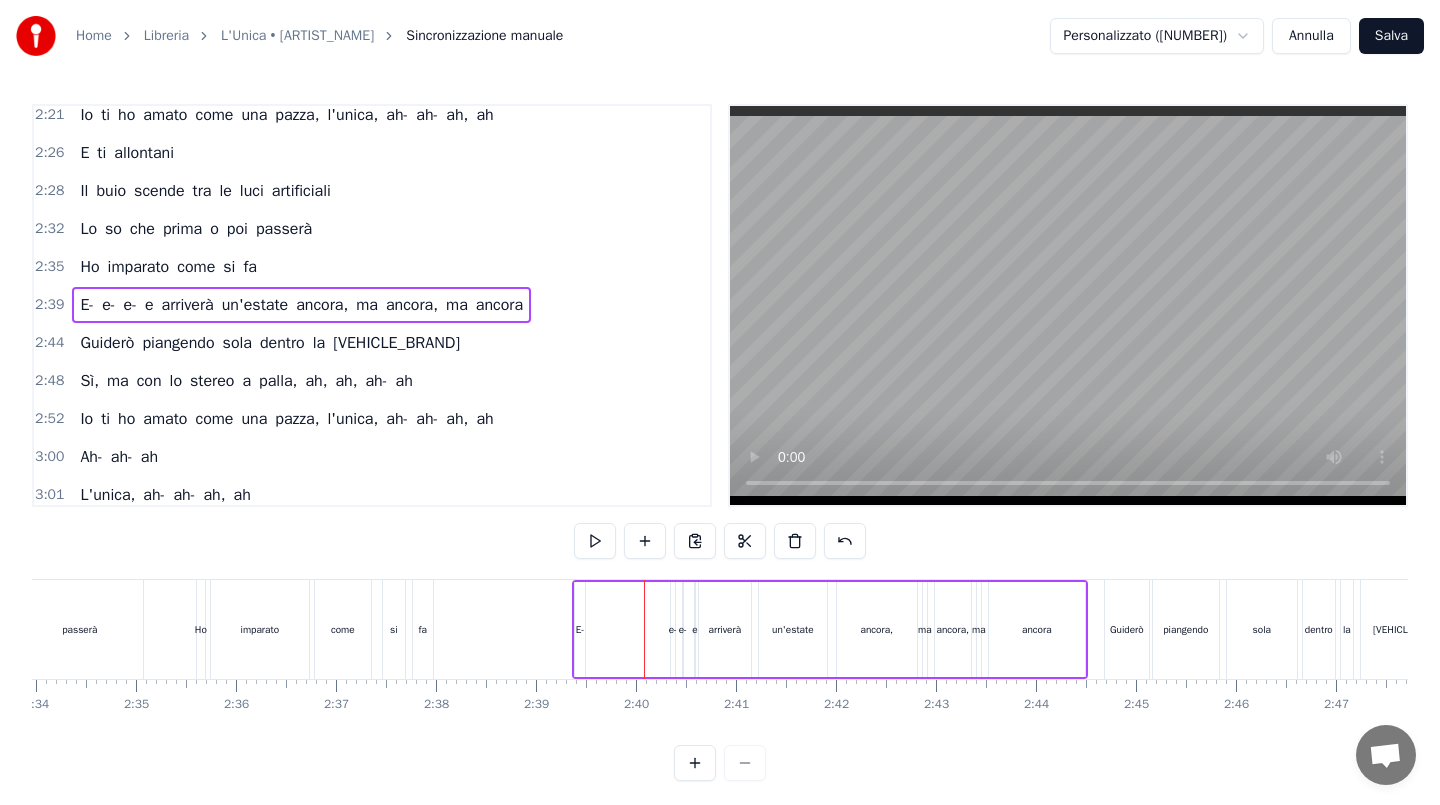 click on "E-" at bounding box center (580, 629) 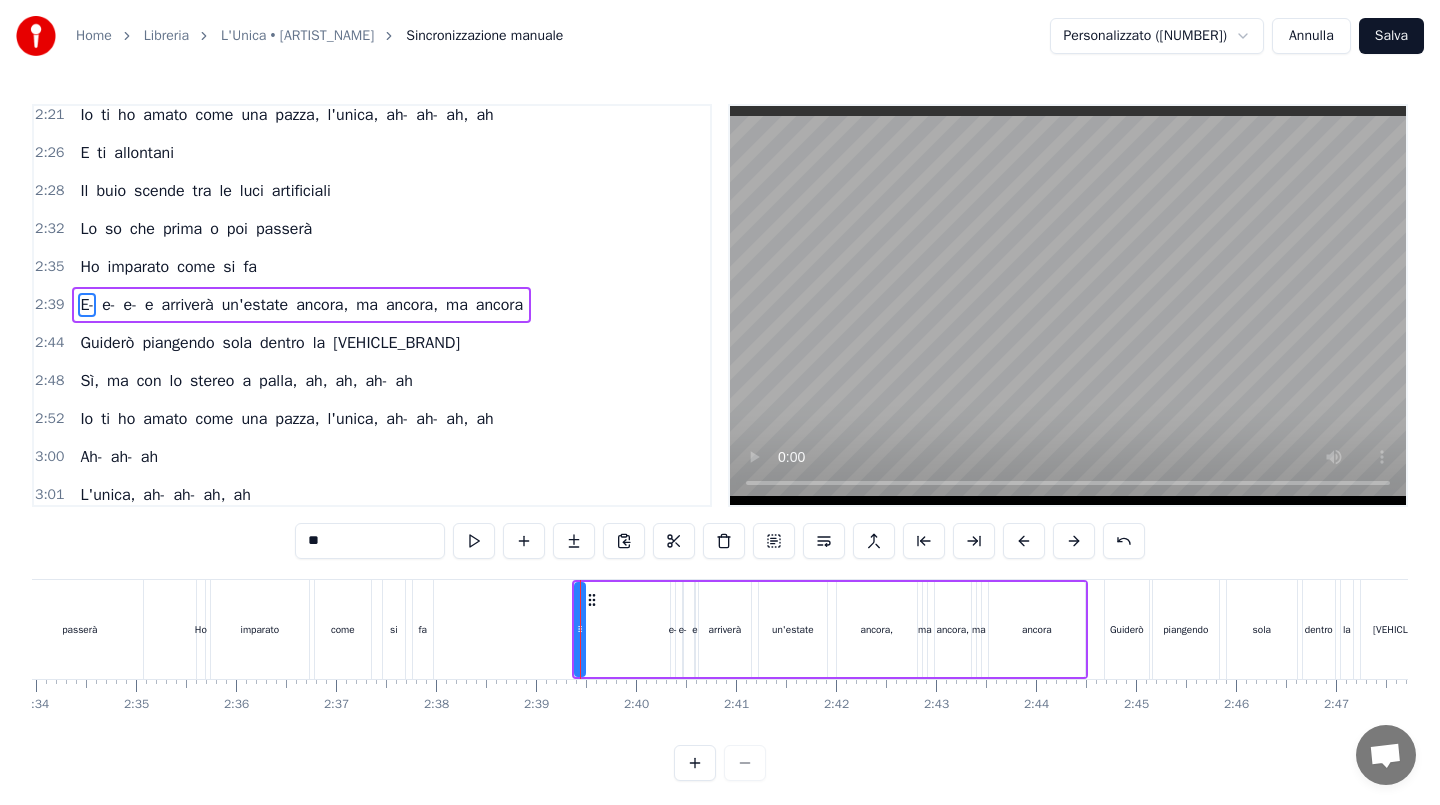 click 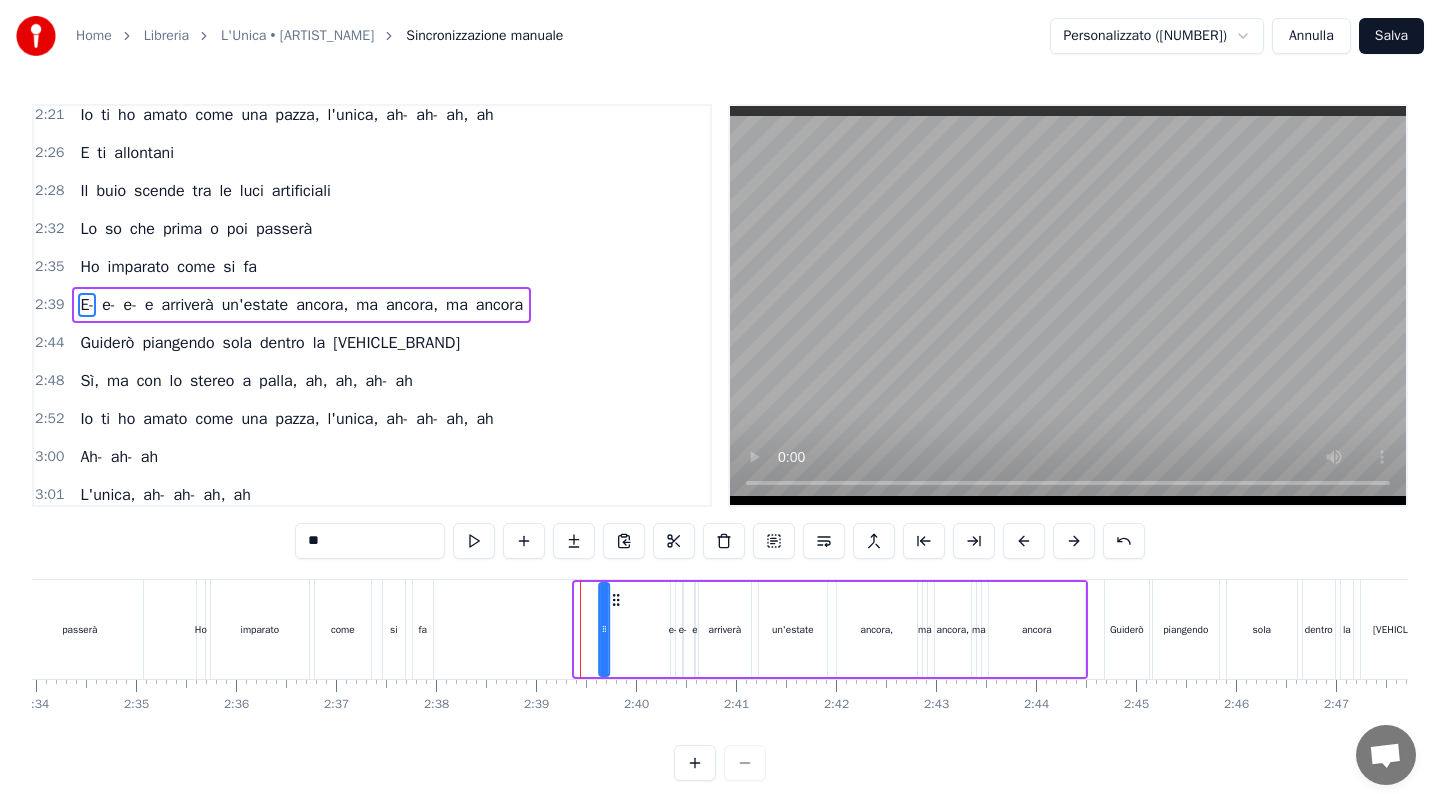 drag, startPoint x: 590, startPoint y: 600, endPoint x: 614, endPoint y: 600, distance: 24 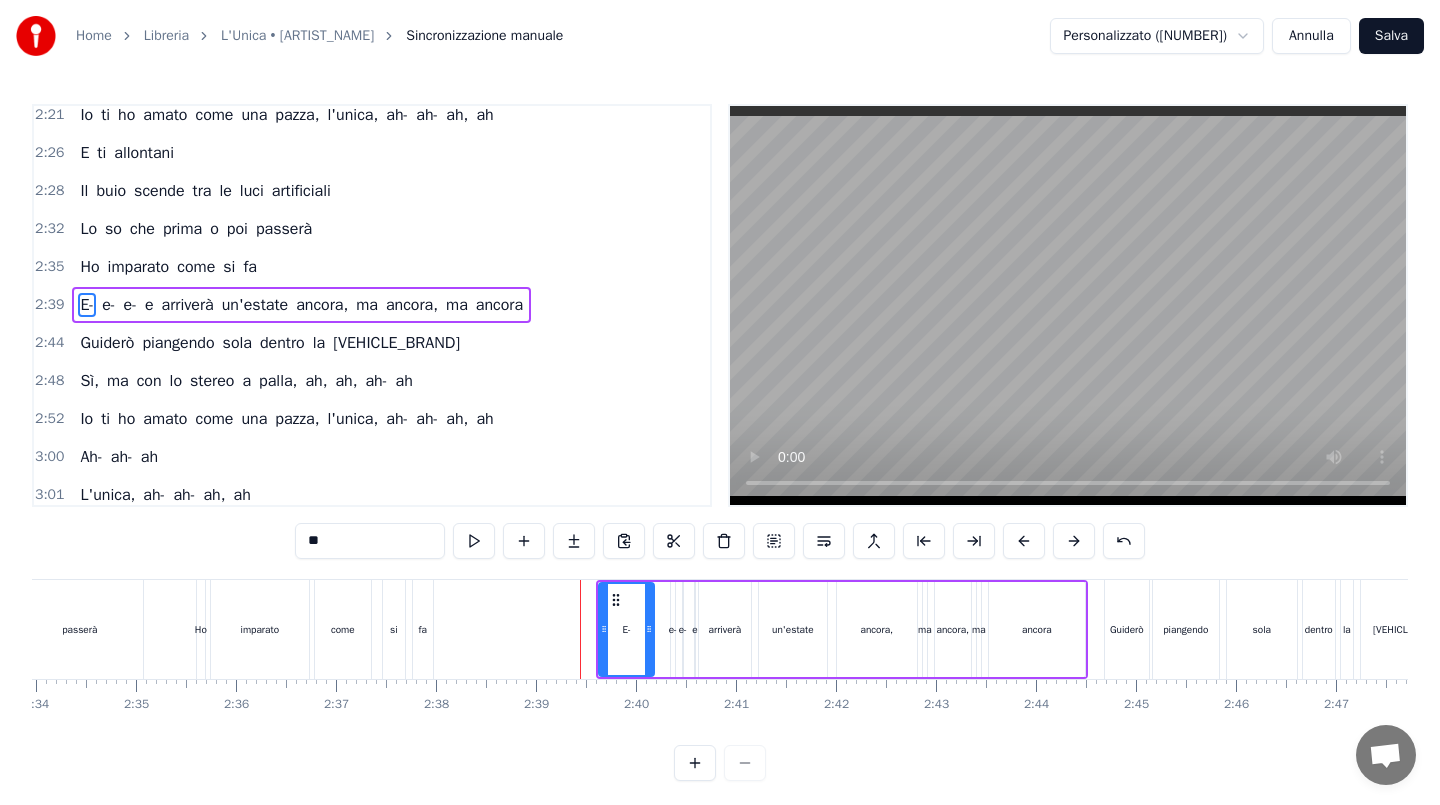 drag, startPoint x: 599, startPoint y: 619, endPoint x: 644, endPoint y: 617, distance: 45.044422 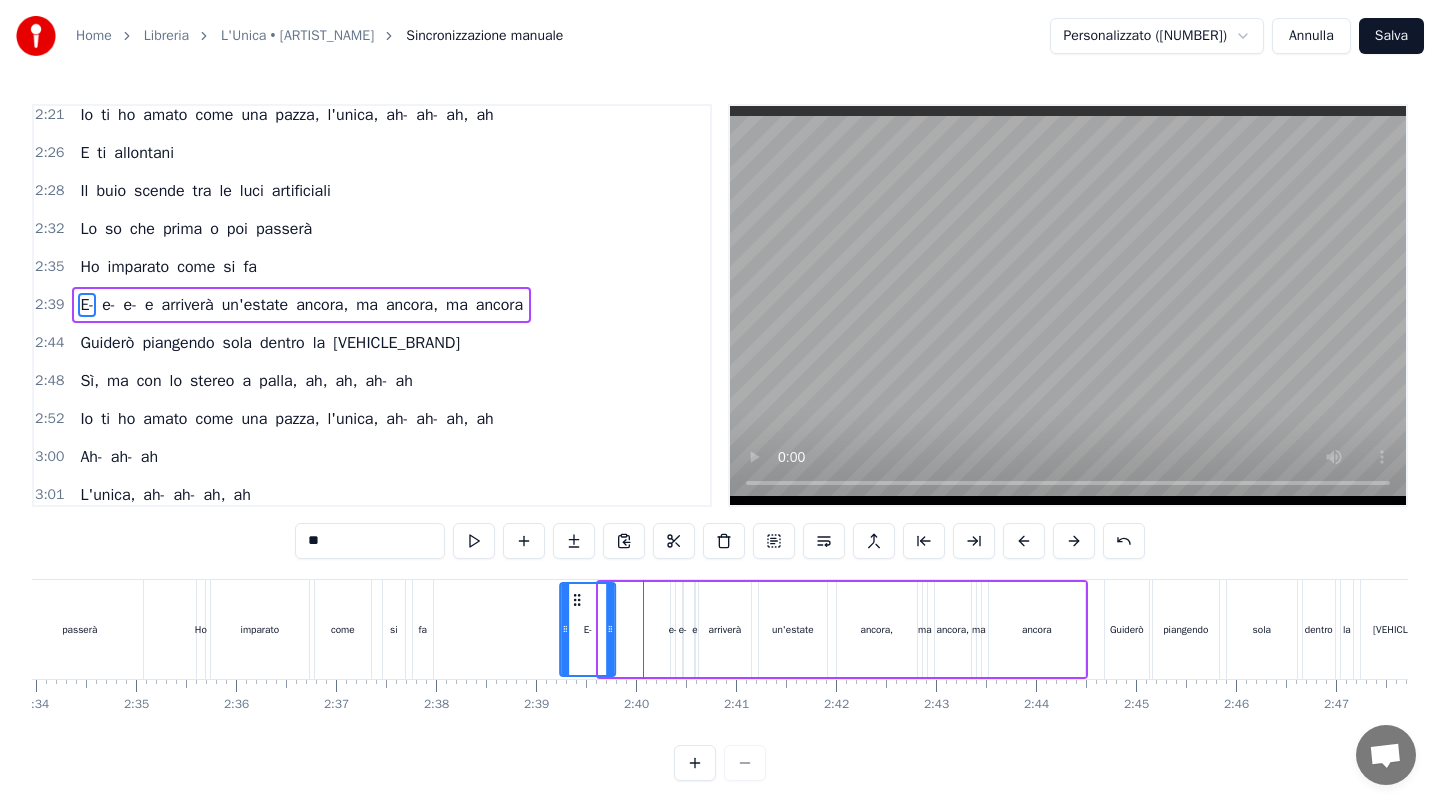 drag, startPoint x: 613, startPoint y: 596, endPoint x: 570, endPoint y: 600, distance: 43.185646 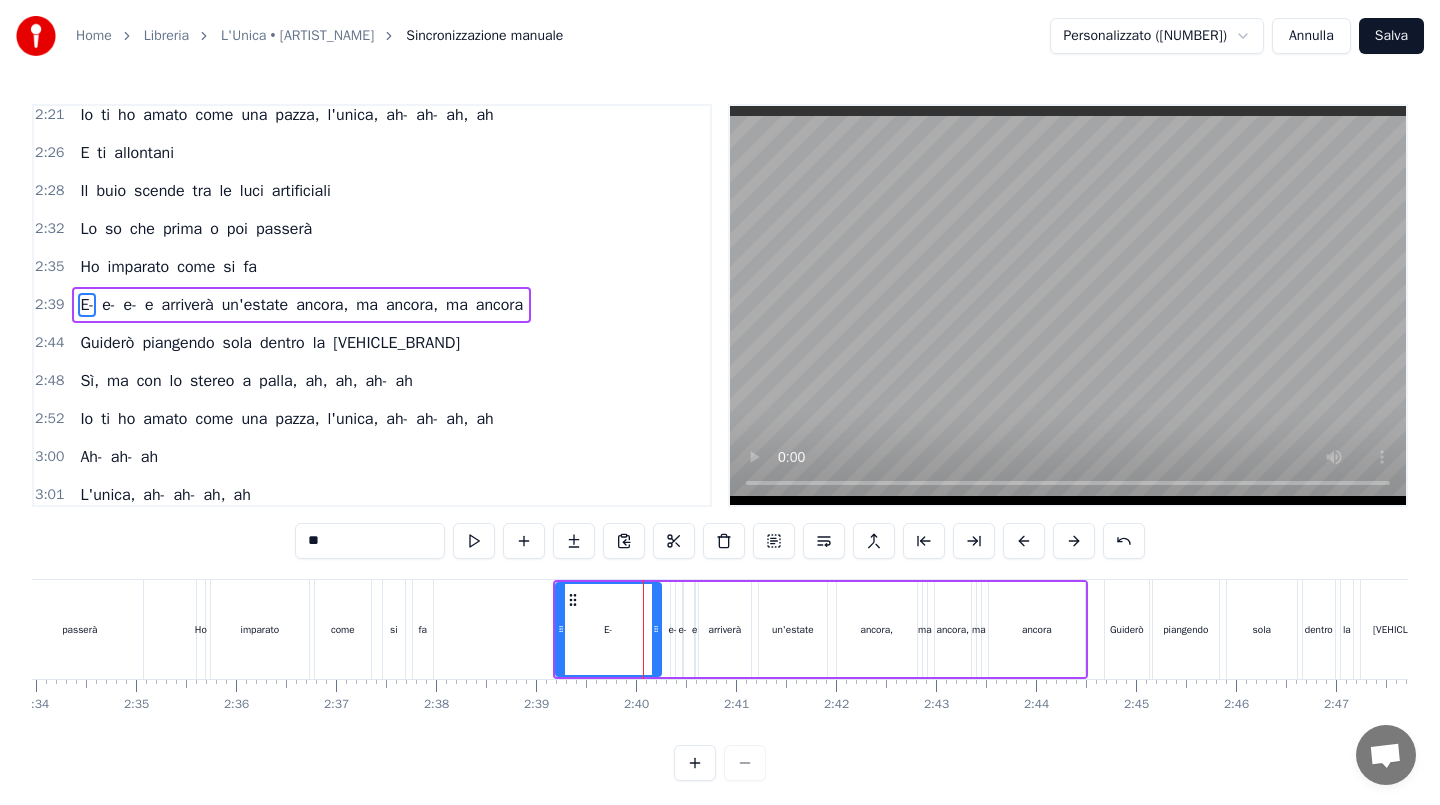drag, startPoint x: 603, startPoint y: 624, endPoint x: 653, endPoint y: 623, distance: 50.01 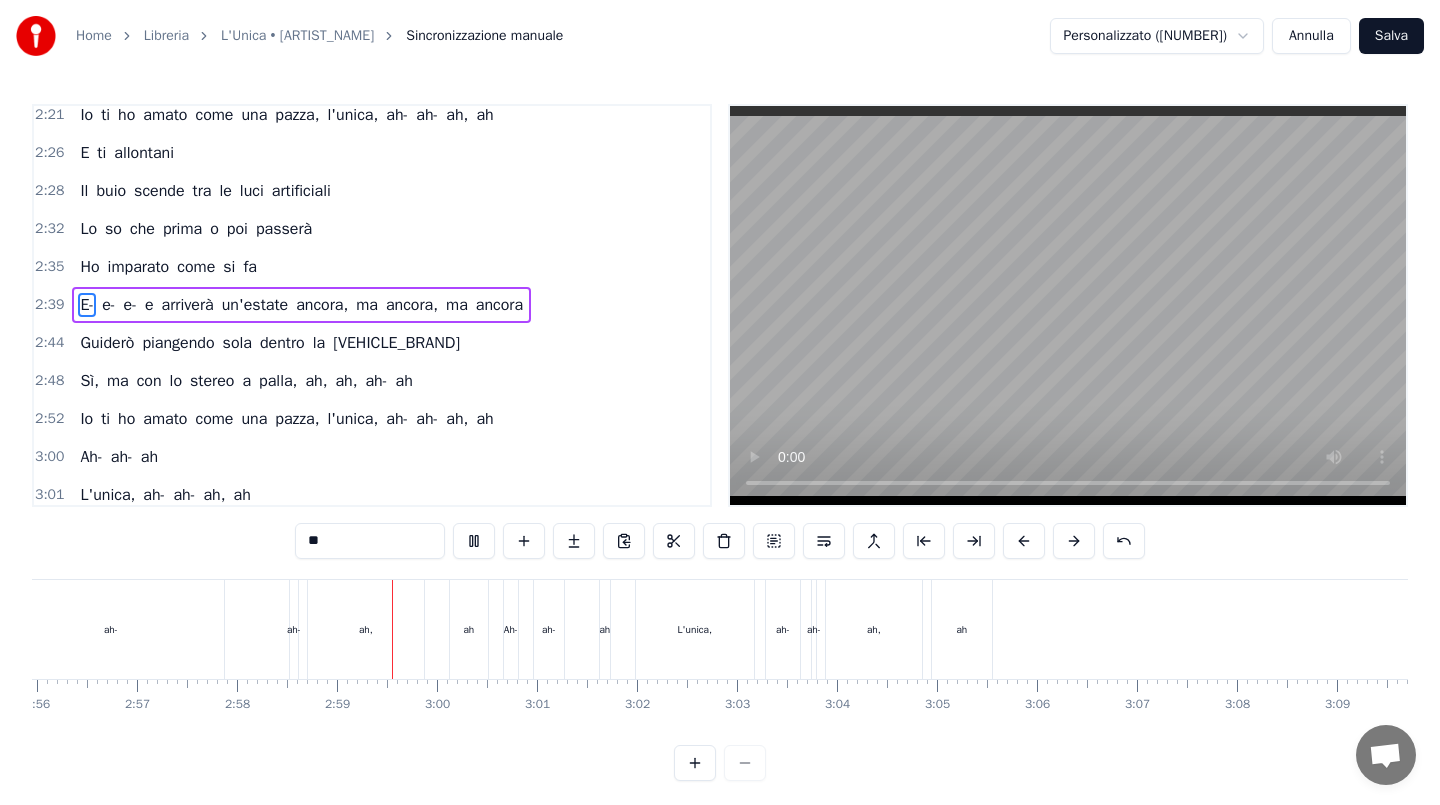 scroll, scrollTop: 0, scrollLeft: 17728, axis: horizontal 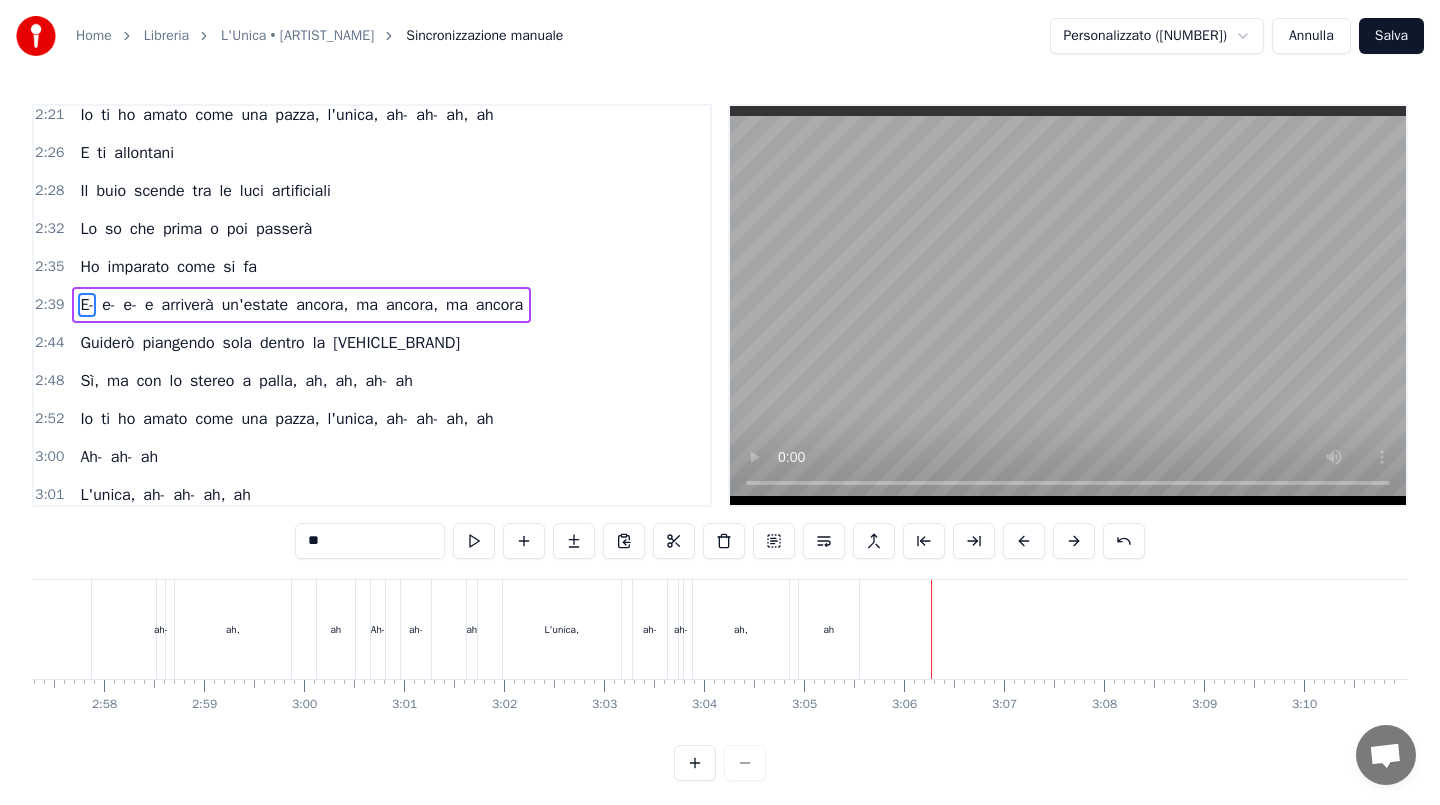 click on "Salva" at bounding box center [1391, 36] 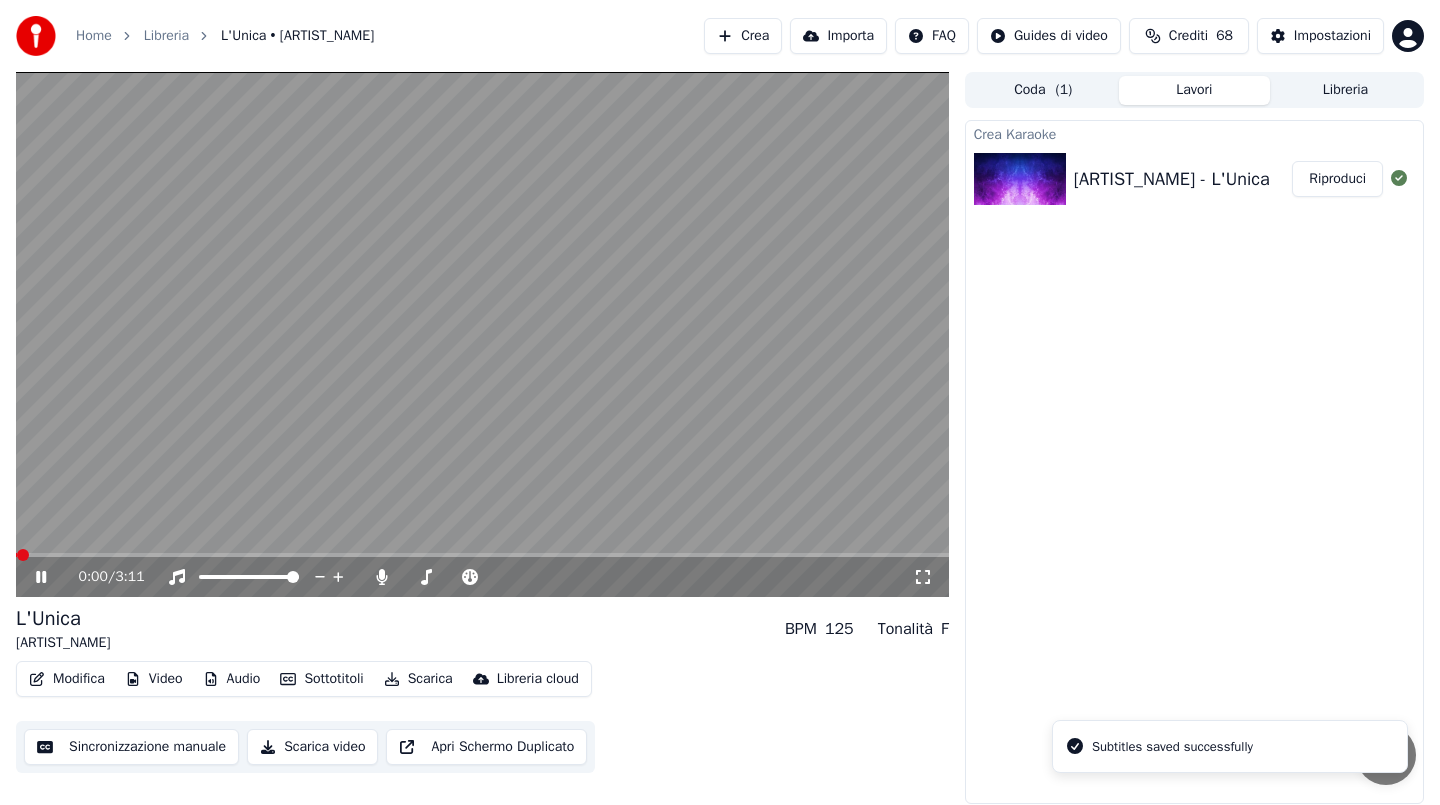 click at bounding box center (482, 334) 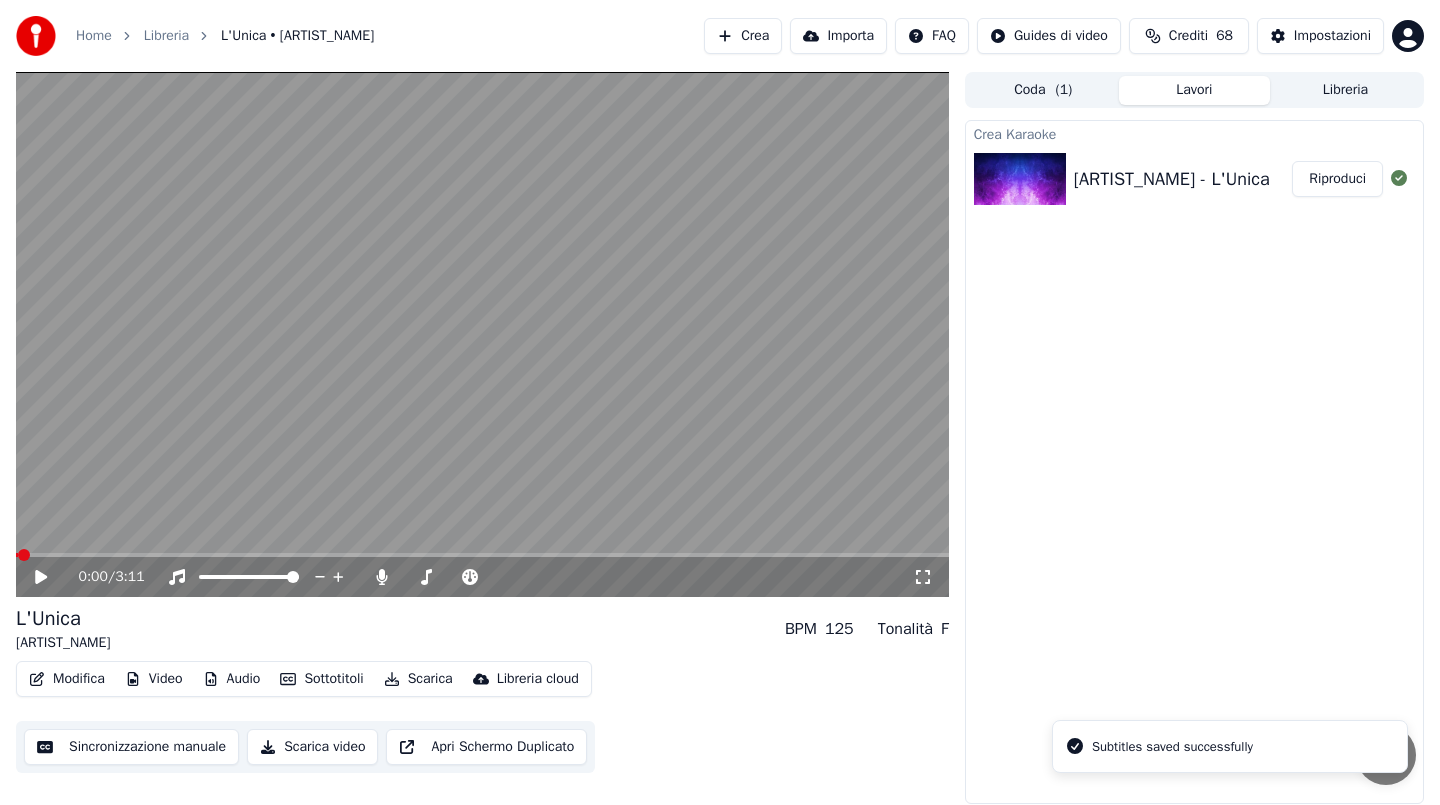 click on "Scarica" at bounding box center (418, 679) 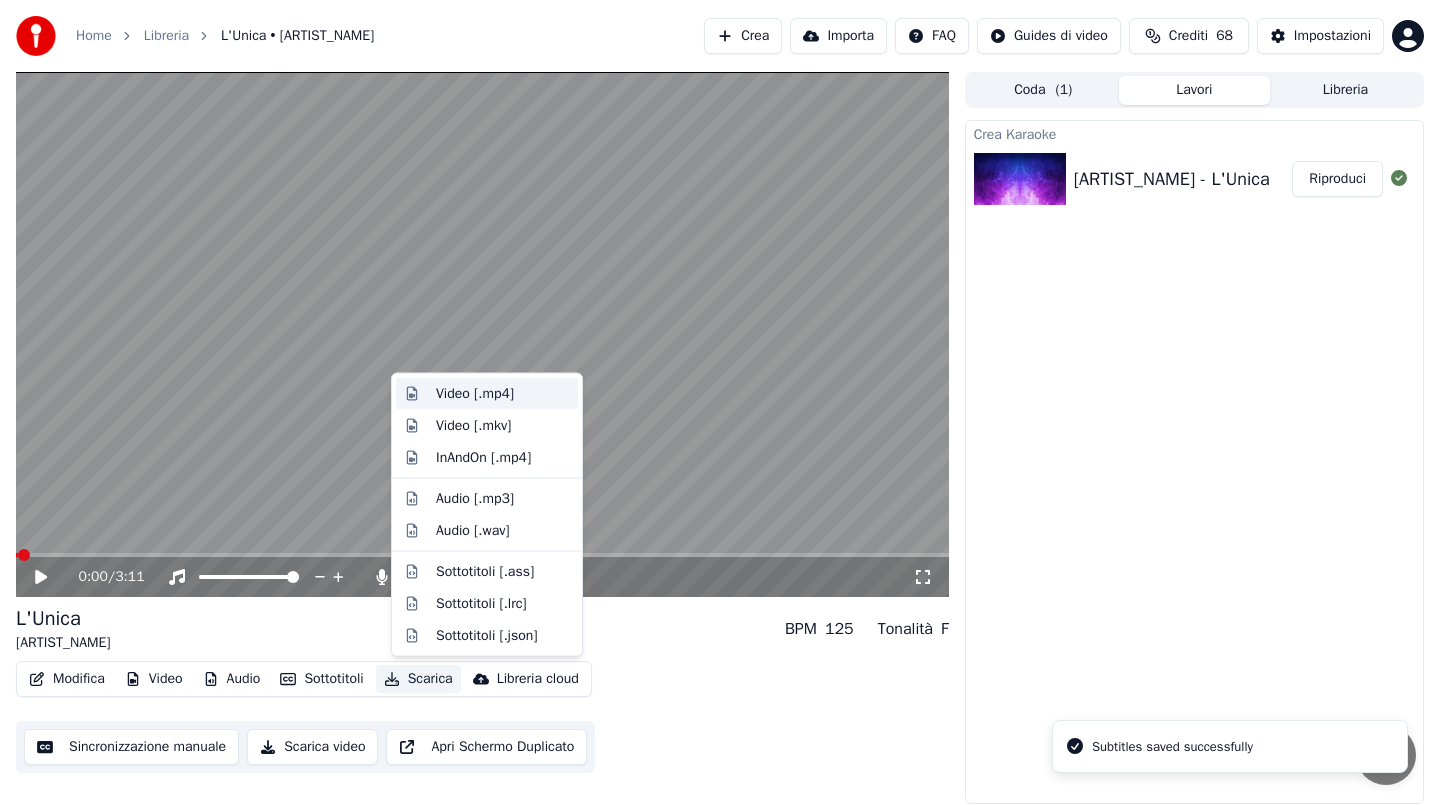 click on "Video [.mp4]" at bounding box center [475, 394] 